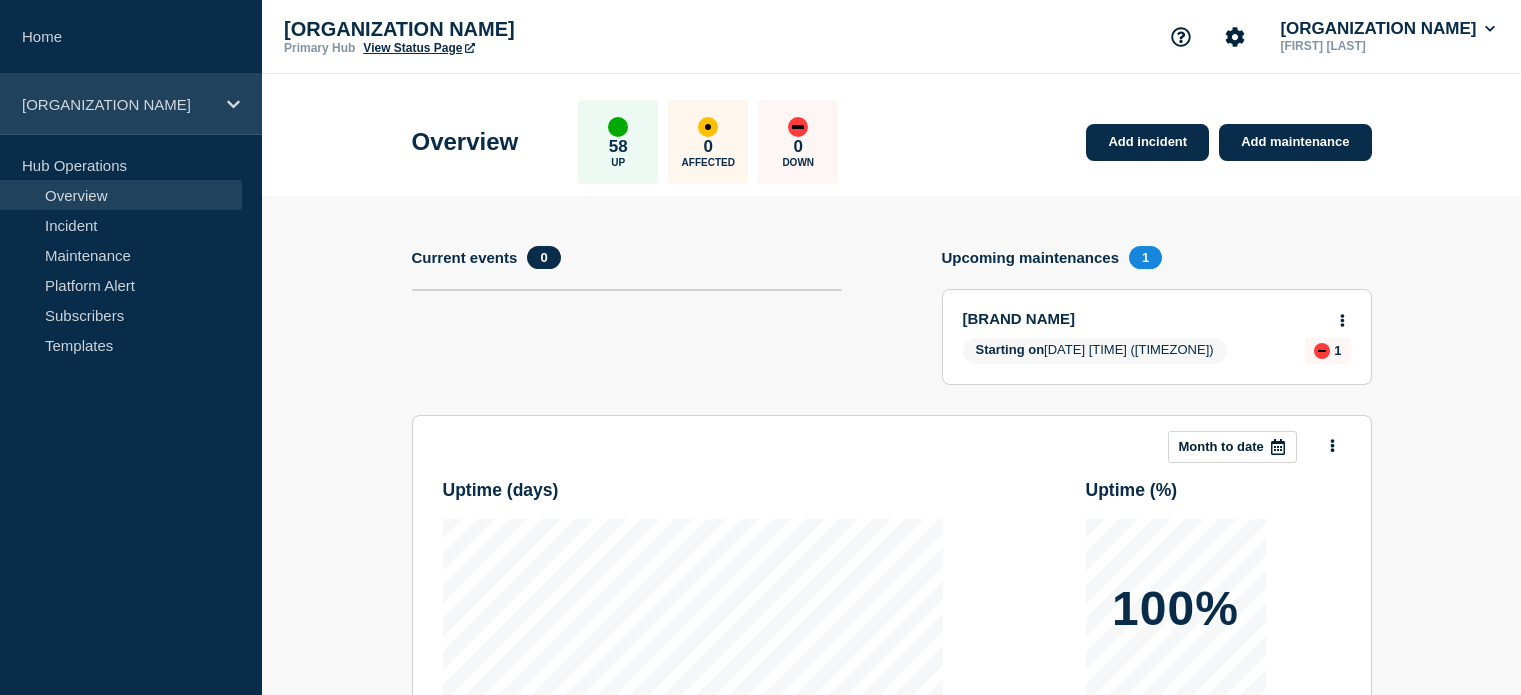 scroll, scrollTop: 0, scrollLeft: 0, axis: both 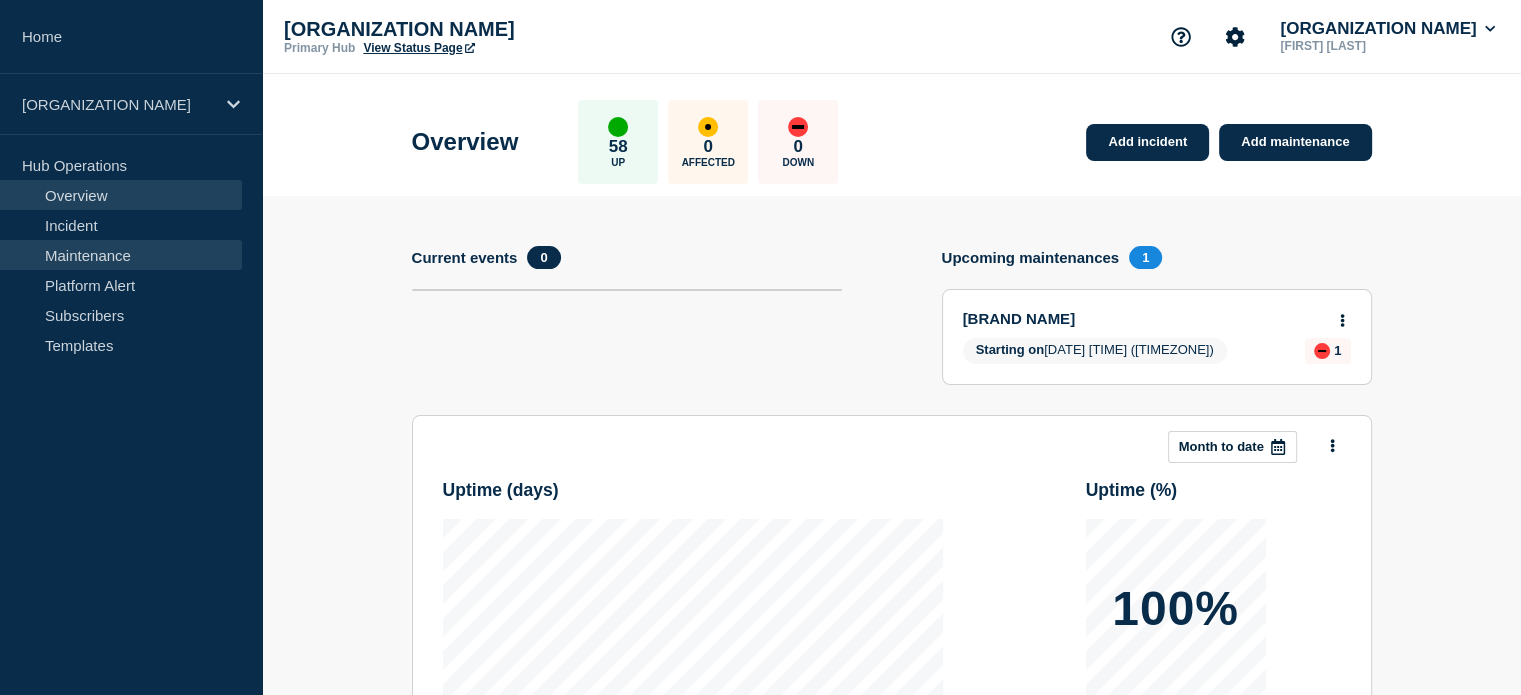 click on "Maintenance" at bounding box center (121, 255) 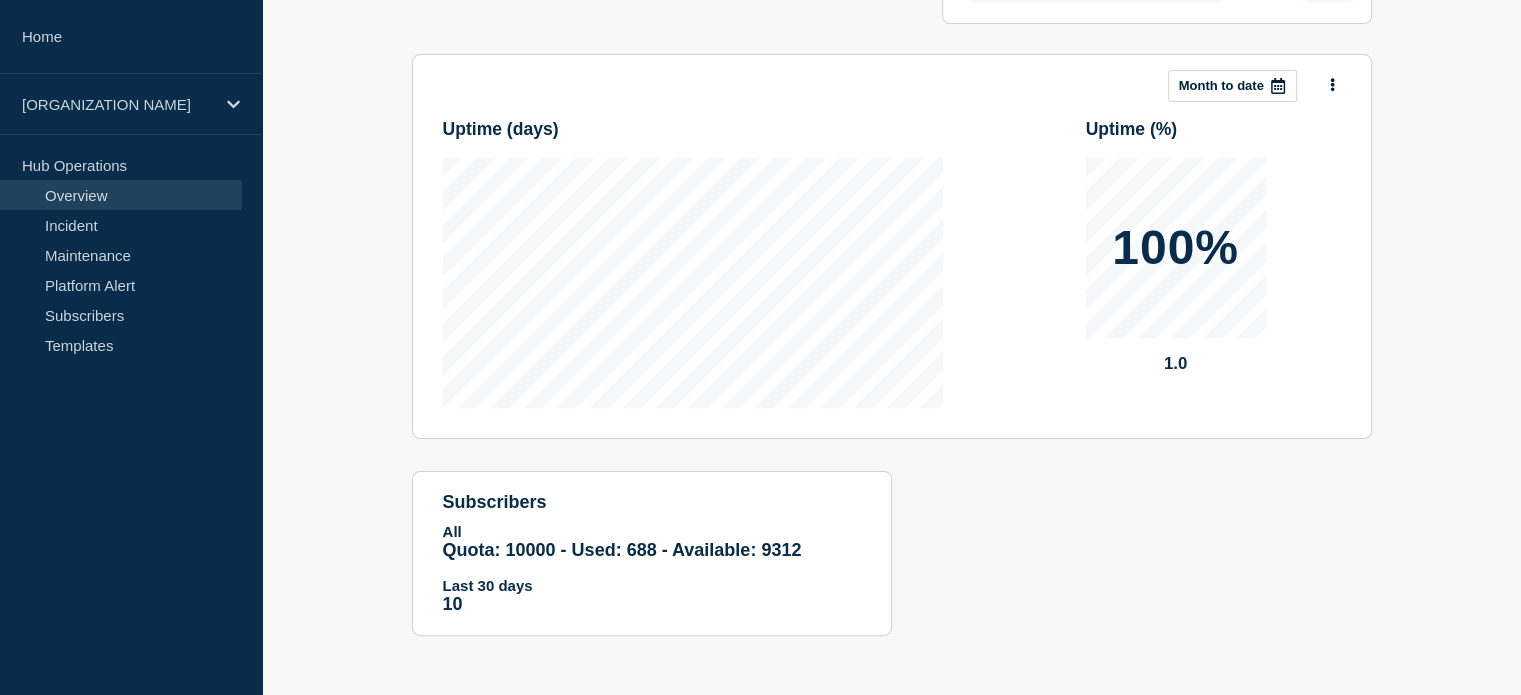 scroll, scrollTop: 312, scrollLeft: 0, axis: vertical 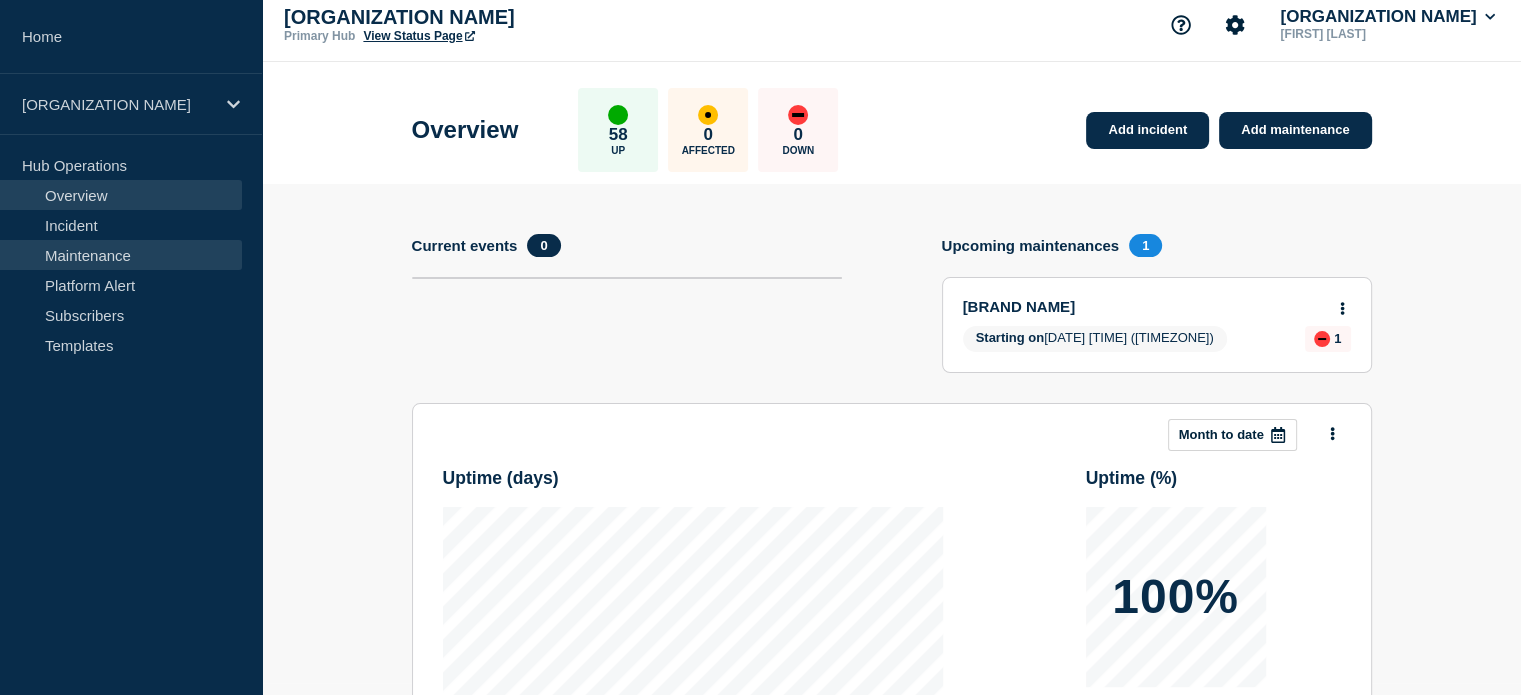 click on "Maintenance" at bounding box center (121, 255) 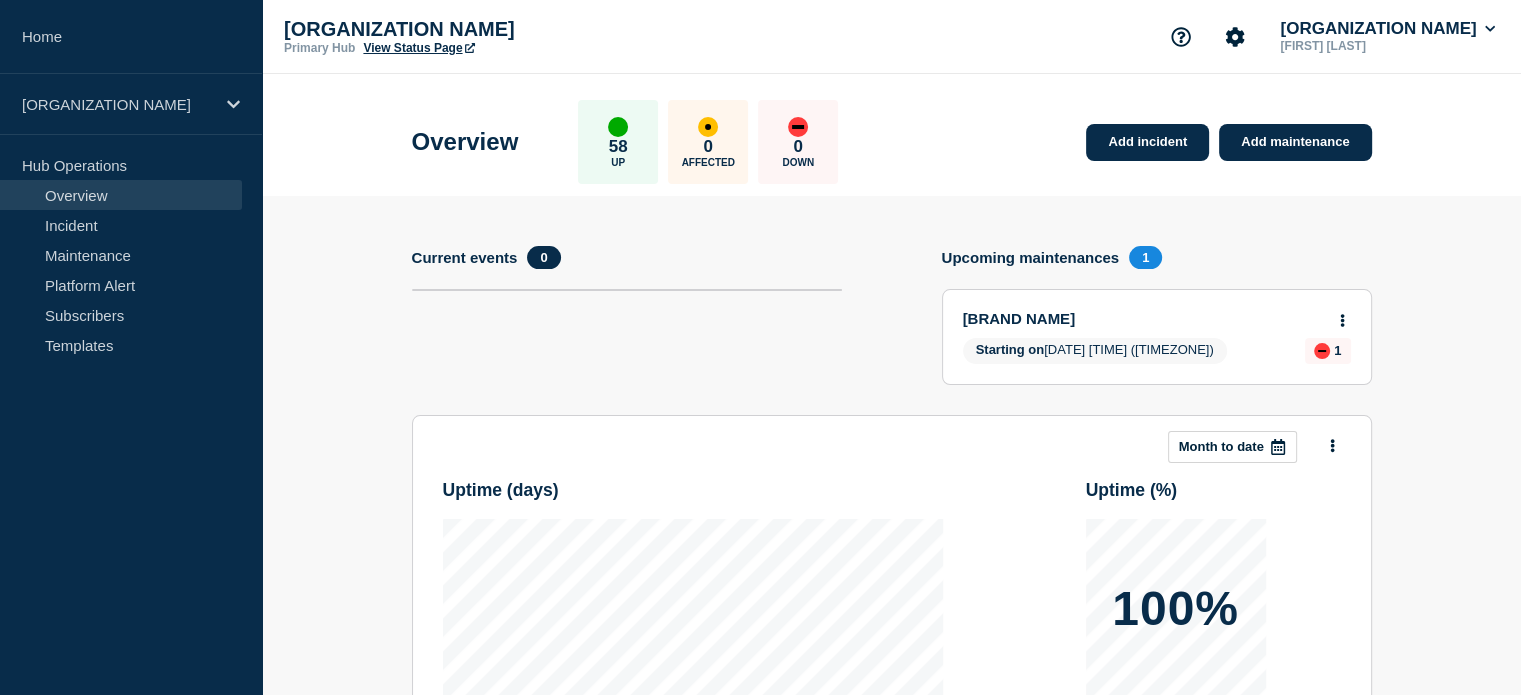 click on "Overview 58 Up 0 Affected 0 Down Add incident Add maintenance" at bounding box center (891, 135) 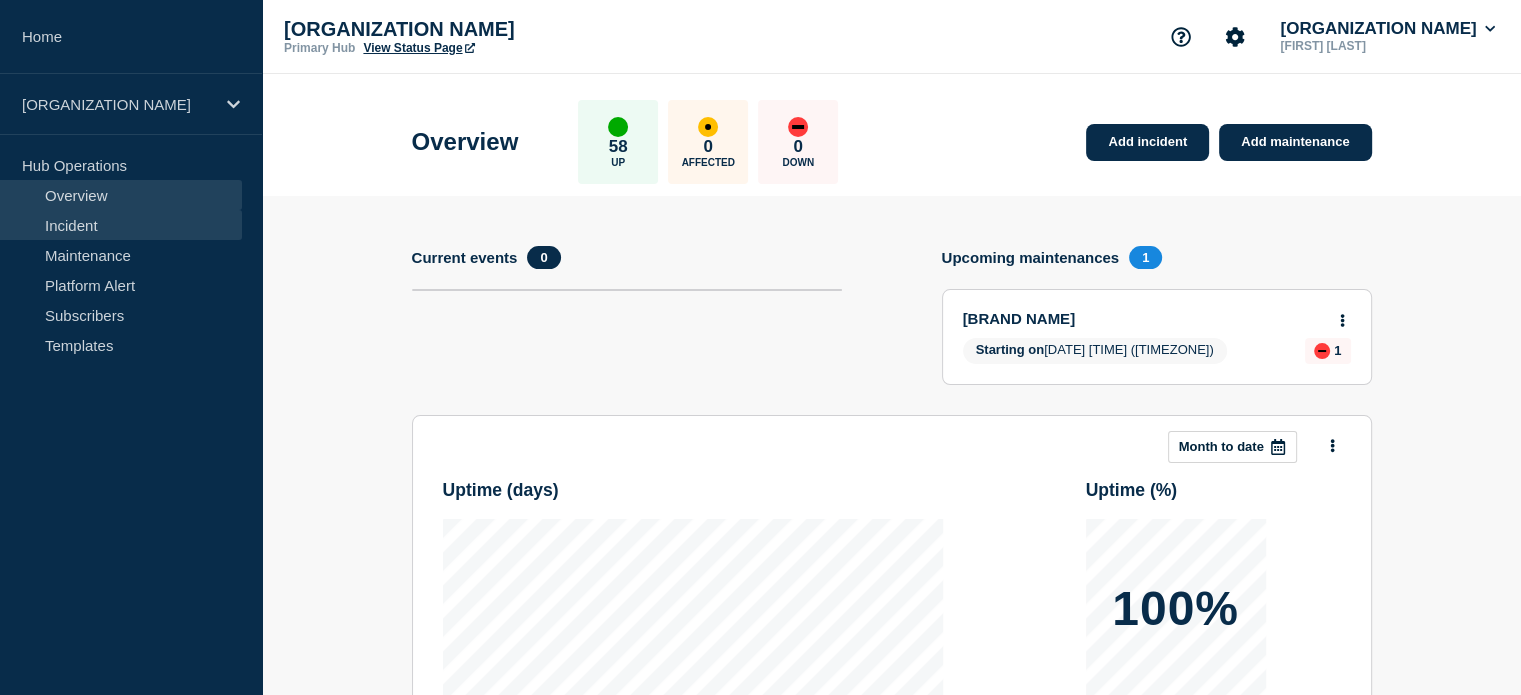 click on "Incident" at bounding box center (121, 225) 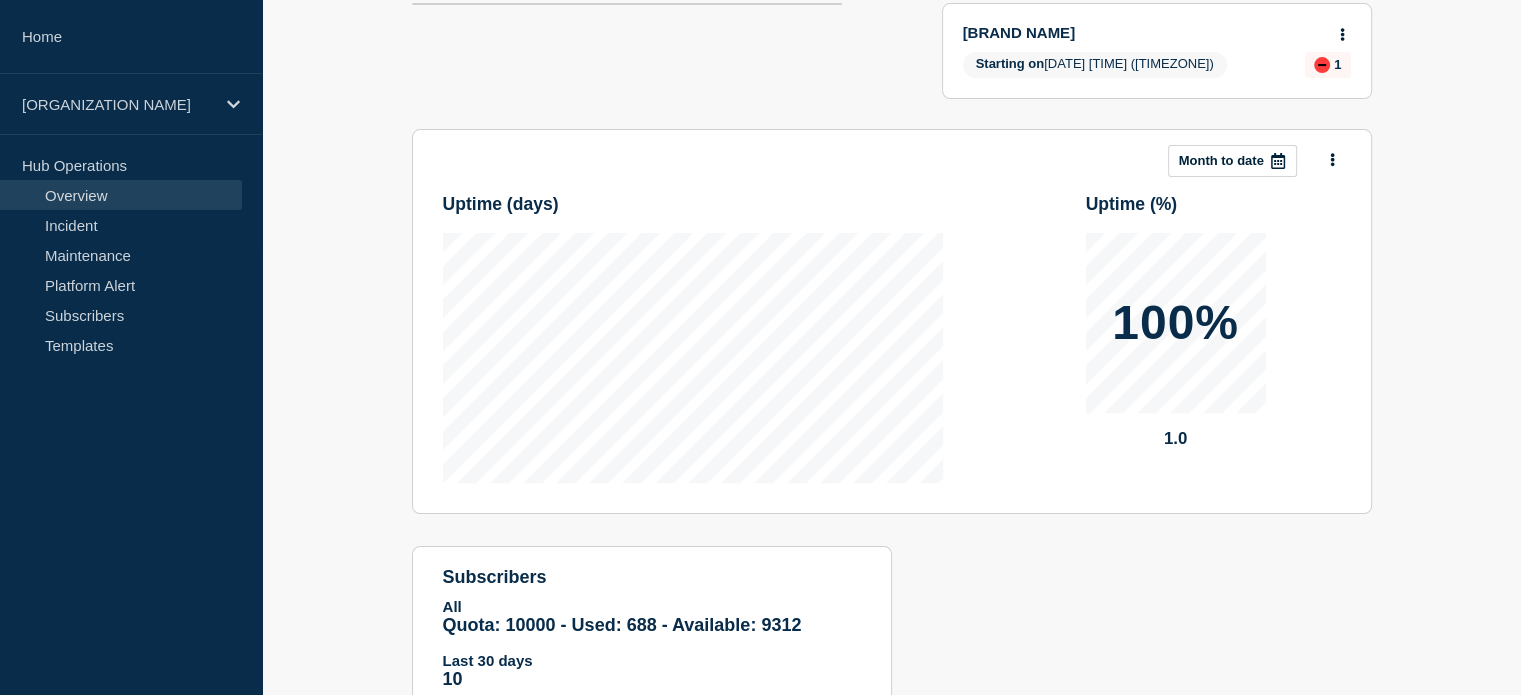 scroll, scrollTop: 0, scrollLeft: 0, axis: both 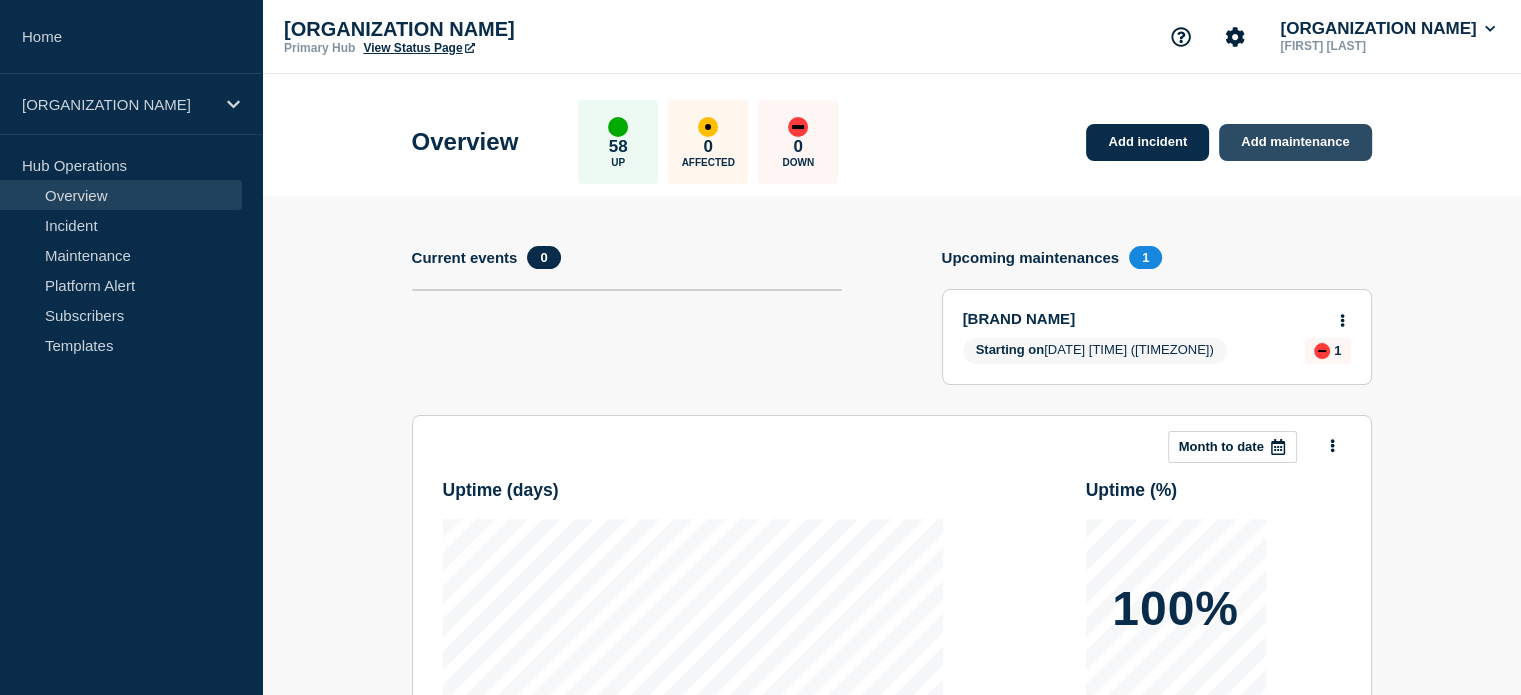 click on "Add maintenance" at bounding box center [1295, 142] 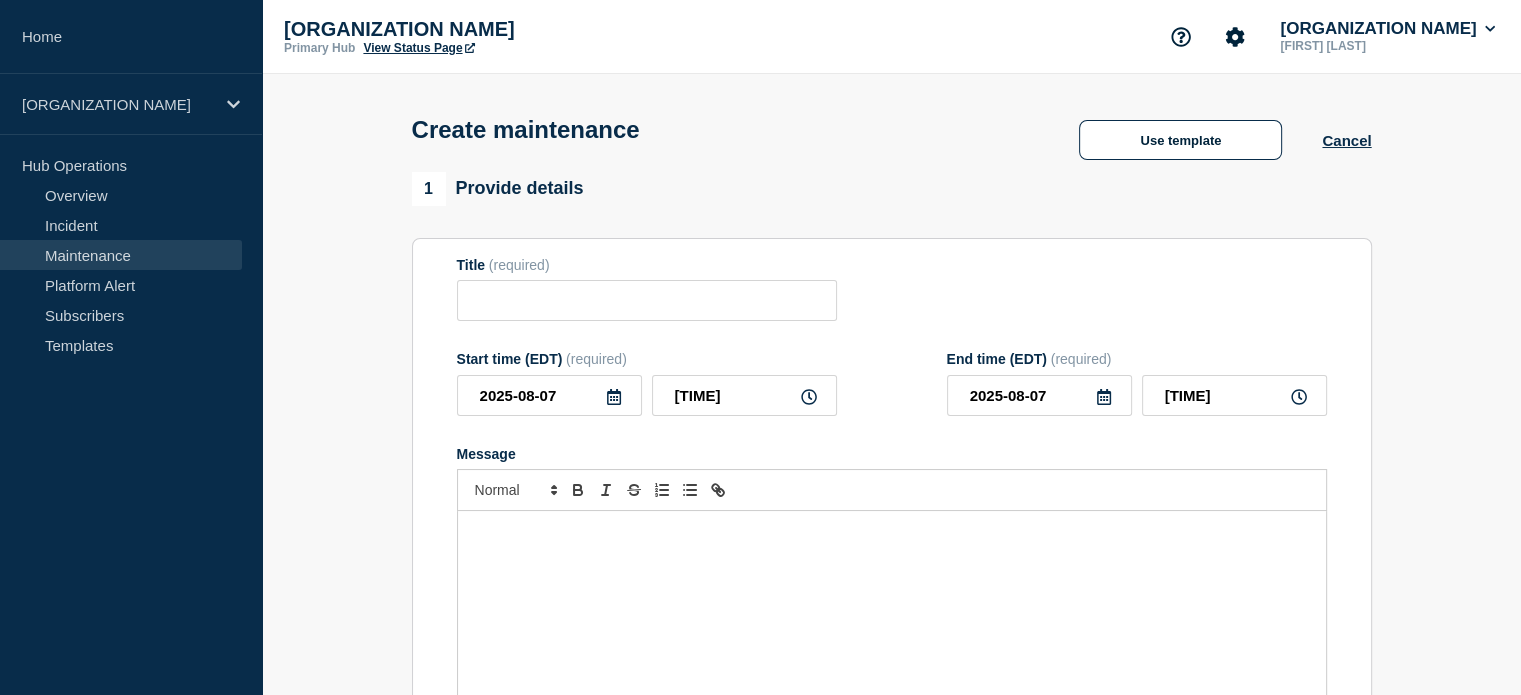 scroll, scrollTop: 175, scrollLeft: 0, axis: vertical 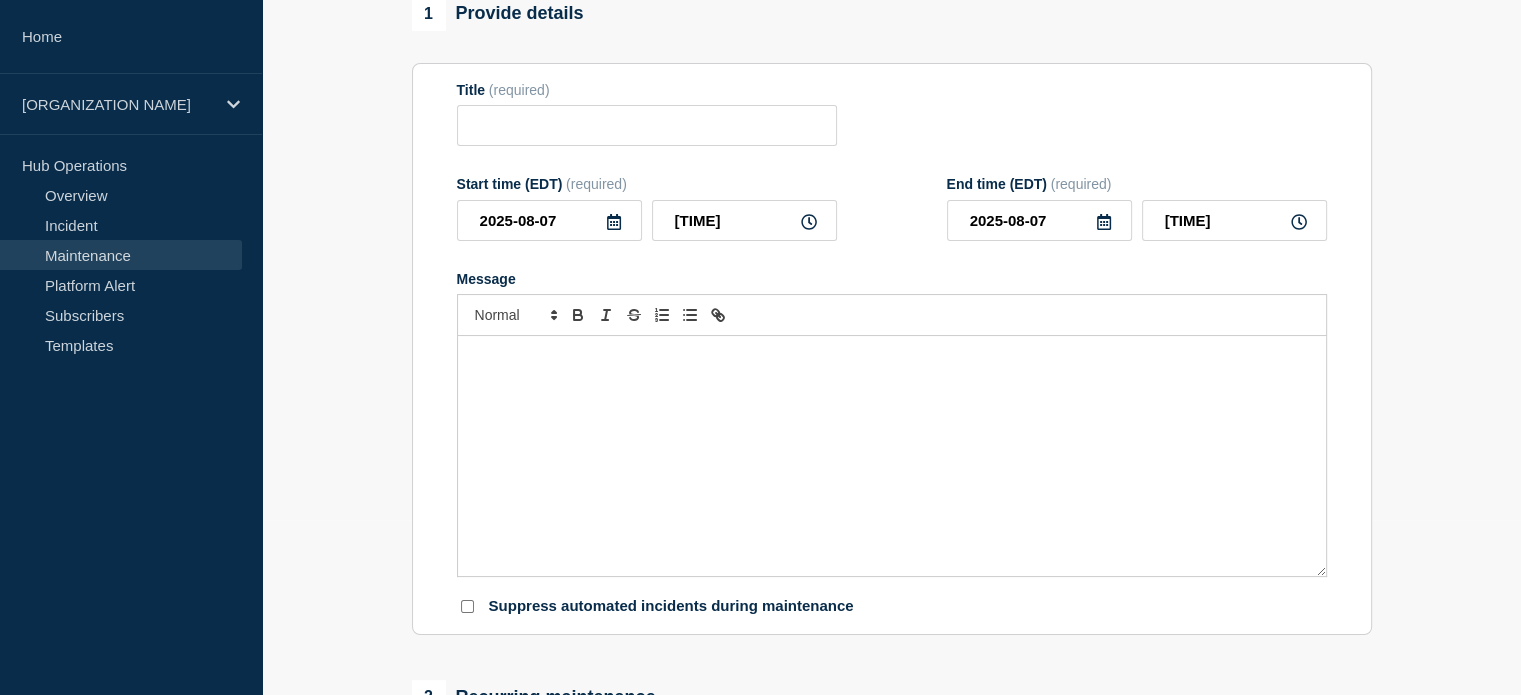click at bounding box center (892, 357) 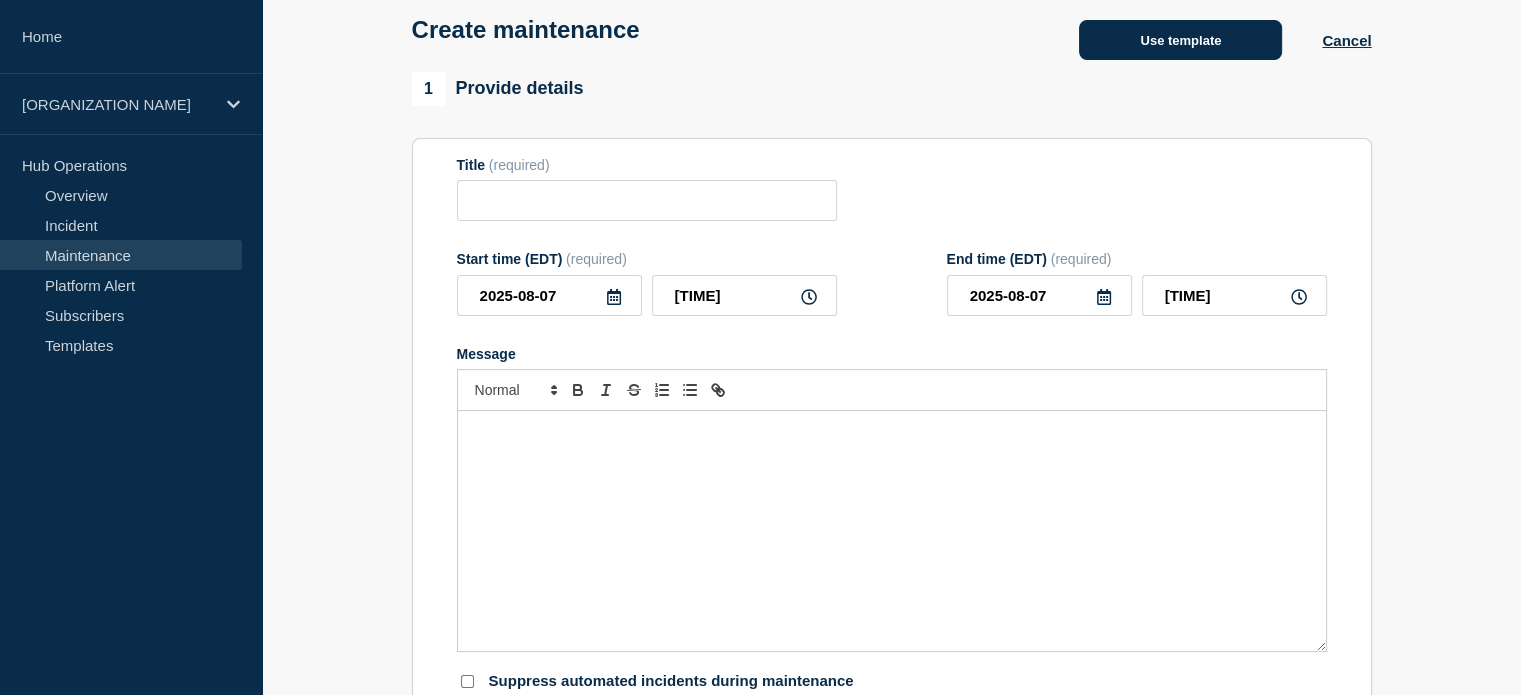click on "Use template" at bounding box center (1180, 40) 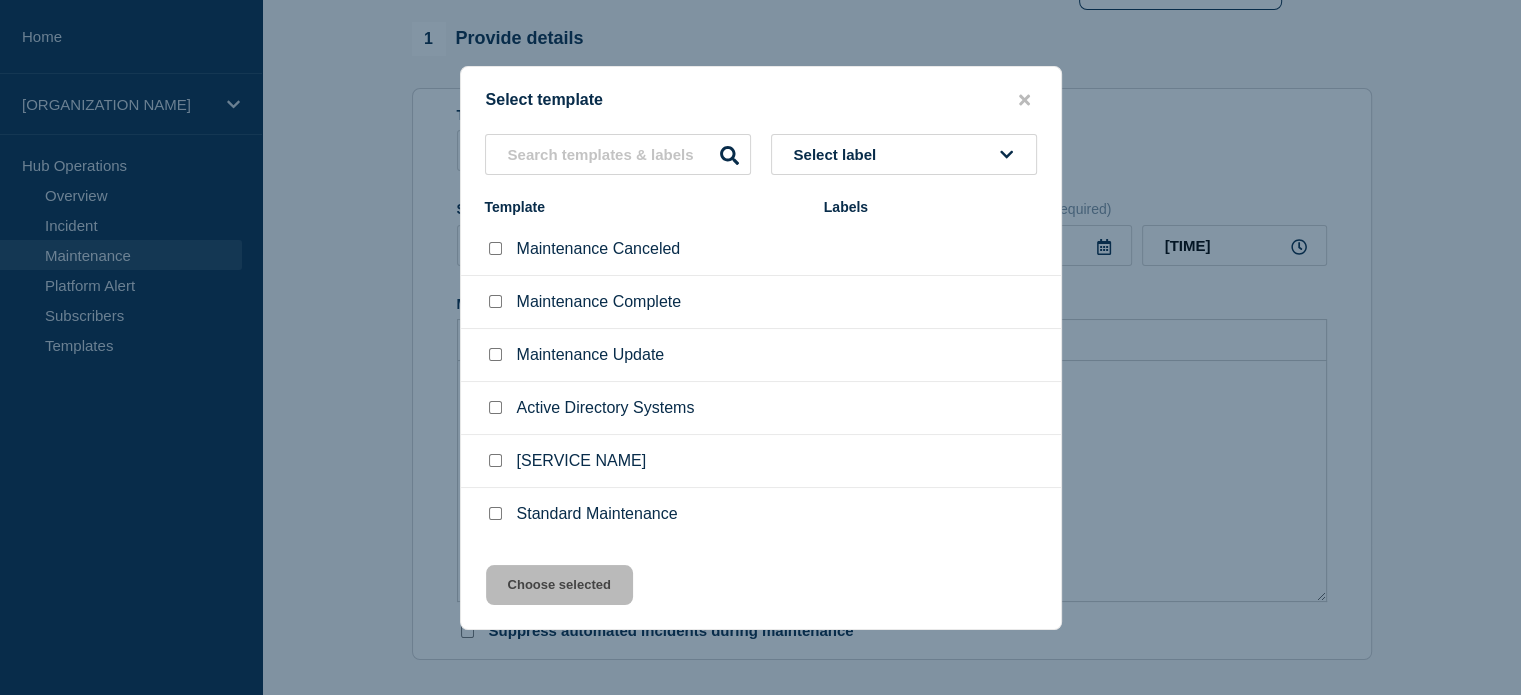 scroll, scrollTop: 175, scrollLeft: 0, axis: vertical 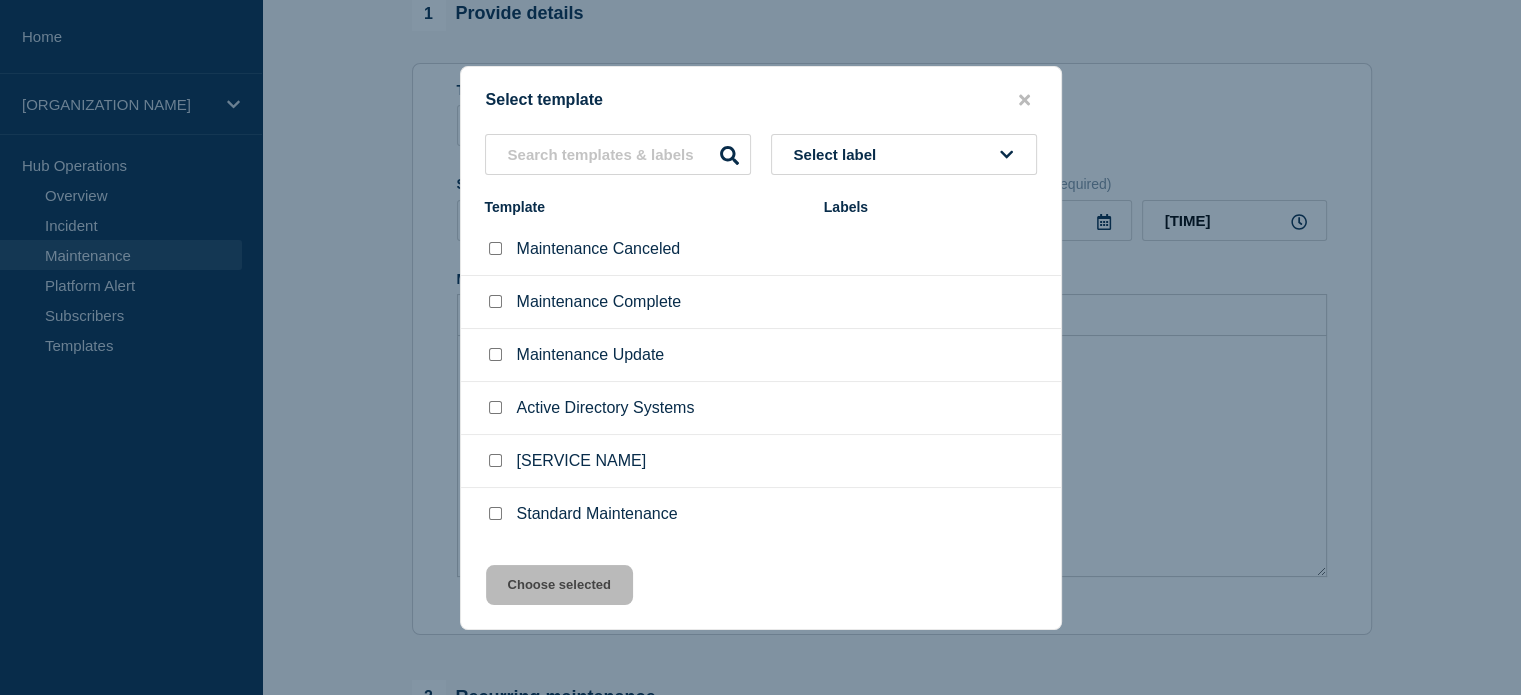 click at bounding box center (495, 513) 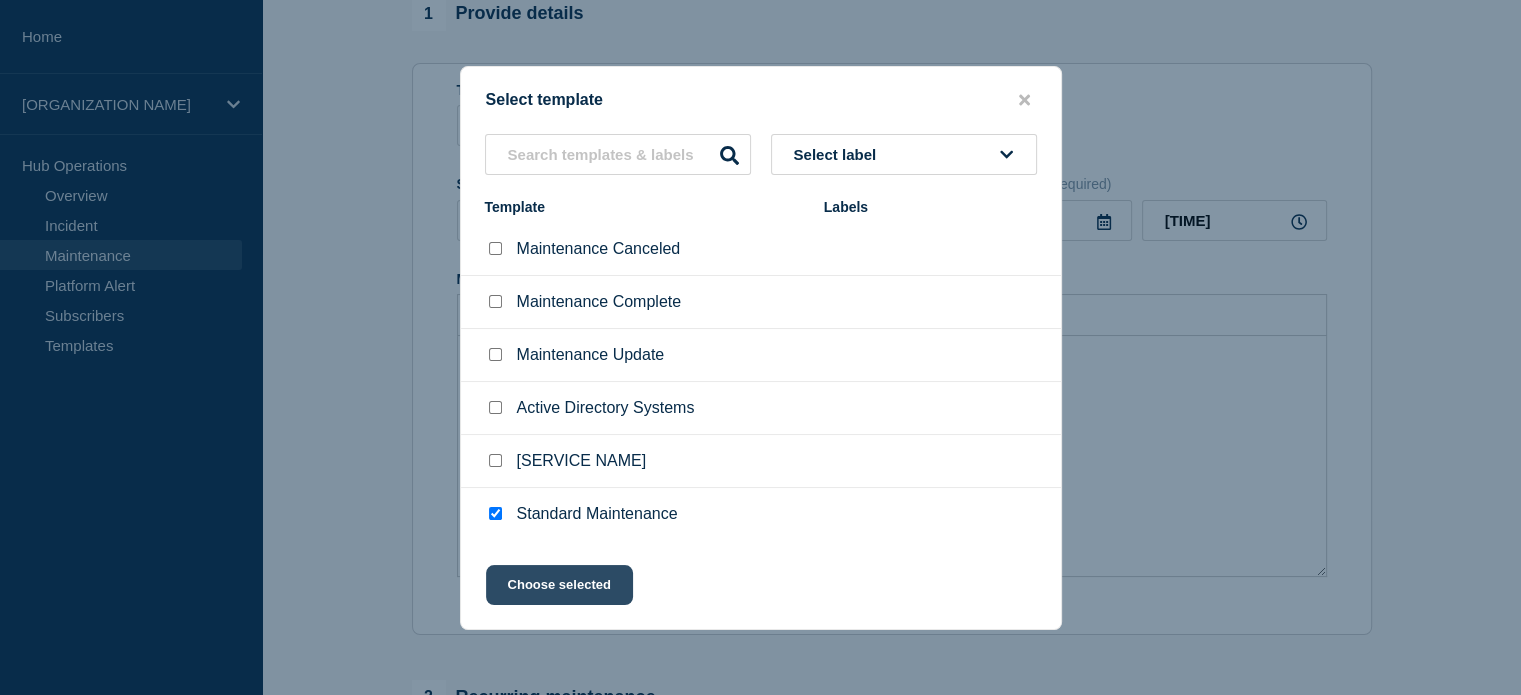 click on "Choose selected" 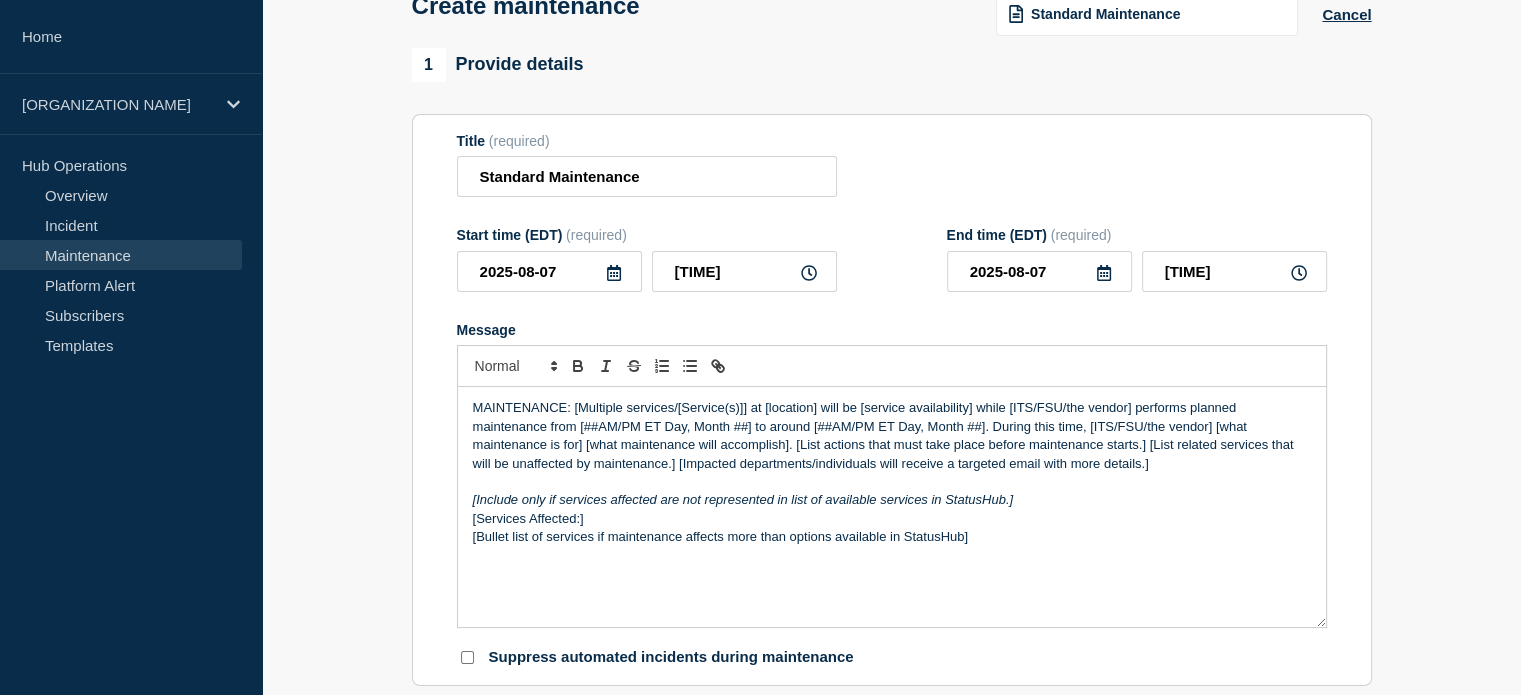 scroll, scrollTop: 0, scrollLeft: 0, axis: both 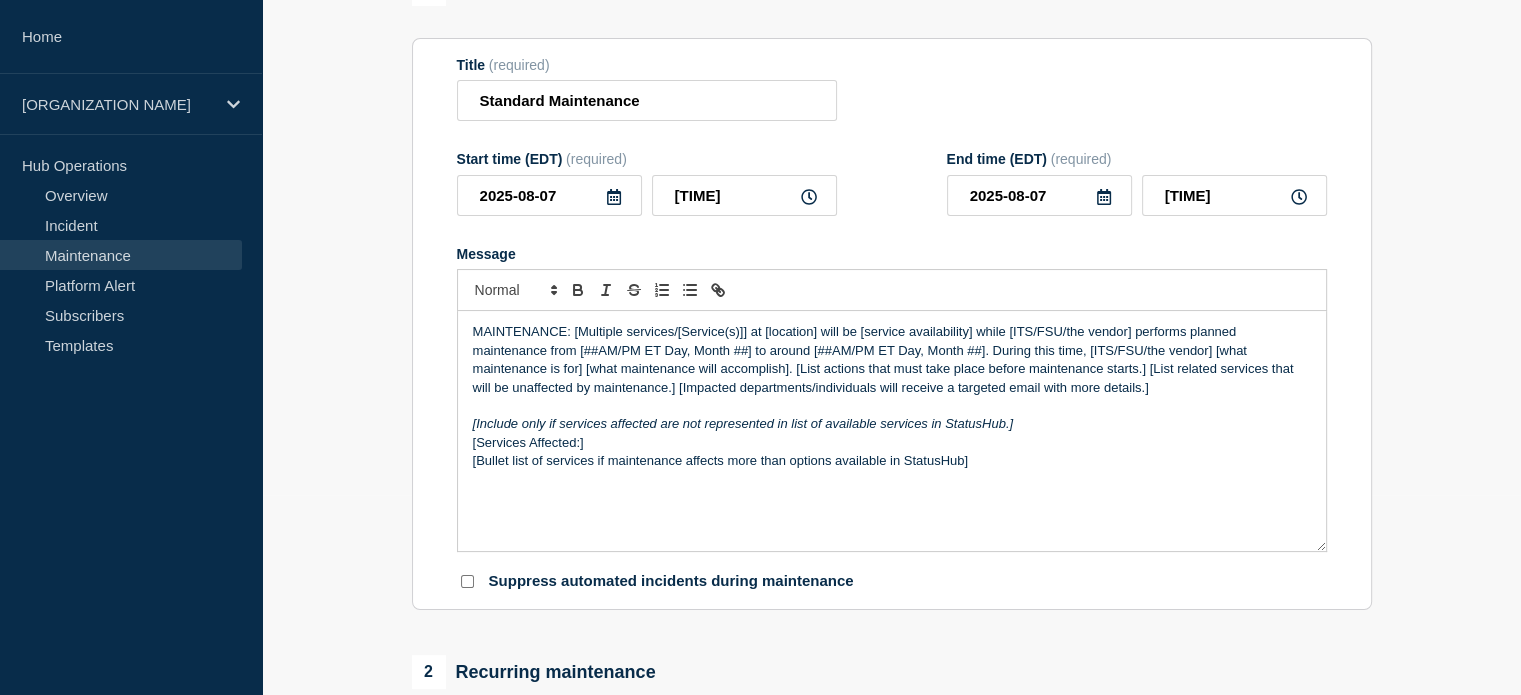 click on "MAINTENANCE: [Multiple services/[Service(s)]] at [location] will be [service availability] while [ITS/FSU/the vendor] performs planned maintenance from [##AM/PM ET Day, Month ##] to around [##AM/PM ET Day, Month ##]. During this time, [ITS/FSU/the vendor] [what maintenance is for] [what maintenance will accomplish]. [List actions that must take place before maintenance starts.] [List related services that will be unaffected by maintenance.] [Impacted departments/individuals will receive a targeted email with more details.]" at bounding box center (892, 360) 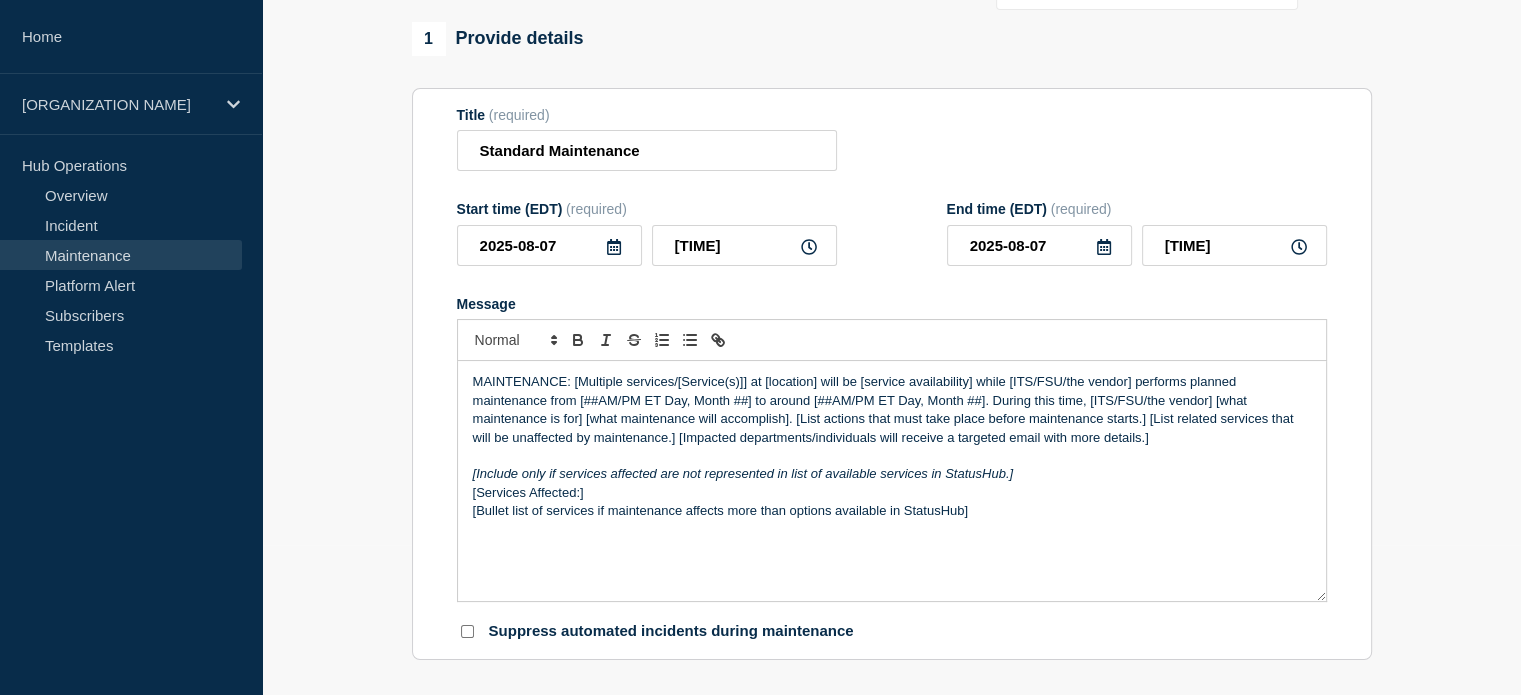 scroll, scrollTop: 0, scrollLeft: 0, axis: both 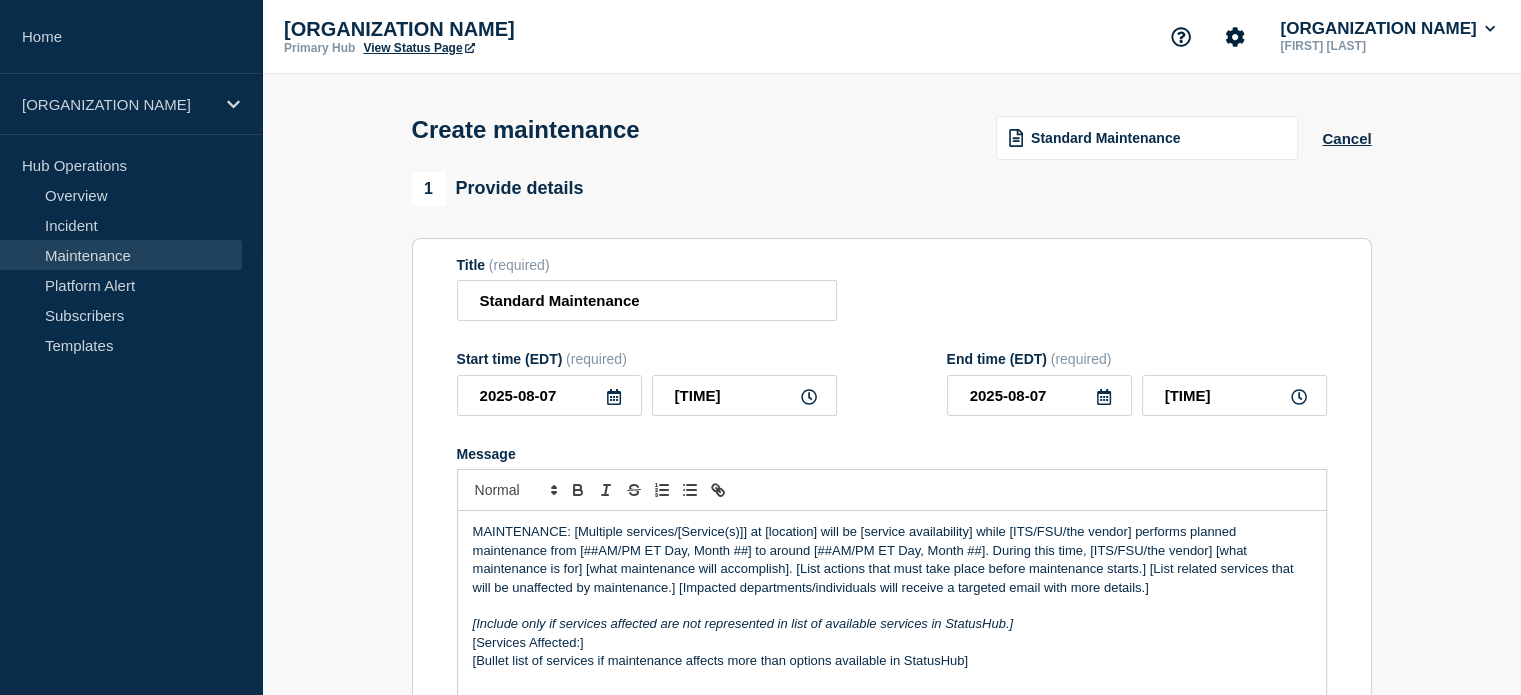 click on "View Status Page" at bounding box center (418, 48) 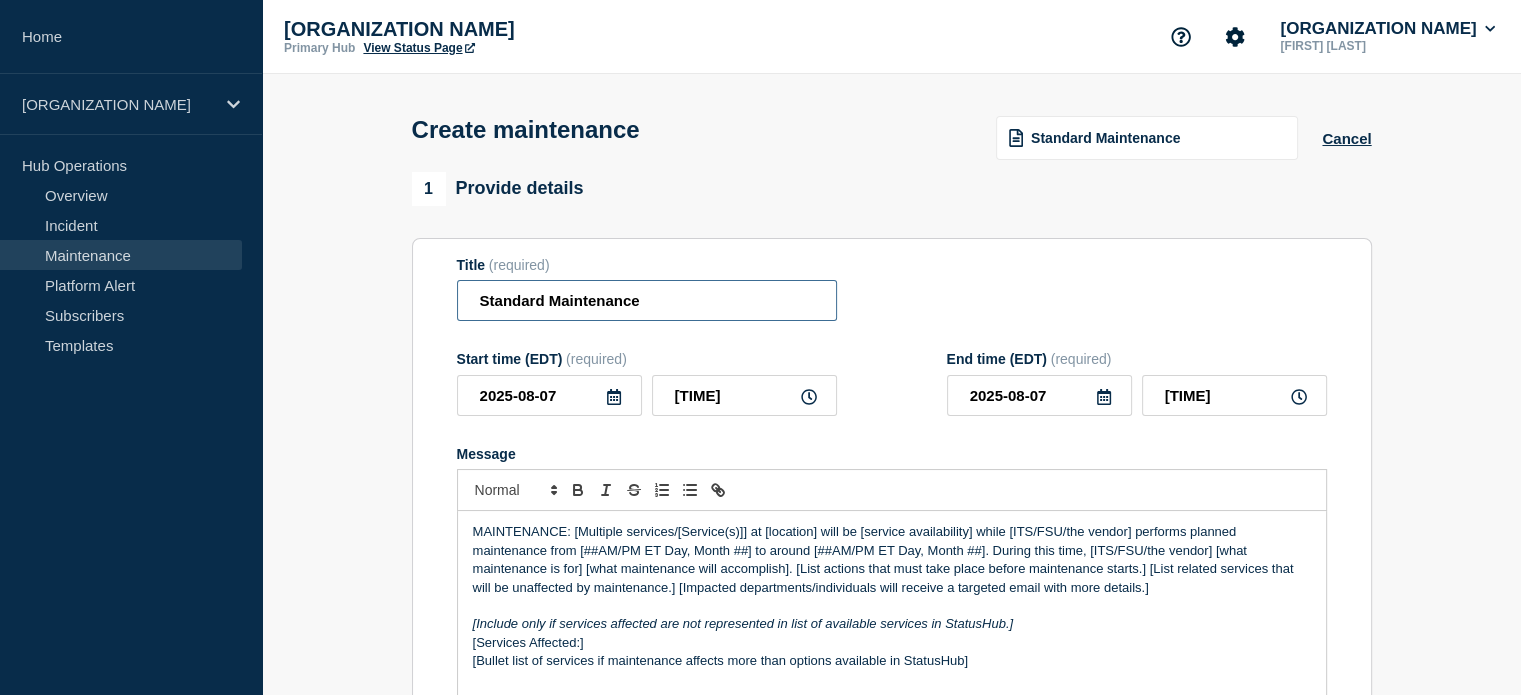 click on "Standard Maintenance" at bounding box center (647, 300) 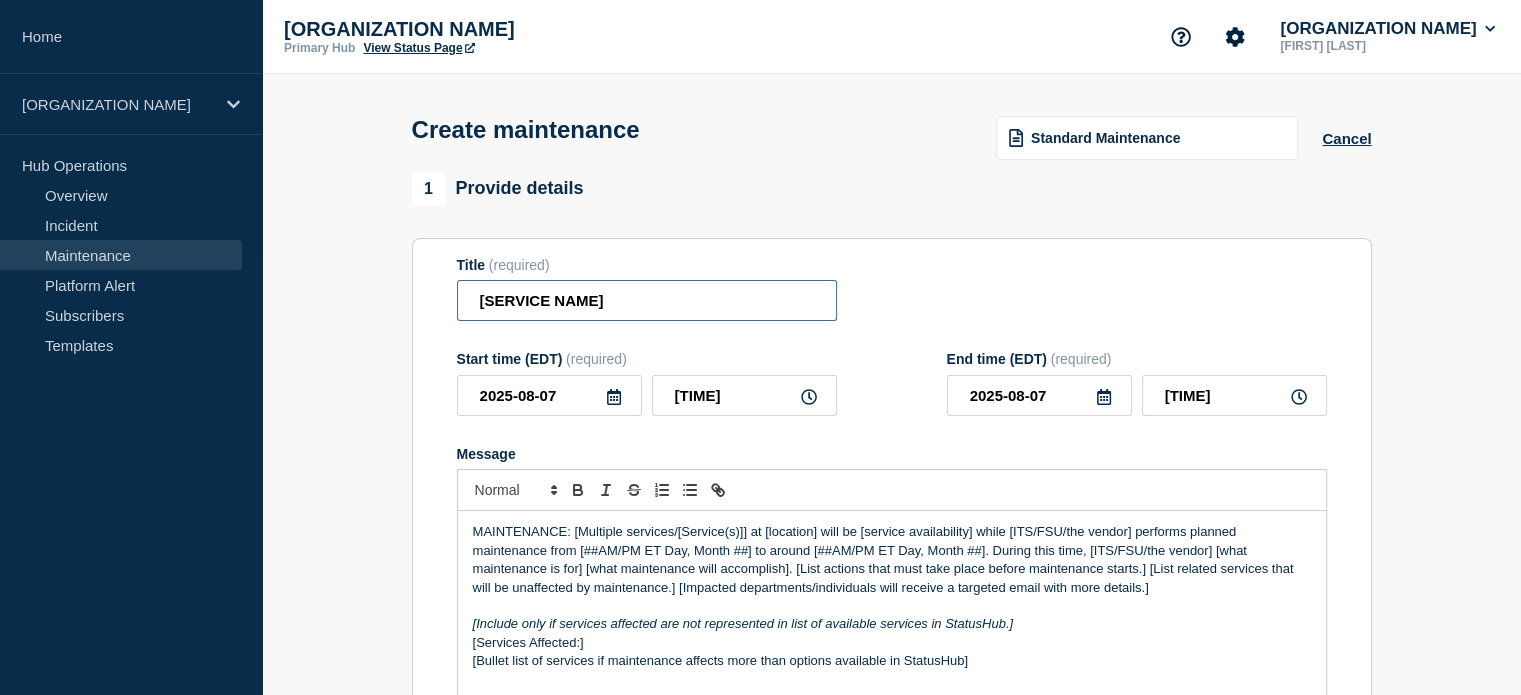 type on "[SERVICE NAME]" 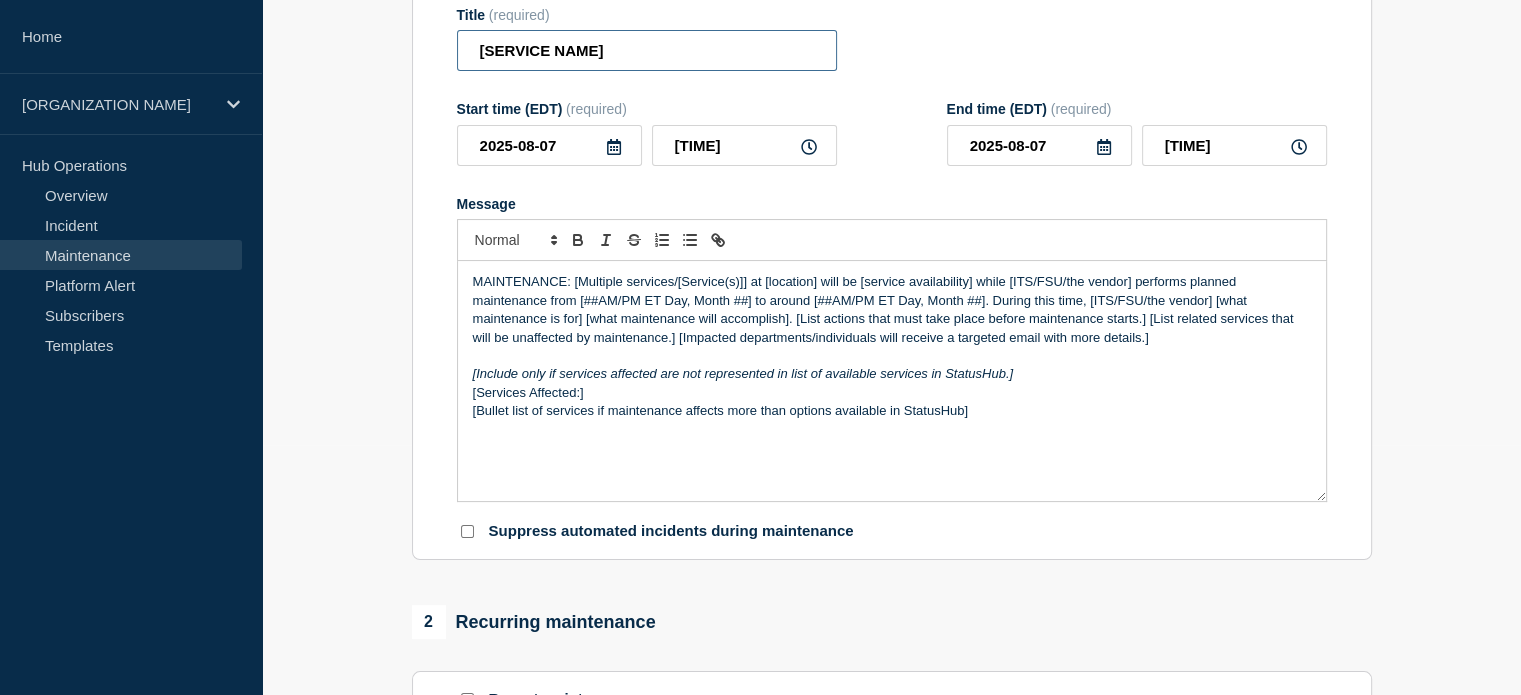 scroll, scrollTop: 275, scrollLeft: 0, axis: vertical 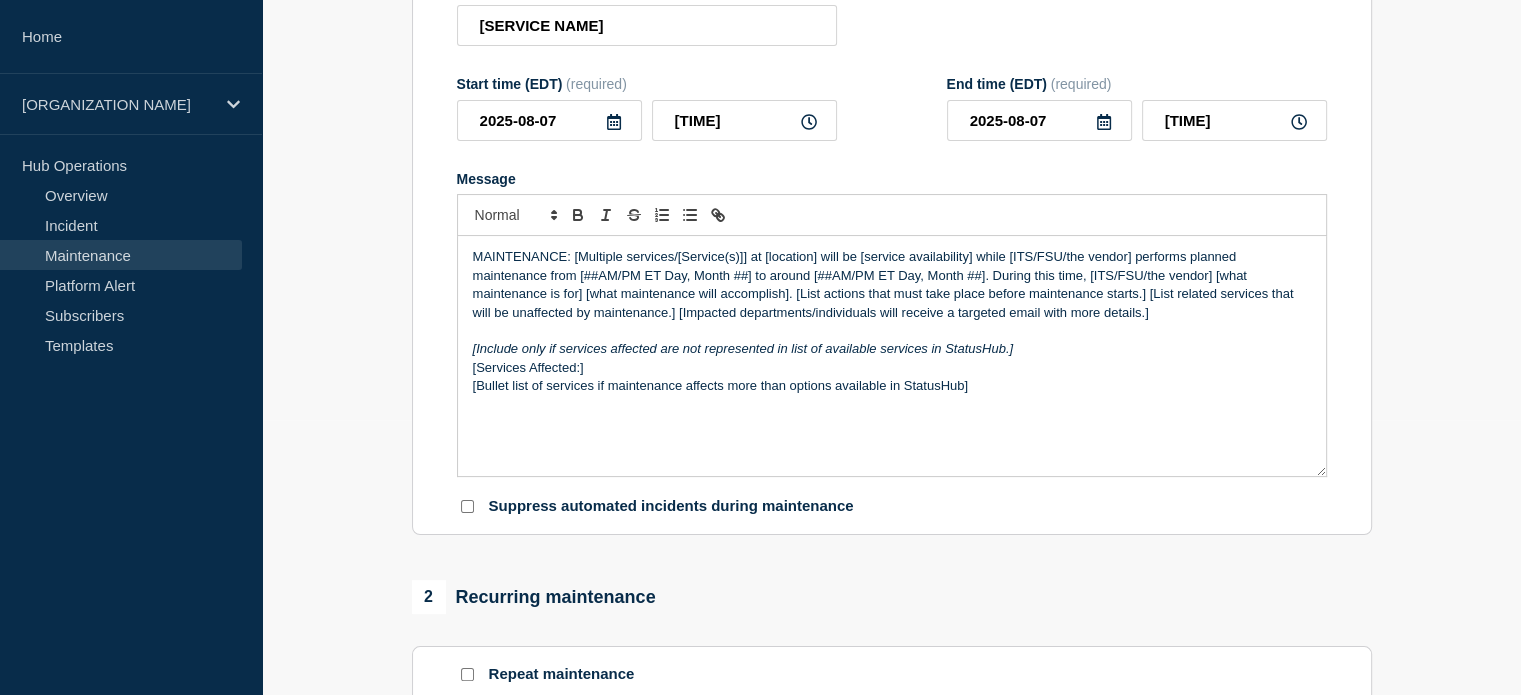 click on "MAINTENANCE: [Multiple services/[Service(s)]] at [location] will be [service availability] while [ITS/FSU/the vendor] performs planned maintenance from [##AM/PM ET Day, Month ##] to around [##AM/PM ET Day, Month ##]. During this time, [ITS/FSU/the vendor] [what maintenance is for] [what maintenance will accomplish]. [List actions that must take place before maintenance starts.] [List related services that will be unaffected by maintenance.] [Impacted departments/individuals will receive a targeted email with more details.]" at bounding box center (892, 285) 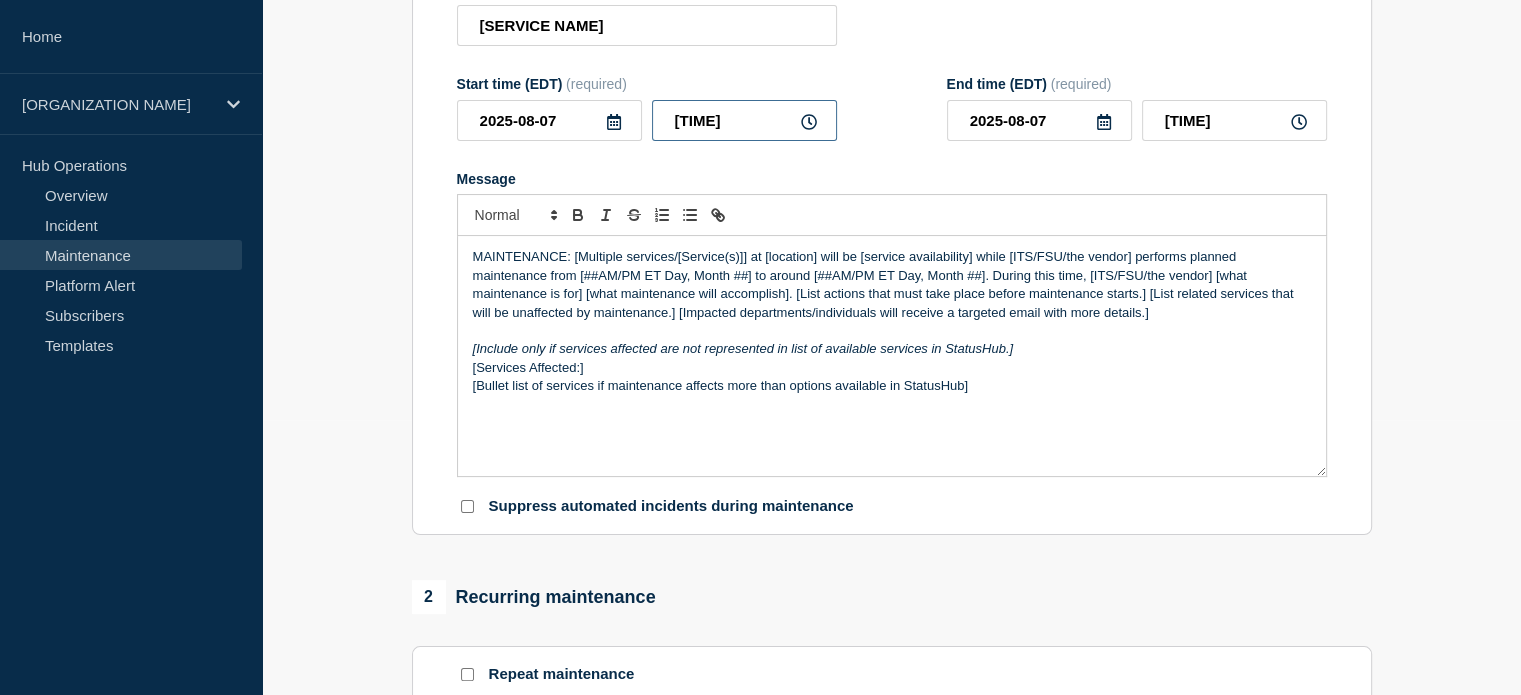 drag, startPoint x: 716, startPoint y: 126, endPoint x: 651, endPoint y: 115, distance: 65.9242 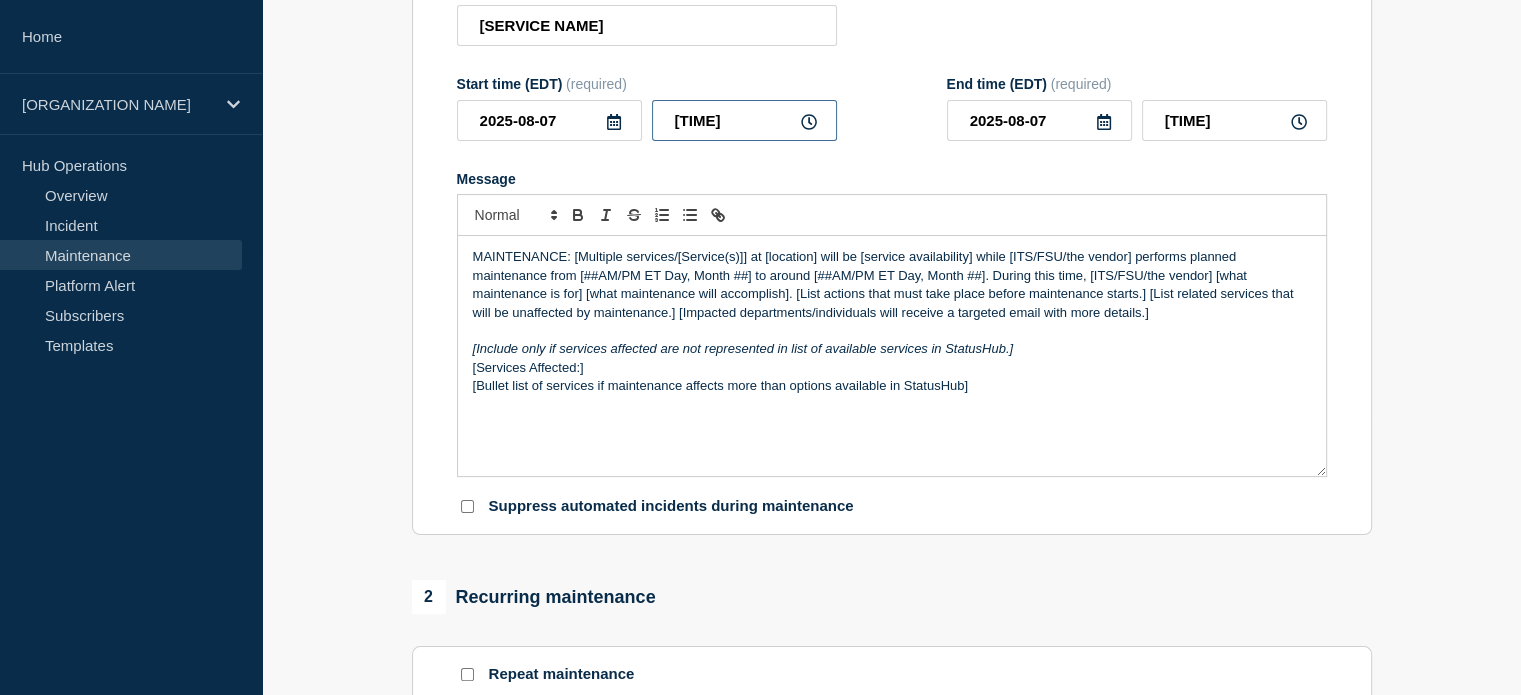 click on "[TIME]" at bounding box center [744, 120] 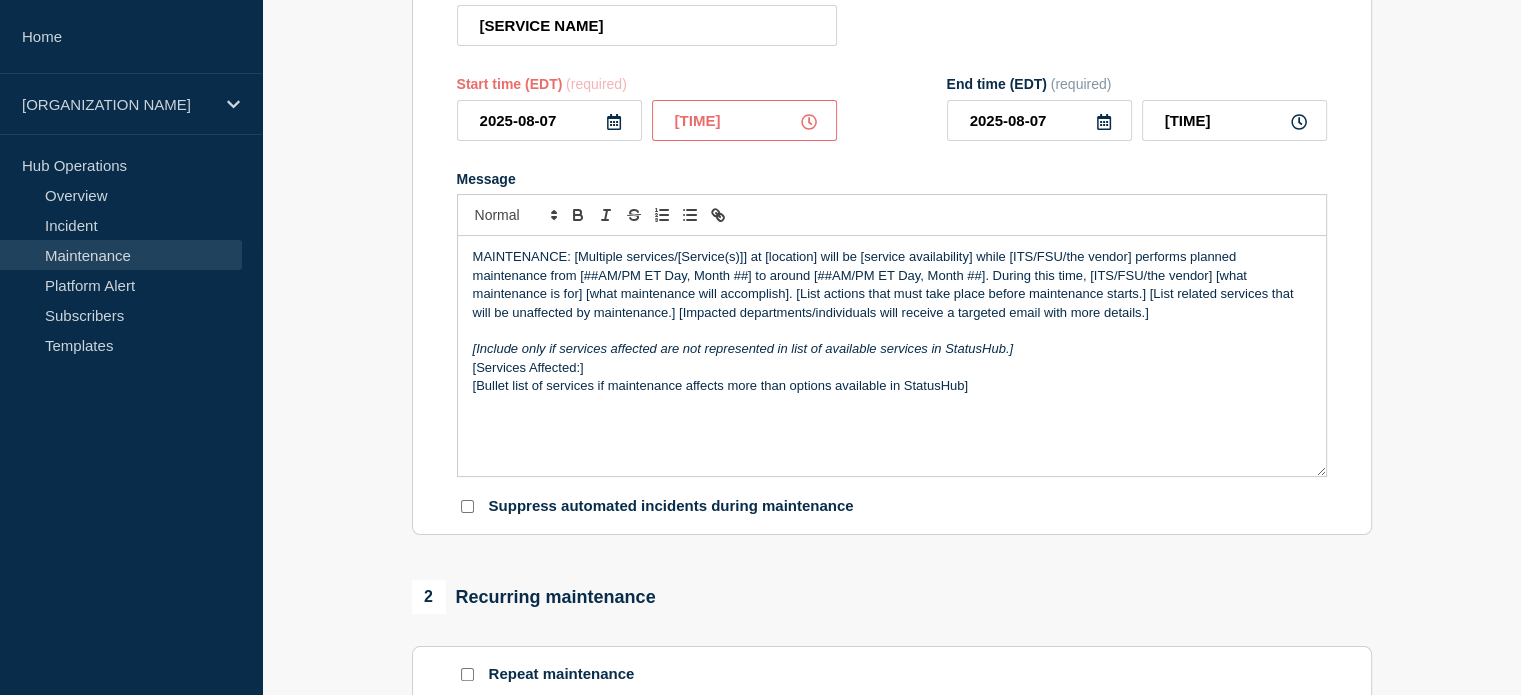 type on "17:30" 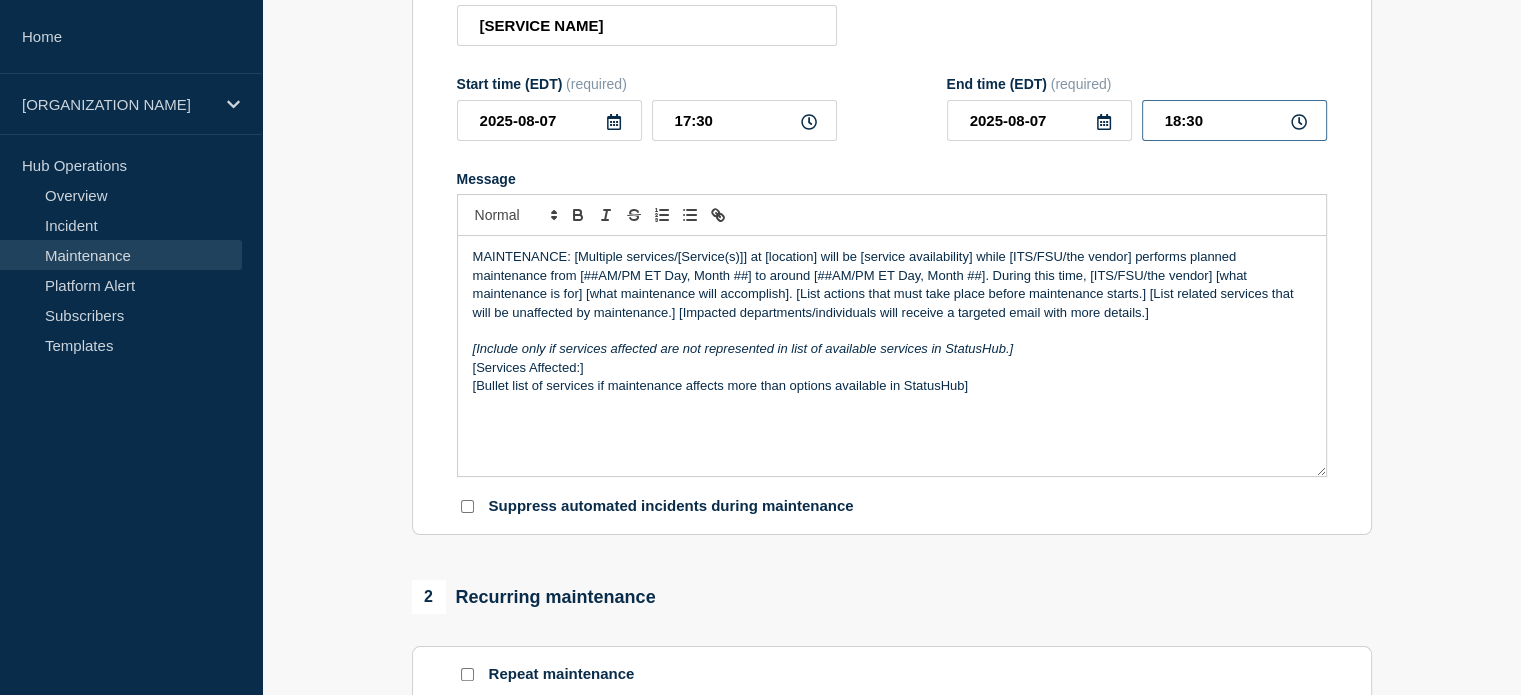 drag, startPoint x: 1176, startPoint y: 123, endPoint x: 1212, endPoint y: 128, distance: 36.345562 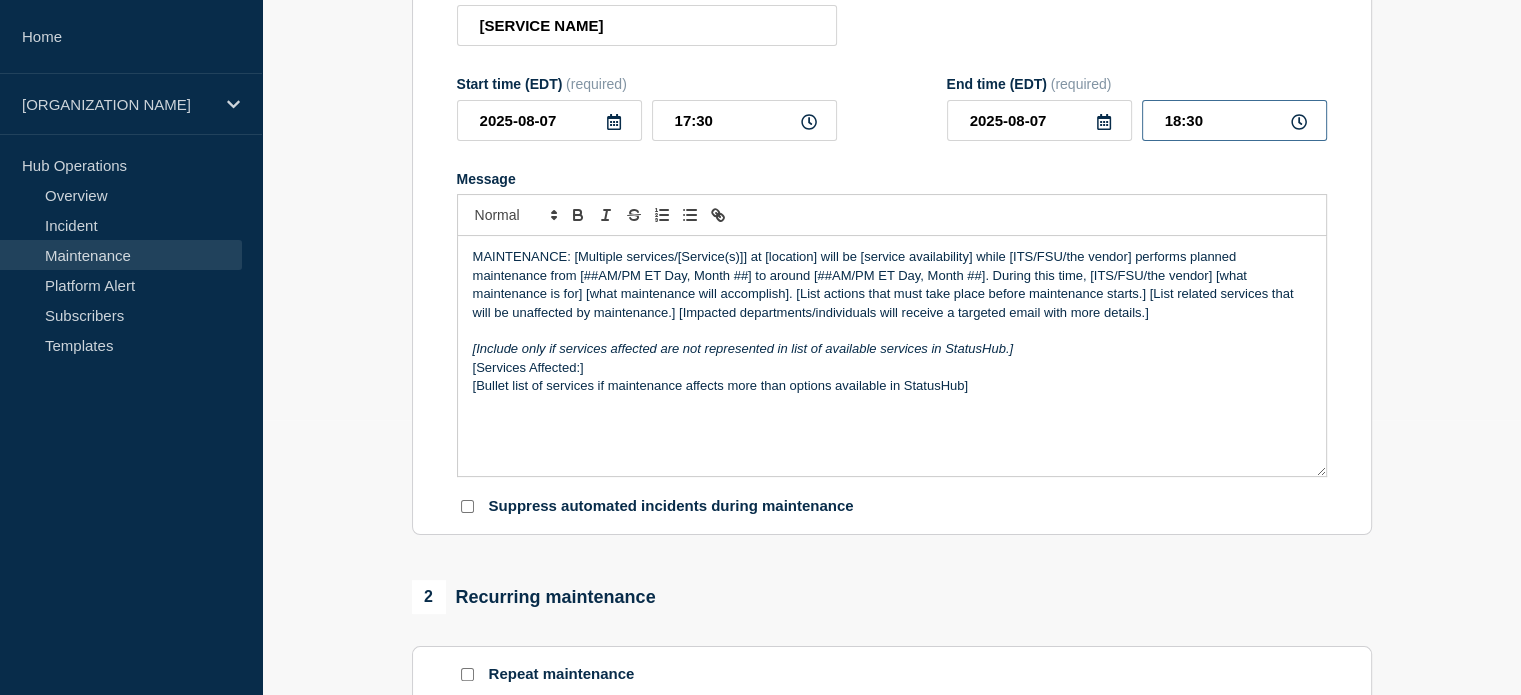 click on "18:30" at bounding box center [1234, 120] 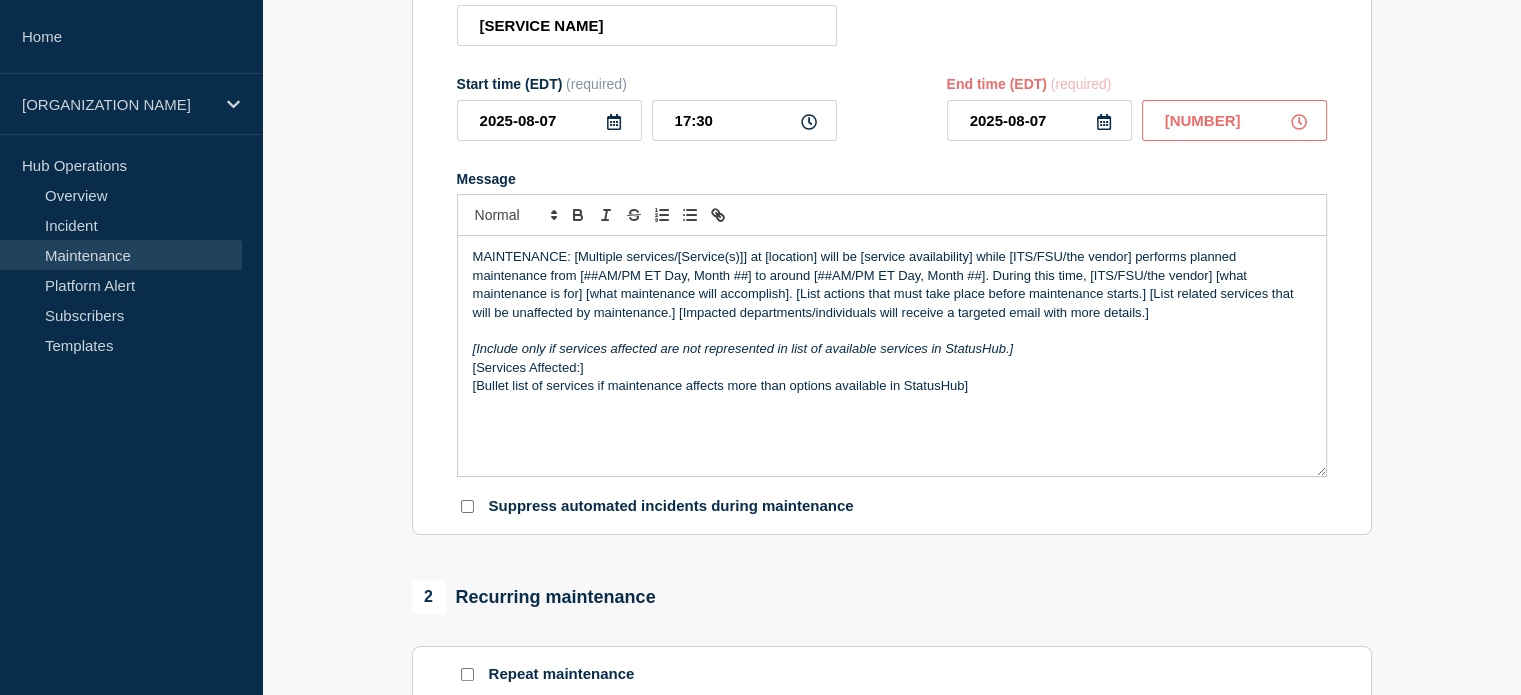 type on "17:45" 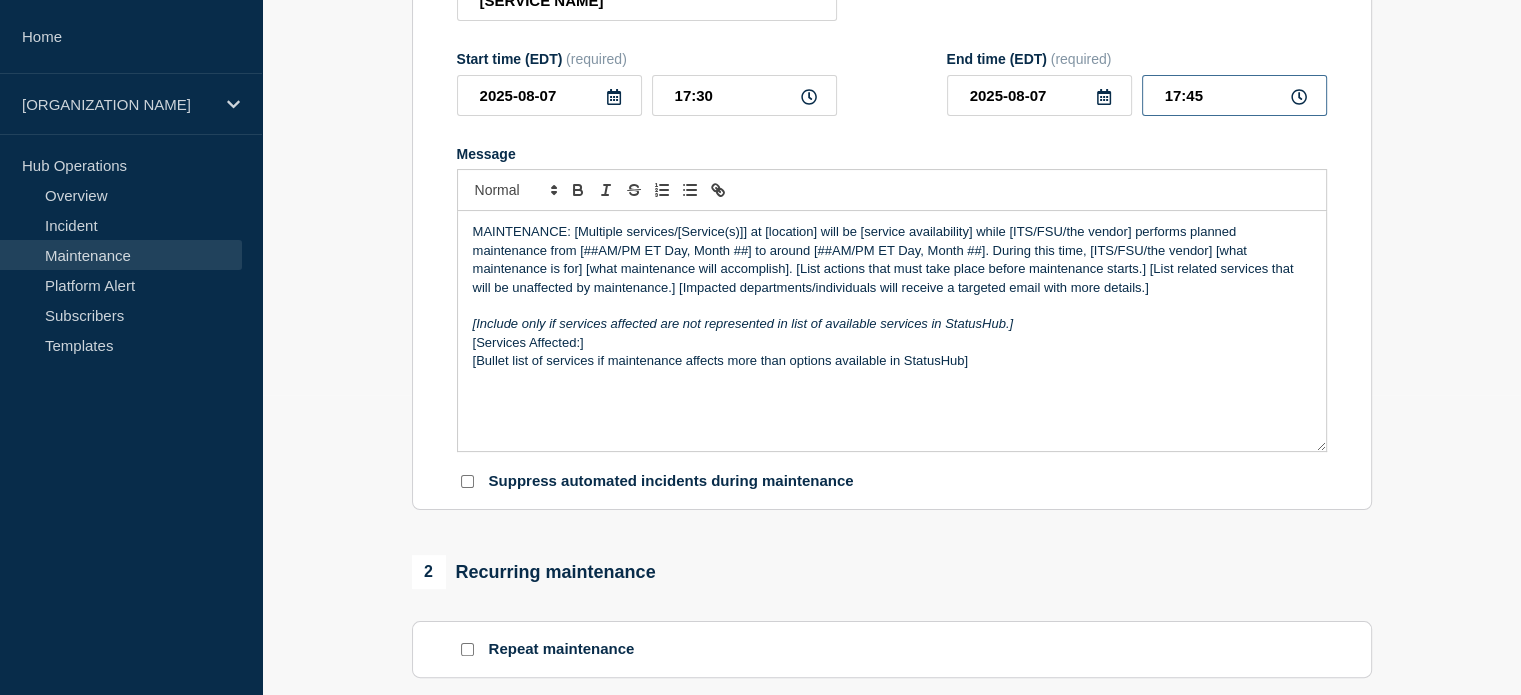 scroll, scrollTop: 275, scrollLeft: 0, axis: vertical 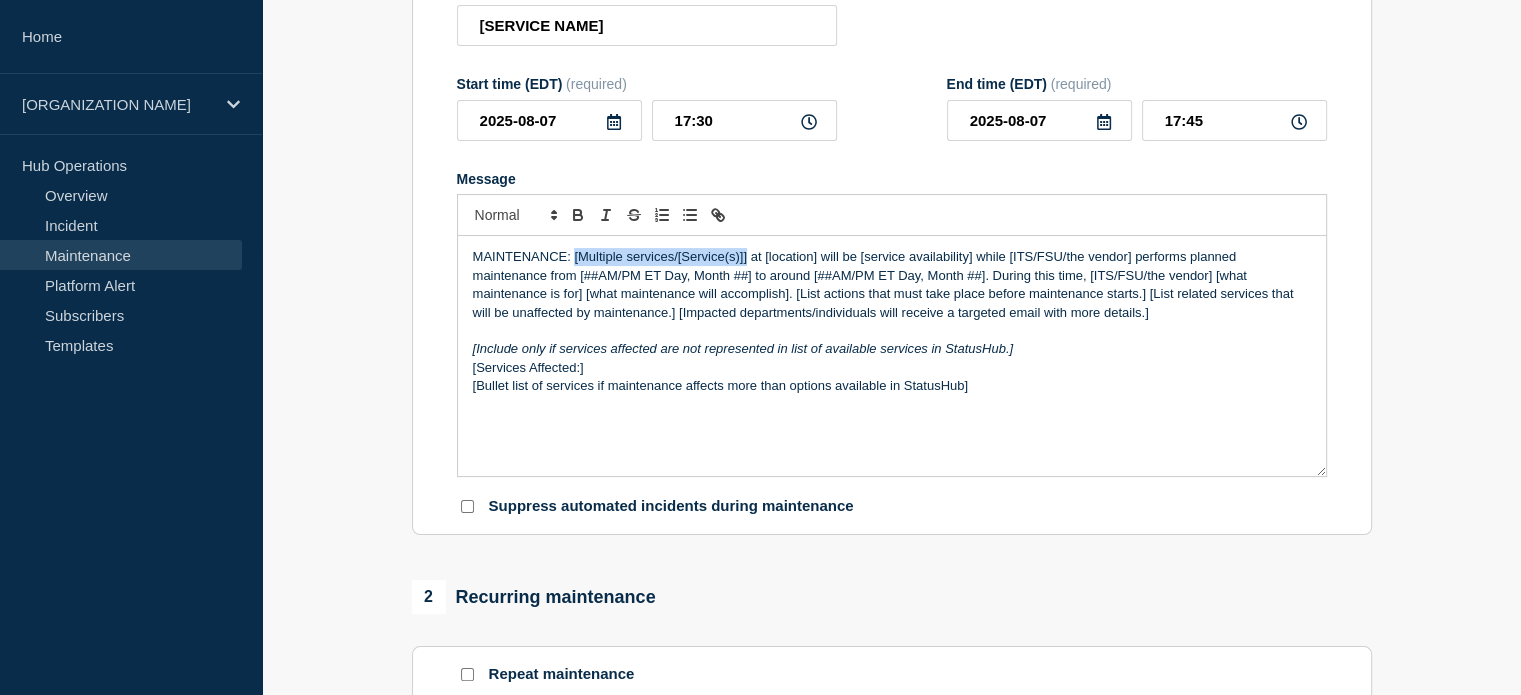 drag, startPoint x: 574, startPoint y: 263, endPoint x: 746, endPoint y: 270, distance: 172.14238 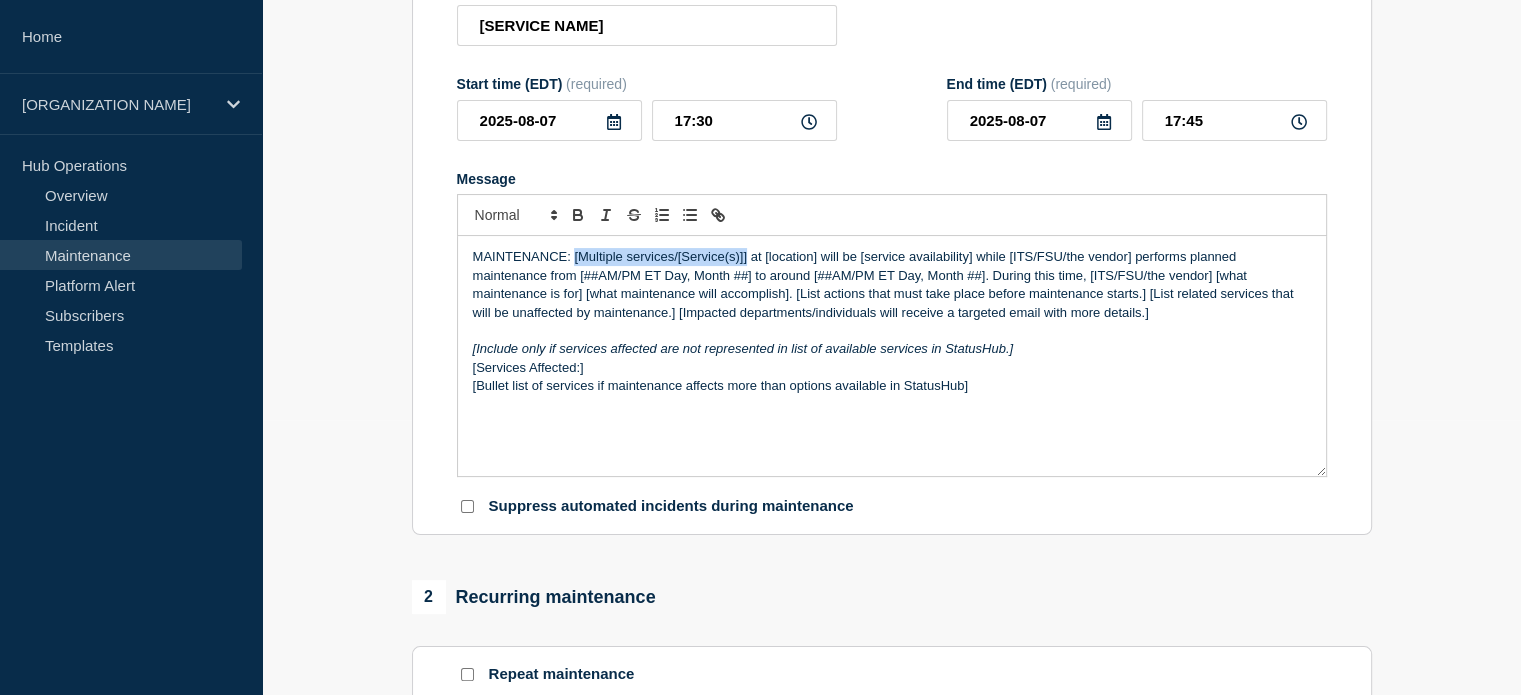 click on "MAINTENANCE: [Multiple services/[Service(s)]] at [location] will be [service availability] while [ITS/FSU/the vendor] performs planned maintenance from [##AM/PM ET Day, Month ##] to around [##AM/PM ET Day, Month ##]. During this time, [ITS/FSU/the vendor] [what maintenance is for] [what maintenance will accomplish]. [List actions that must take place before maintenance starts.] [List related services that will be unaffected by maintenance.] [Impacted departments/individuals will receive a targeted email with more details.]" at bounding box center (892, 285) 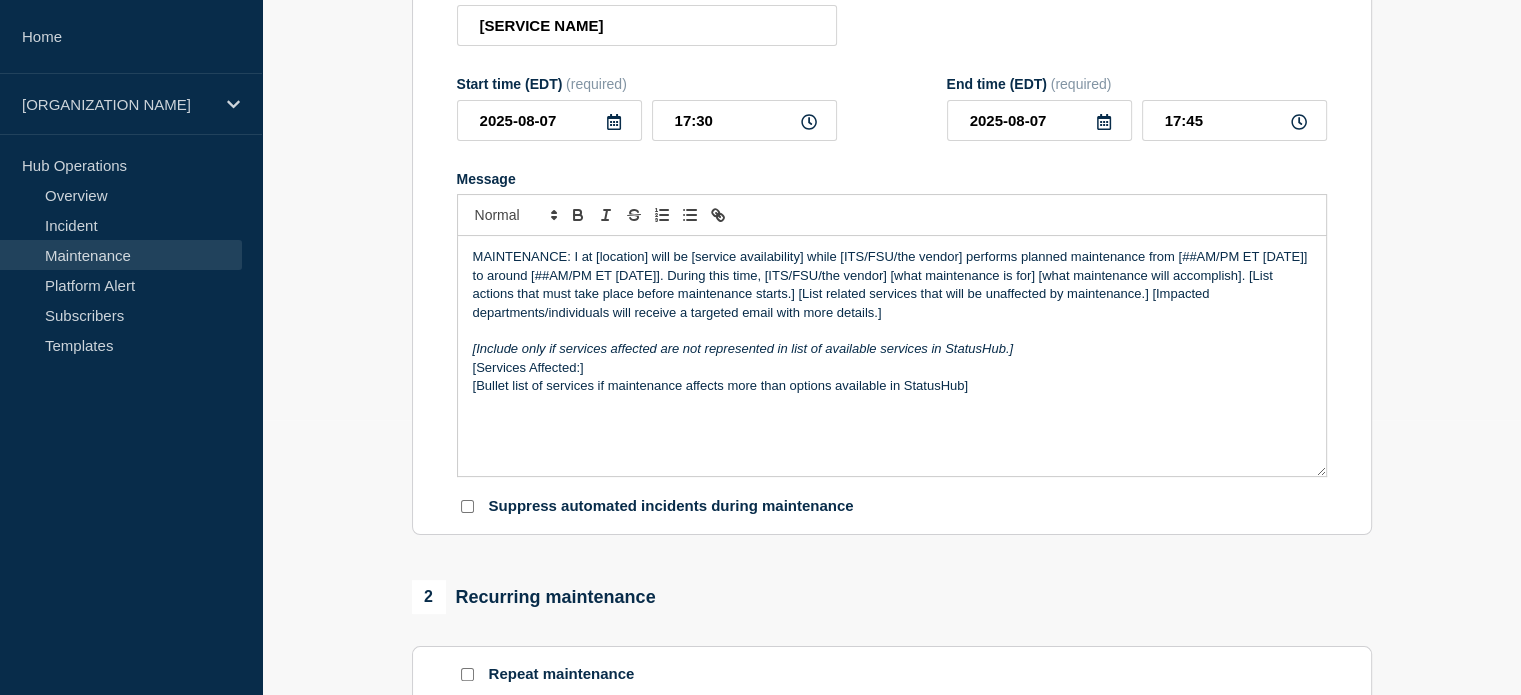 type 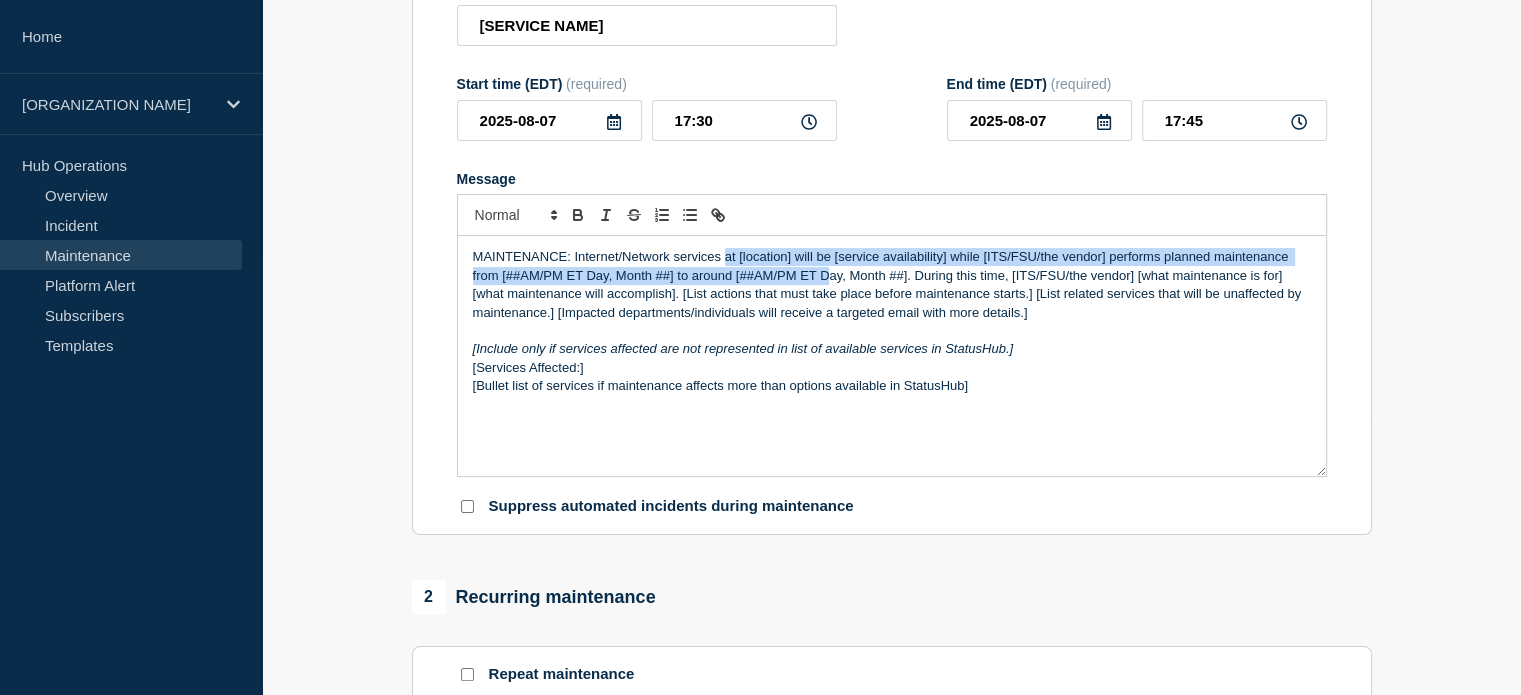 drag, startPoint x: 724, startPoint y: 261, endPoint x: 826, endPoint y: 281, distance: 103.94229 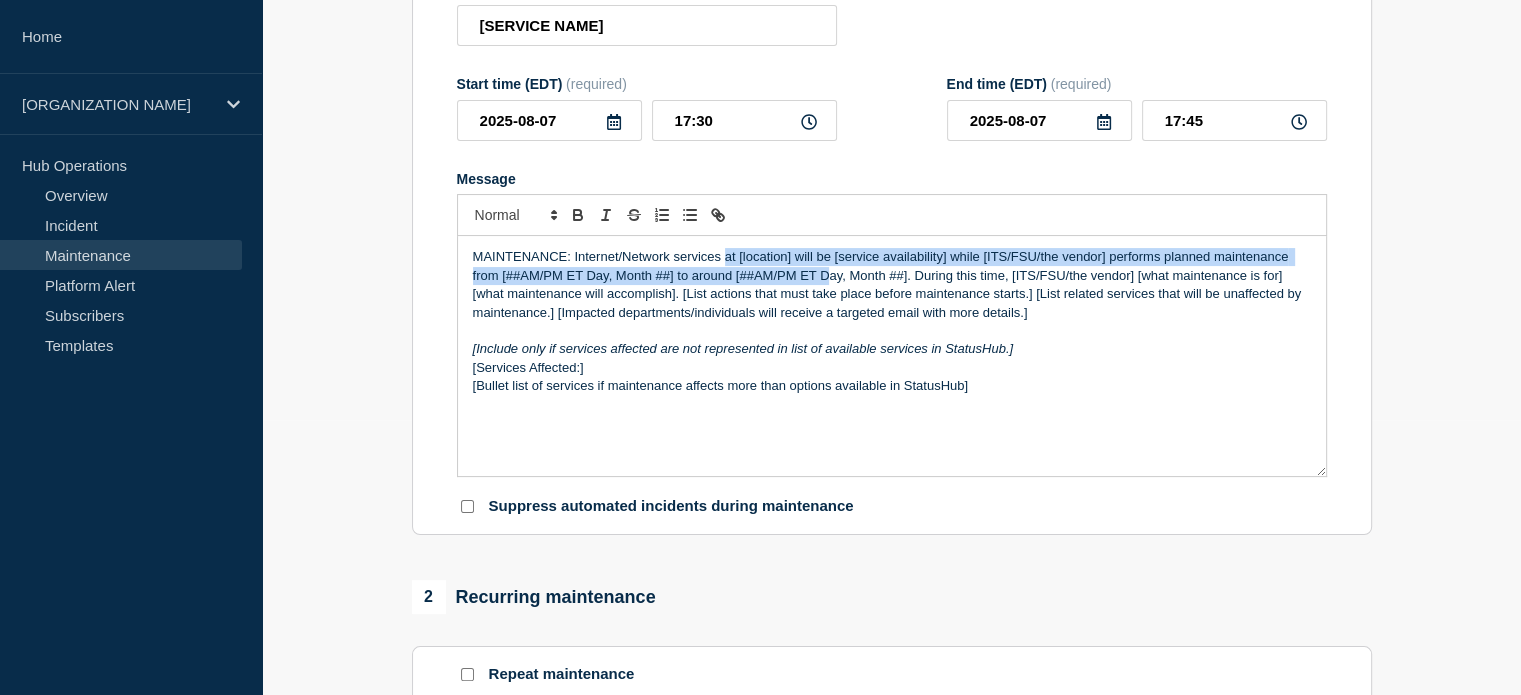 click on "MAINTENANCE: Internet/Network services at [location] will be [service availability] while [ITS/FSU/the vendor] performs planned maintenance from [##AM/PM ET Day, Month ##] to around [##AM/PM ET Day, Month ##]. During this time, [ITS/FSU/the vendor] [what maintenance is for] [what maintenance will accomplish]. [List actions that must take place before maintenance starts.] [List related services that will be unaffected by maintenance.] [Impacted departments/individuals will receive a targeted email with more details.]" at bounding box center [892, 285] 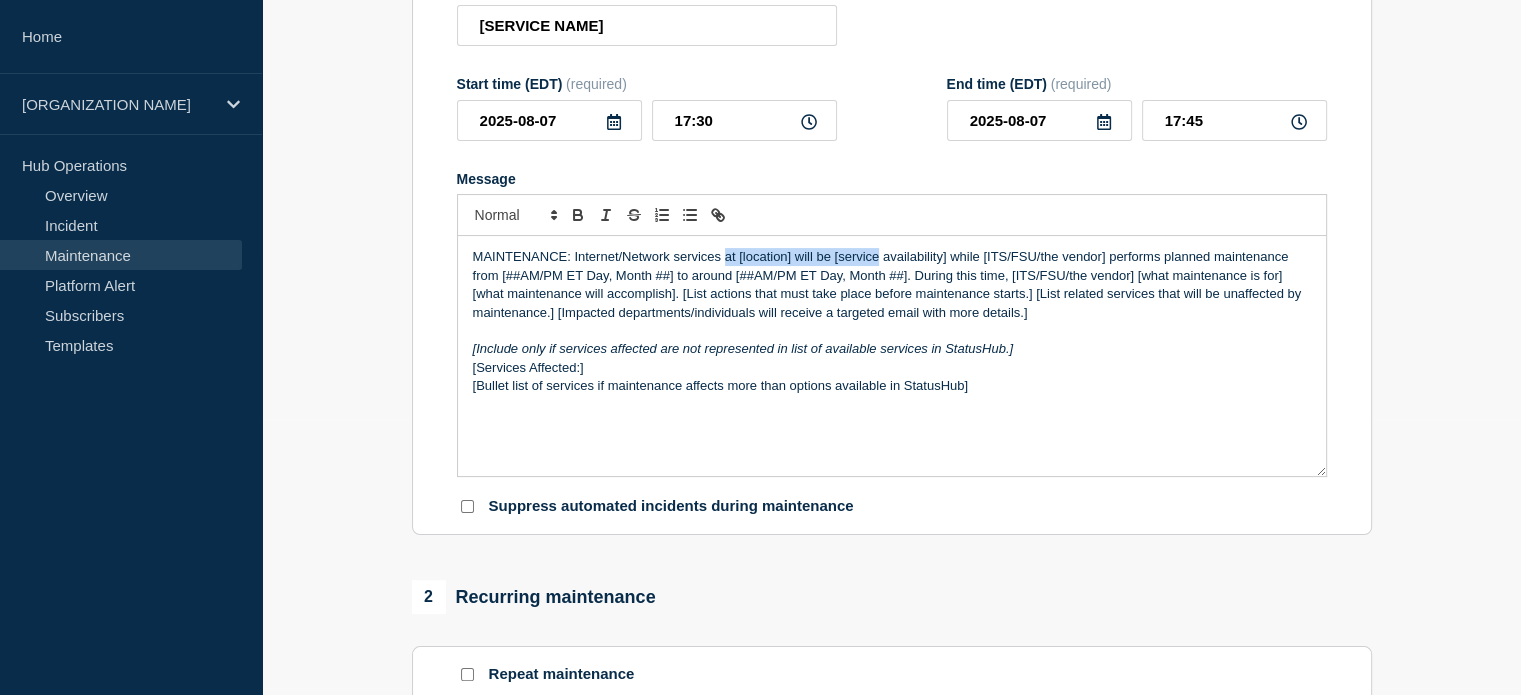 drag, startPoint x: 724, startPoint y: 267, endPoint x: 877, endPoint y: 266, distance: 153.00327 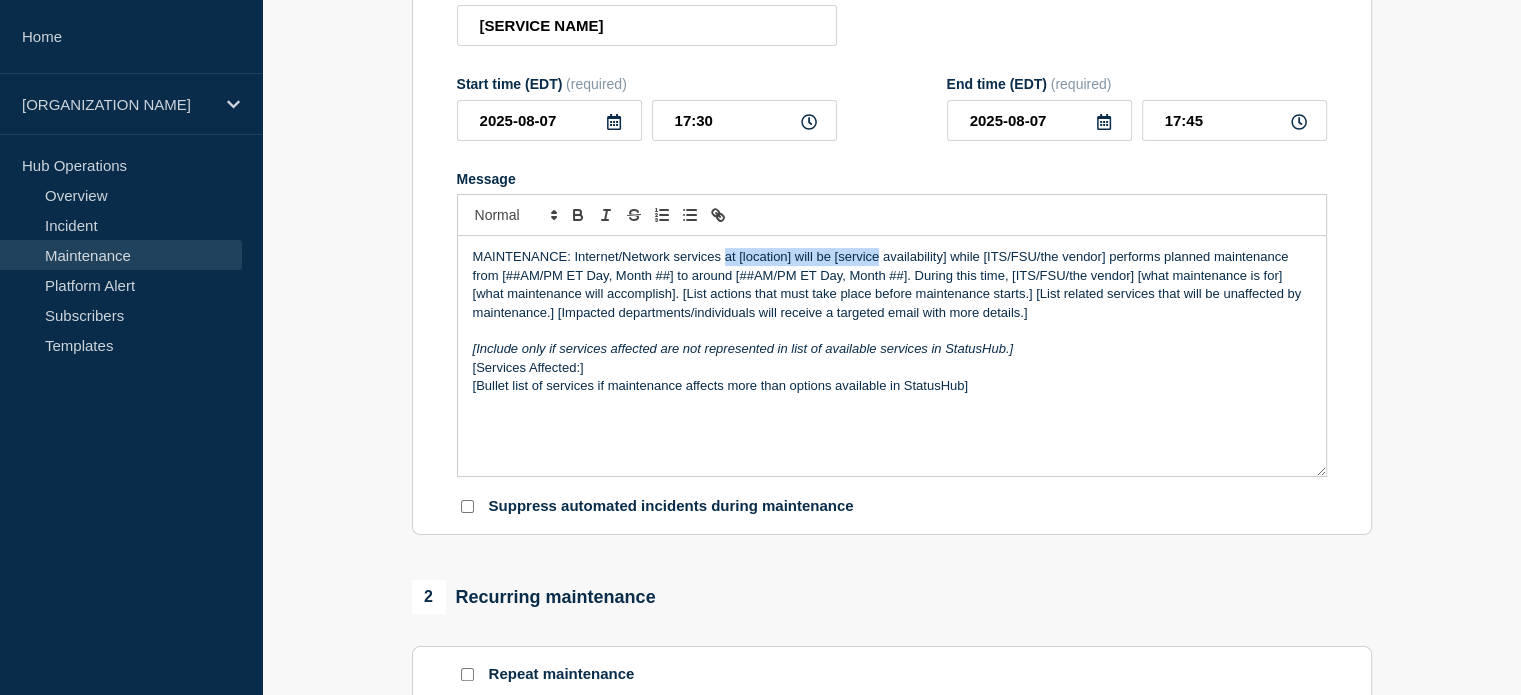 click on "MAINTENANCE: Internet/Network services at [location] will be [service availability] while [ITS/FSU/the vendor] performs planned maintenance from [##AM/PM ET Day, Month ##] to around [##AM/PM ET Day, Month ##]. During this time, [ITS/FSU/the vendor] [what maintenance is for] [what maintenance will accomplish]. [List actions that must take place before maintenance starts.] [List related services that will be unaffected by maintenance.] [Impacted departments/individuals will receive a targeted email with more details.]" at bounding box center (892, 285) 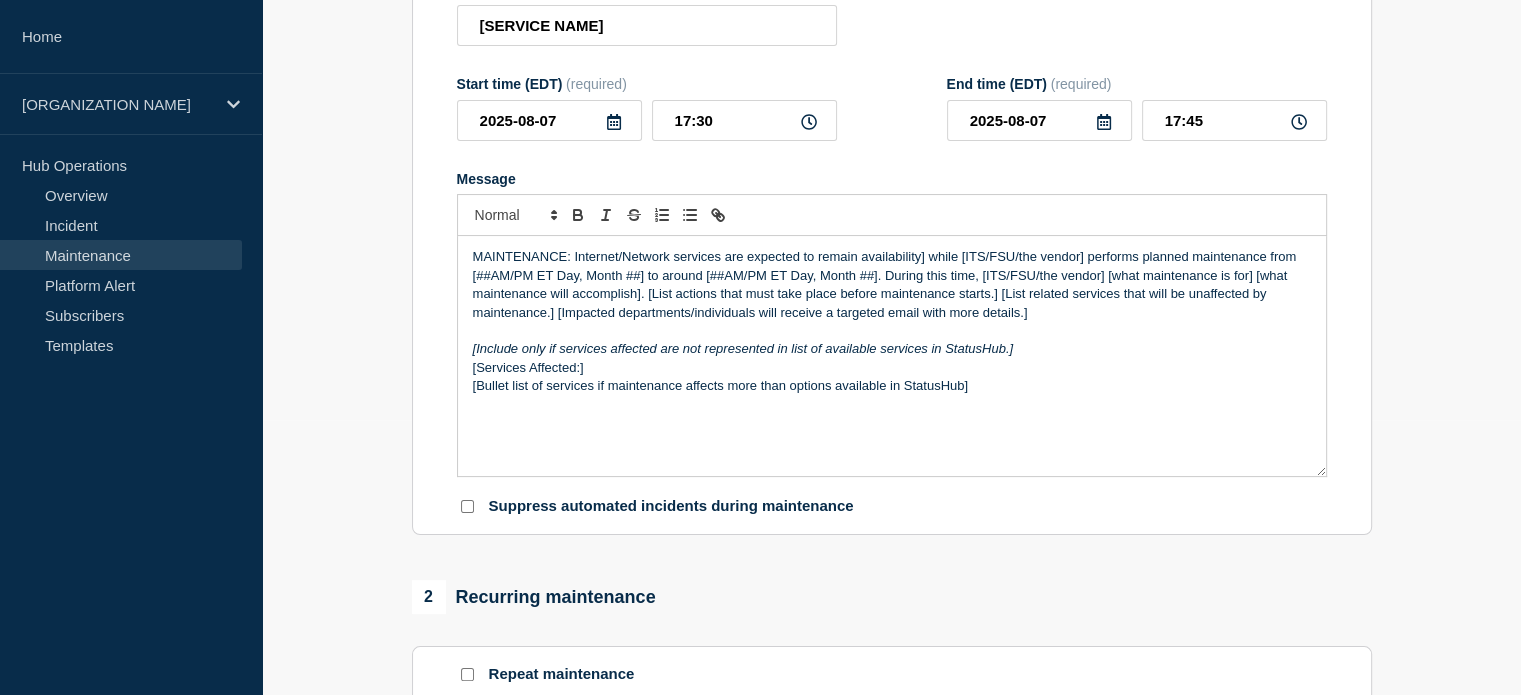 click on "MAINTENANCE: Internet/Network services are expected to remain availability] while [ITS/FSU/the vendor] performs planned maintenance from [##AM/PM ET Day, Month ##] to around [##AM/PM ET Day, Month ##]. During this time, [ITS/FSU/the vendor] [what maintenance is for] [what maintenance will accomplish]. [List actions that must take place before maintenance starts.] [List related services that will be unaffected by maintenance.] [Impacted departments/individuals will receive a targeted email with more details.]" at bounding box center (892, 285) 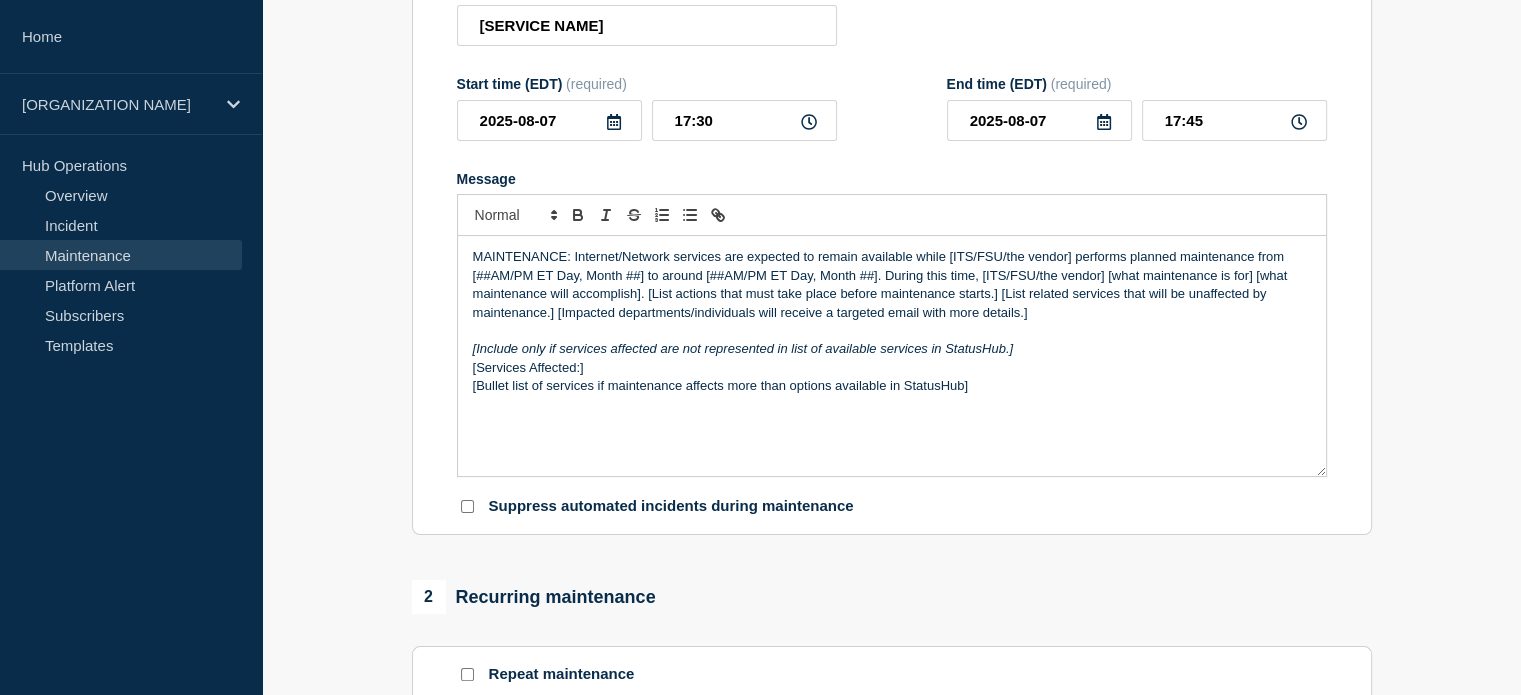 click on "MAINTENANCE: Internet/Network services are expected to remain available while [ITS/FSU/the vendor] performs planned maintenance from [##AM/PM ET Day, Month ##] to around [##AM/PM ET Day, Month ##]. During this time, [ITS/FSU/the vendor] [what maintenance is for] [what maintenance will accomplish]. [List actions that must take place before maintenance starts.] [List related services that will be unaffected by maintenance.] [Impacted departments/individuals will receive a targeted email with more details.]" at bounding box center [892, 285] 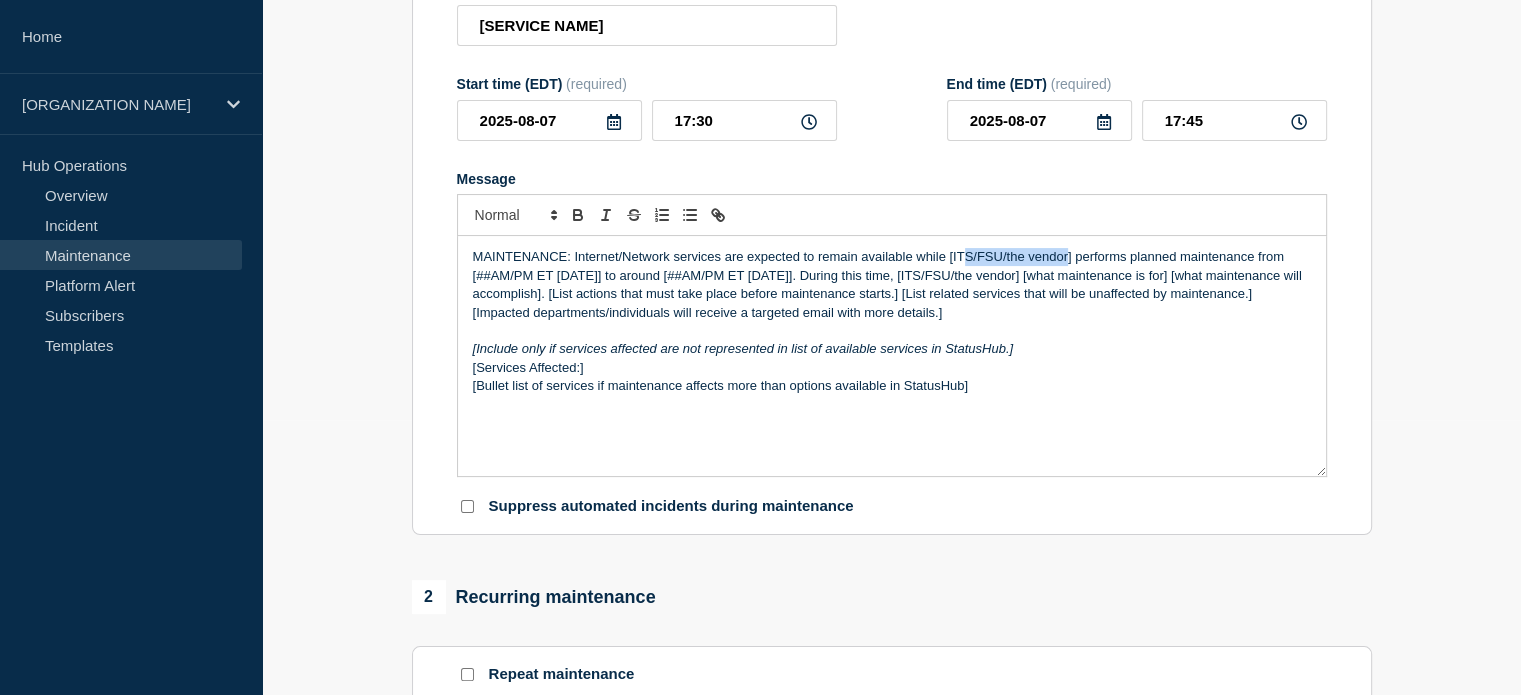 drag, startPoint x: 968, startPoint y: 266, endPoint x: 1067, endPoint y: 267, distance: 99.00505 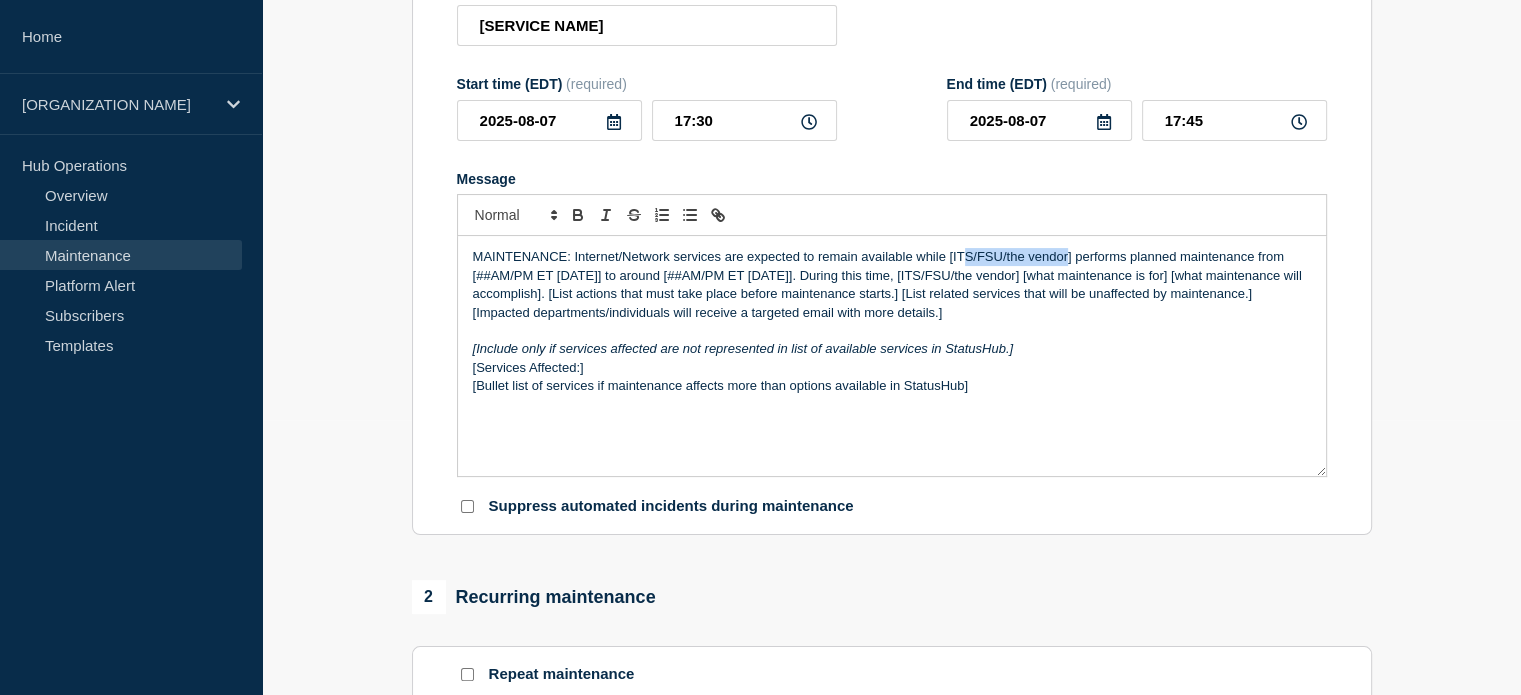 click on "MAINTENANCE: Internet/Network services are expected to remain available while [ITS/FSU/the vendor] performs planned maintenance from [##AM/PM ET [DATE]] to around [##AM/PM ET [DATE]]. During this time, [ITS/FSU/the vendor] [what maintenance is for] [what maintenance will accomplish]. [List actions that must take place before maintenance starts.] [List related services that will be unaffected by maintenance.] [Impacted departments/individuals will receive a targeted email with more details.]" at bounding box center (892, 285) 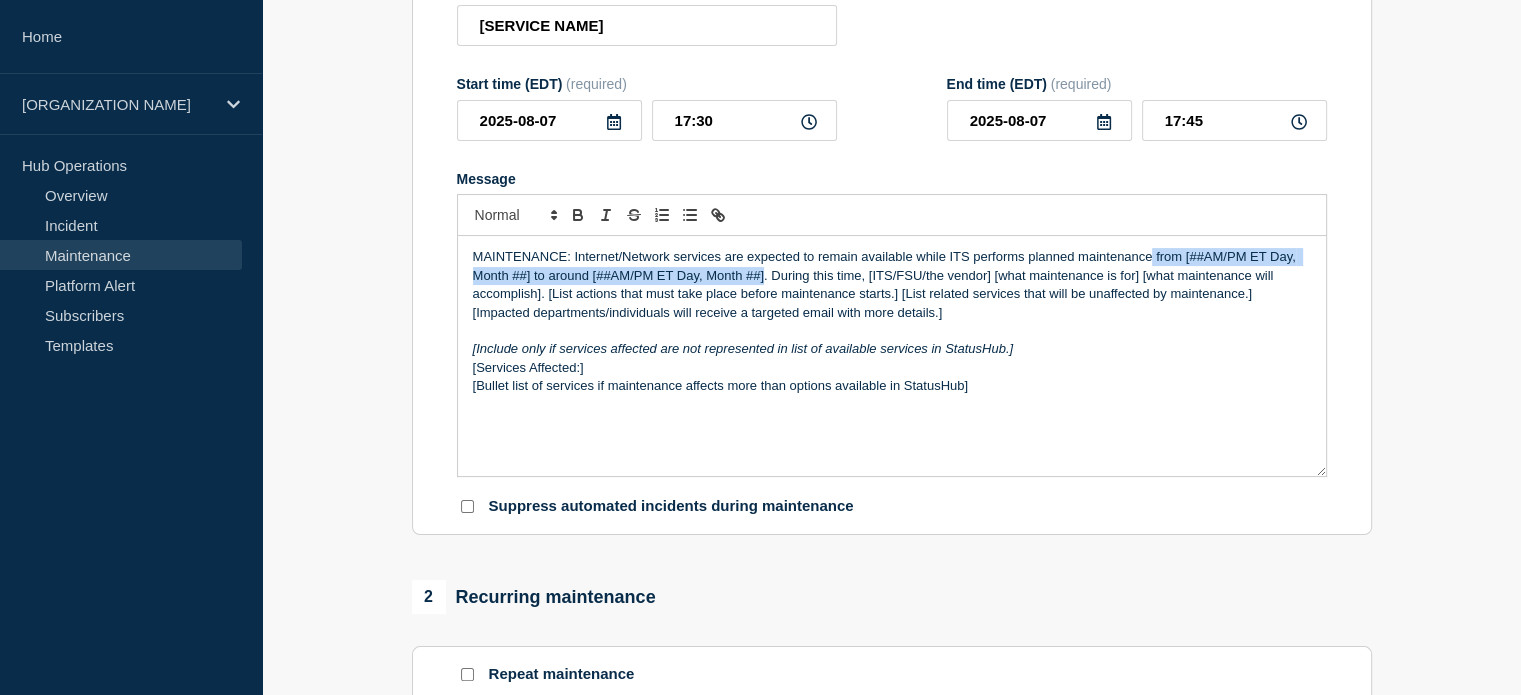 drag, startPoint x: 1150, startPoint y: 263, endPoint x: 764, endPoint y: 288, distance: 386.80875 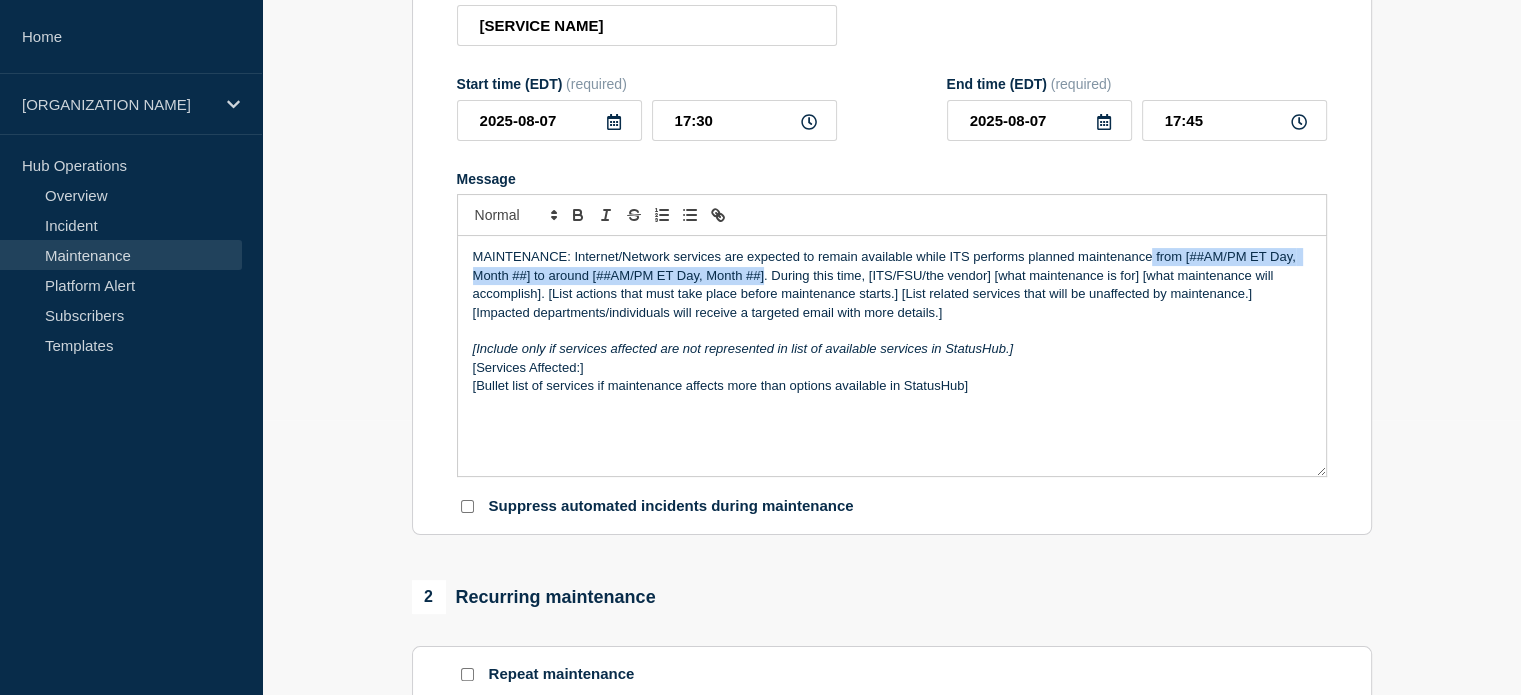 click on "MAINTENANCE: Internet/Network services are expected to remain available while ITS performs planned maintenance from [##AM/PM ET Day, Month ##] to around [##AM/PM ET Day, Month ##]. During this time, [ITS/FSU/the vendor] [what maintenance is for] [what maintenance will accomplish]. [List actions that must take place before maintenance starts.] [List related services that will be unaffected by maintenance.] [Impacted departments/individuals will receive a targeted email with more details.]" at bounding box center (892, 285) 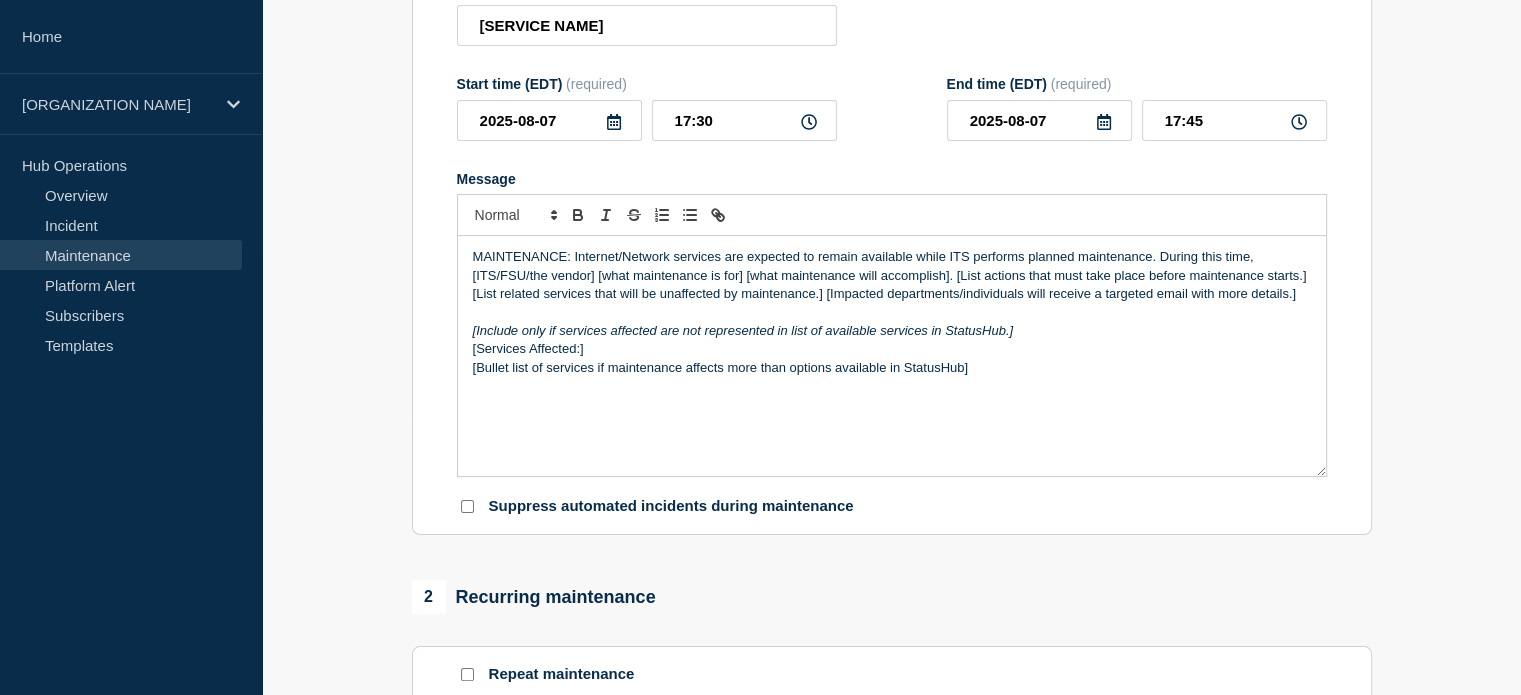 click on "MAINTENANCE: Internet/Network services are expected to remain available while ITS performs planned maintenance. During this time, [ITS/FSU/the vendor] [what maintenance is for] [what maintenance will accomplish]. [List actions that must take place before maintenance starts.] [List related services that will be unaffected by maintenance.] [Impacted departments/individuals will receive a targeted email with more details.]" at bounding box center [892, 275] 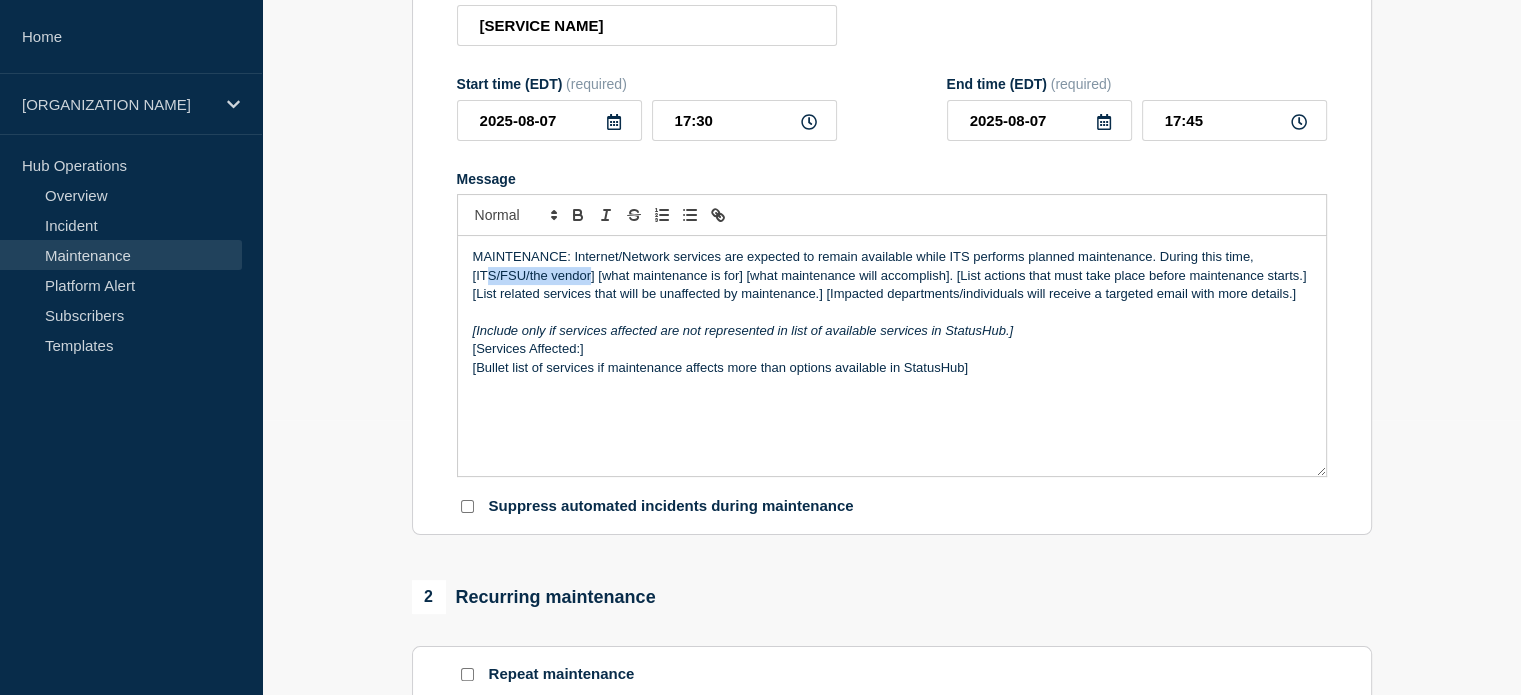 drag, startPoint x: 492, startPoint y: 279, endPoint x: 589, endPoint y: 290, distance: 97.62172 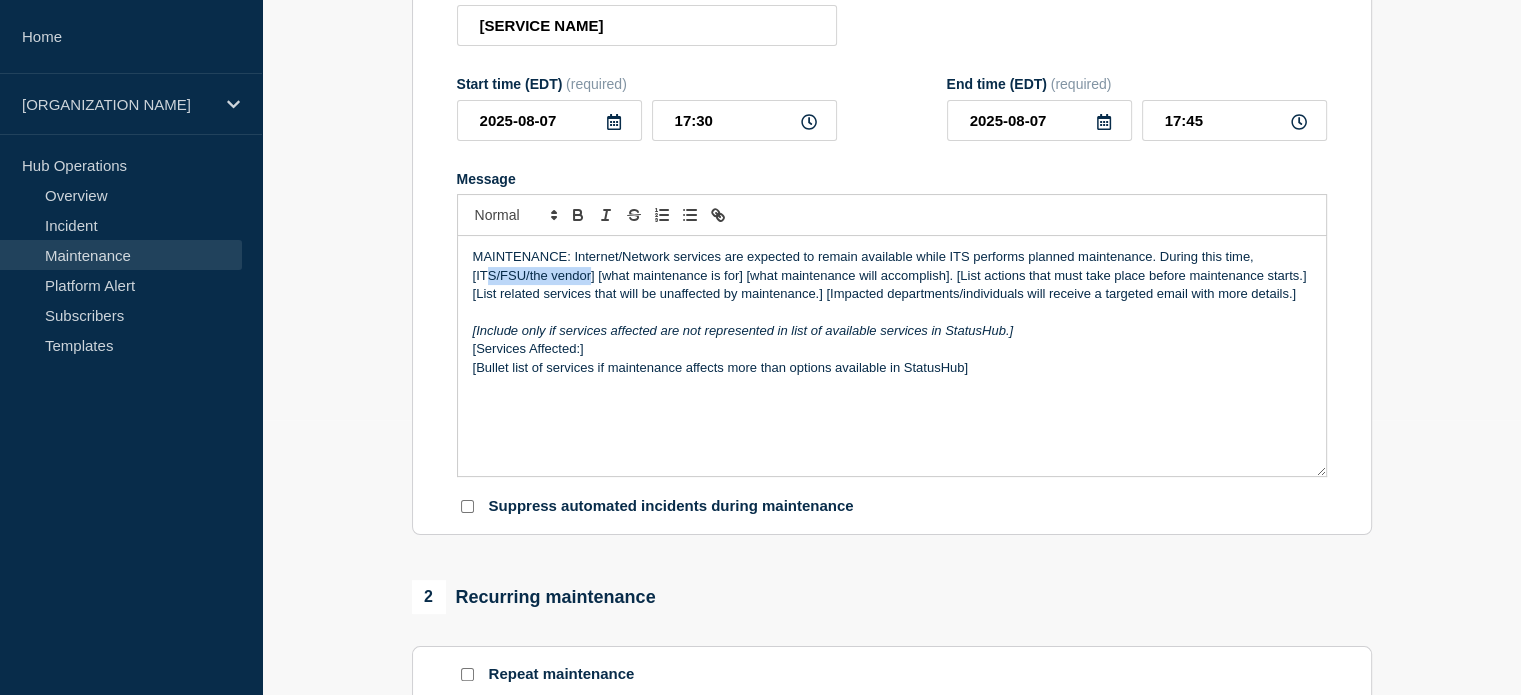 click on "MAINTENANCE: Internet/Network services are expected to remain available while ITS performs planned maintenance. During this time, [ITS/FSU/the vendor] [what maintenance is for] [what maintenance will accomplish]. [List actions that must take place before maintenance starts.] [List related services that will be unaffected by maintenance.] [Impacted departments/individuals will receive a targeted email with more details.]" at bounding box center (892, 275) 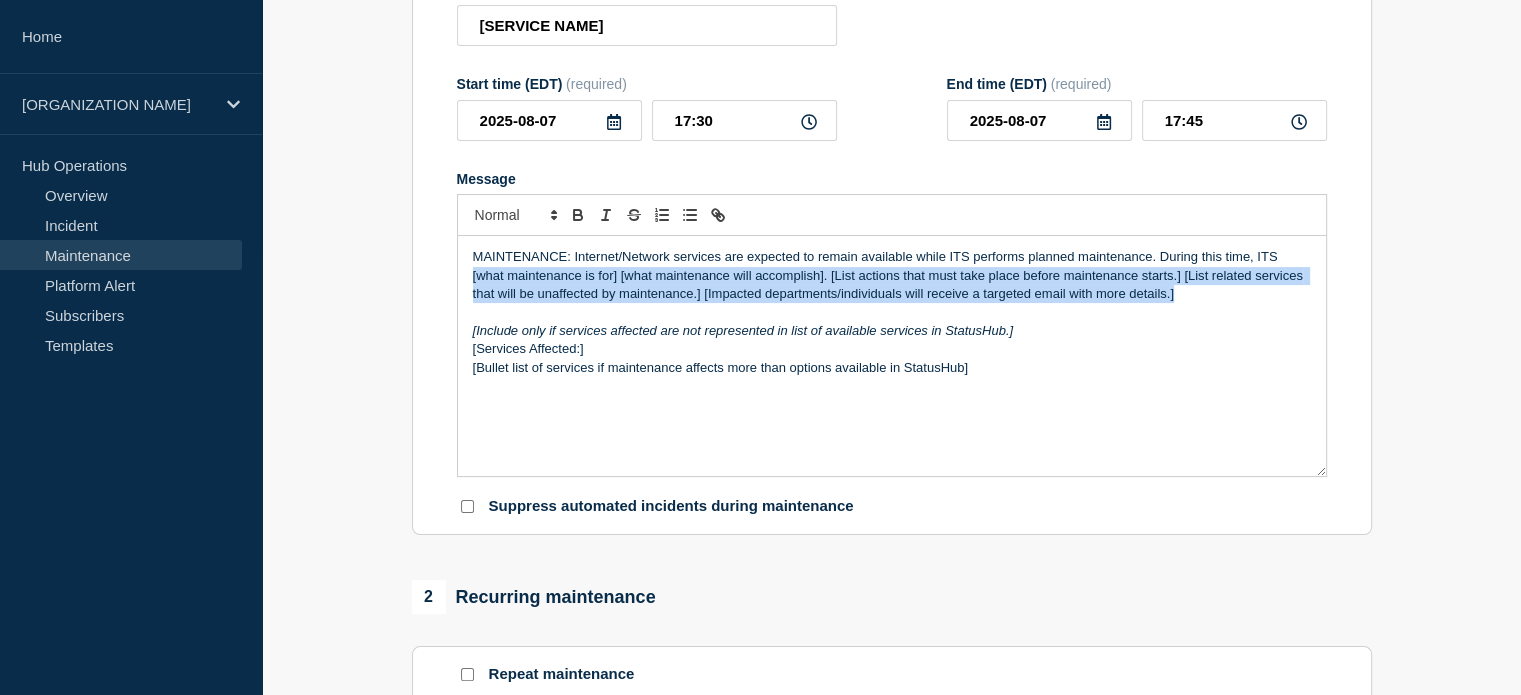 drag, startPoint x: 471, startPoint y: 283, endPoint x: 1177, endPoint y: 303, distance: 706.2832 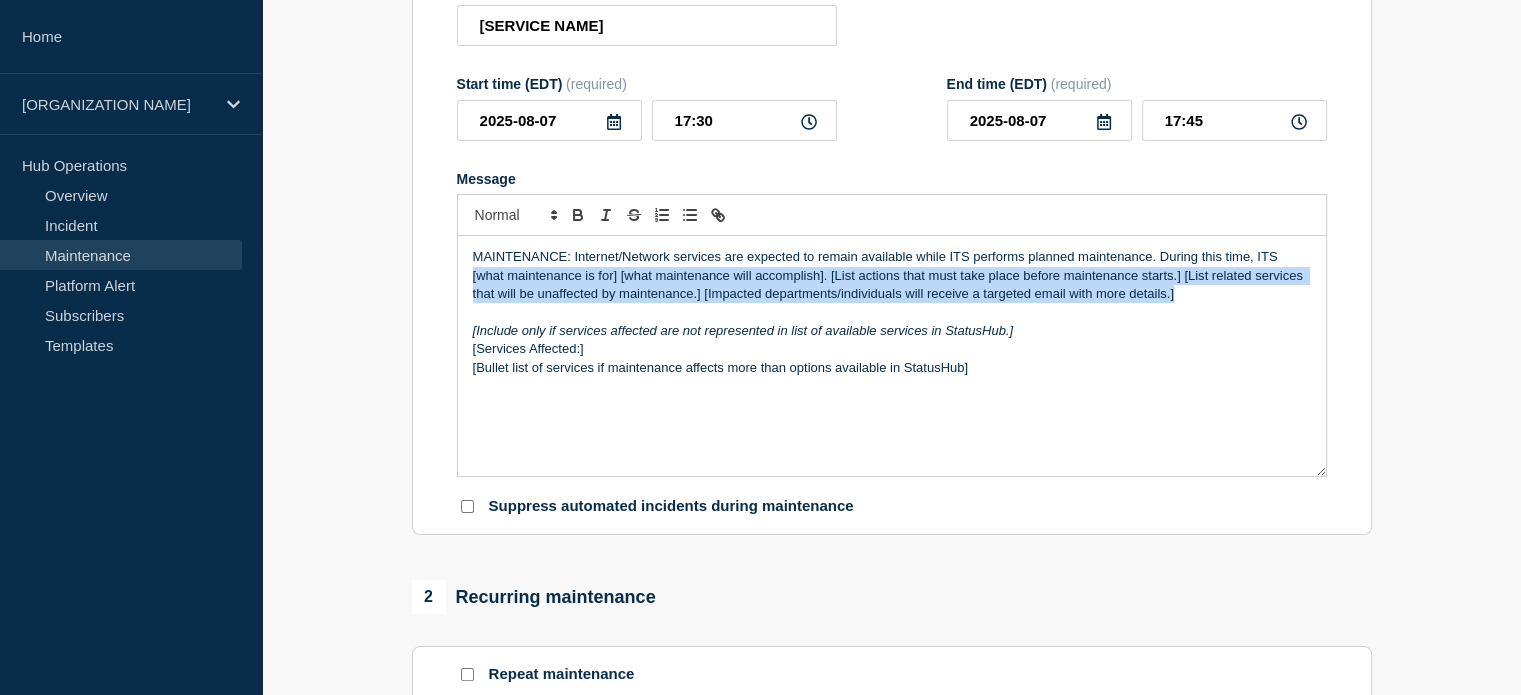 click on "MAINTENANCE: Internet/Network services are expected to remain available while ITS performs planned maintenance. During this time, ITS [what maintenance is for] [what maintenance will accomplish]. [List actions that must take place before maintenance starts.] [List related services that will be unaffected by maintenance.] [Impacted departments/individuals will receive a targeted email with more details.] [Include only if services affected are not represented in list of available services in StatusHub.] [Services Affected:] [Bullet list of services if maintenance affects more than options available in StatusHub]" at bounding box center [892, 356] 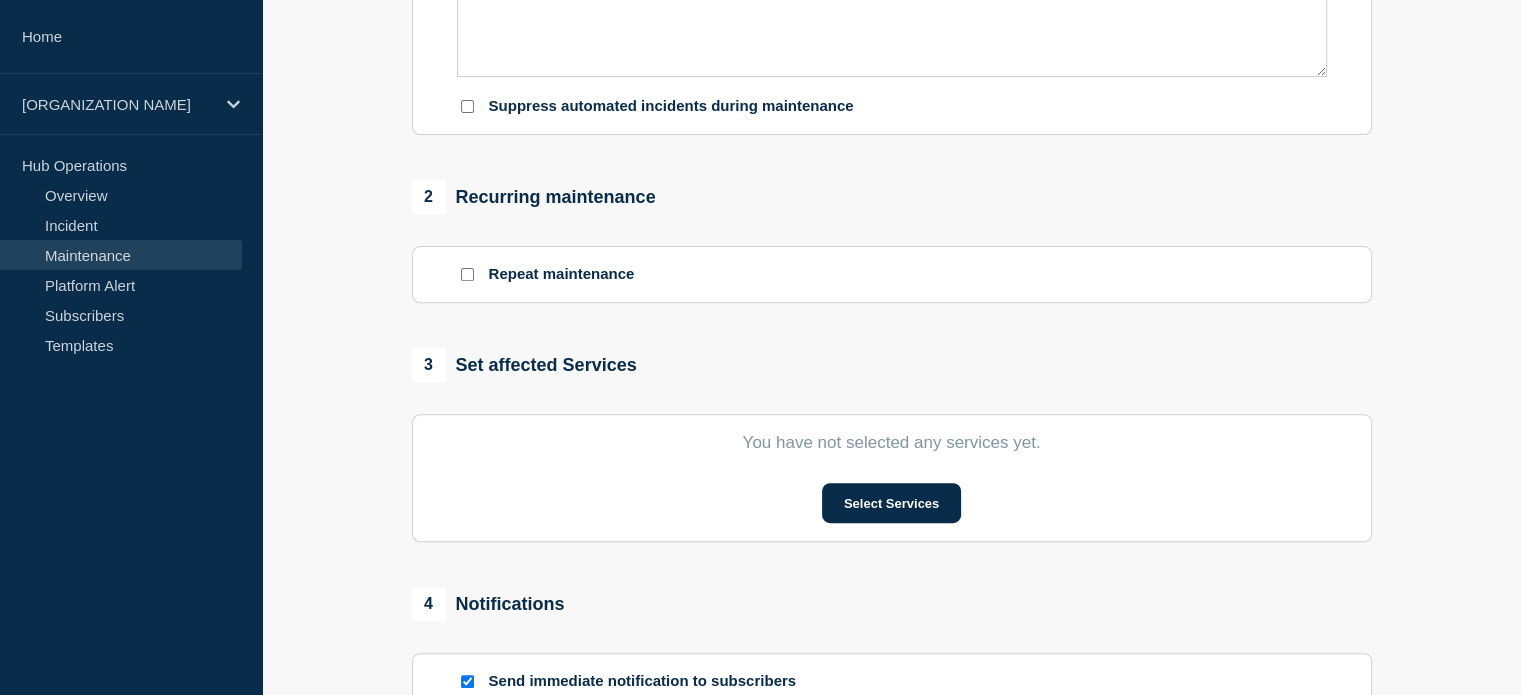 scroll, scrollTop: 775, scrollLeft: 0, axis: vertical 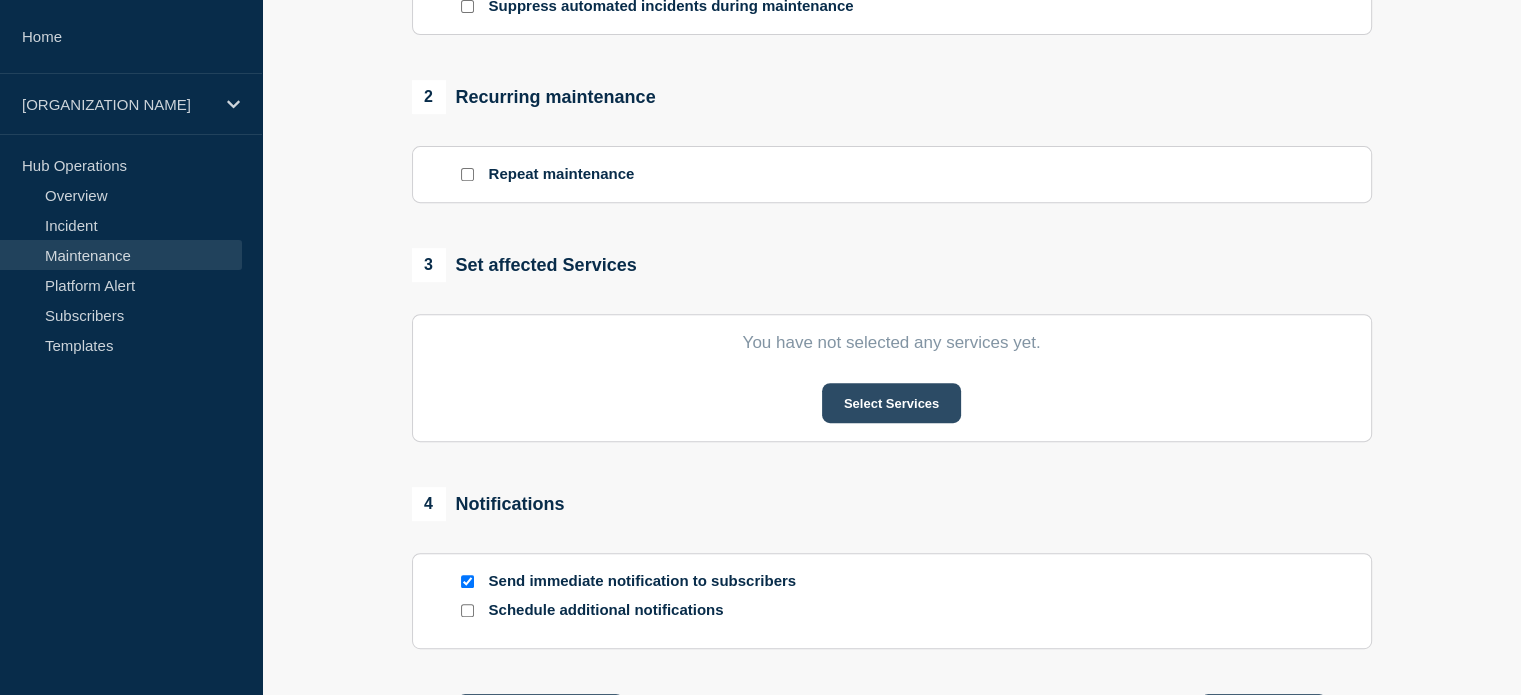 click on "Select Services" at bounding box center [891, 403] 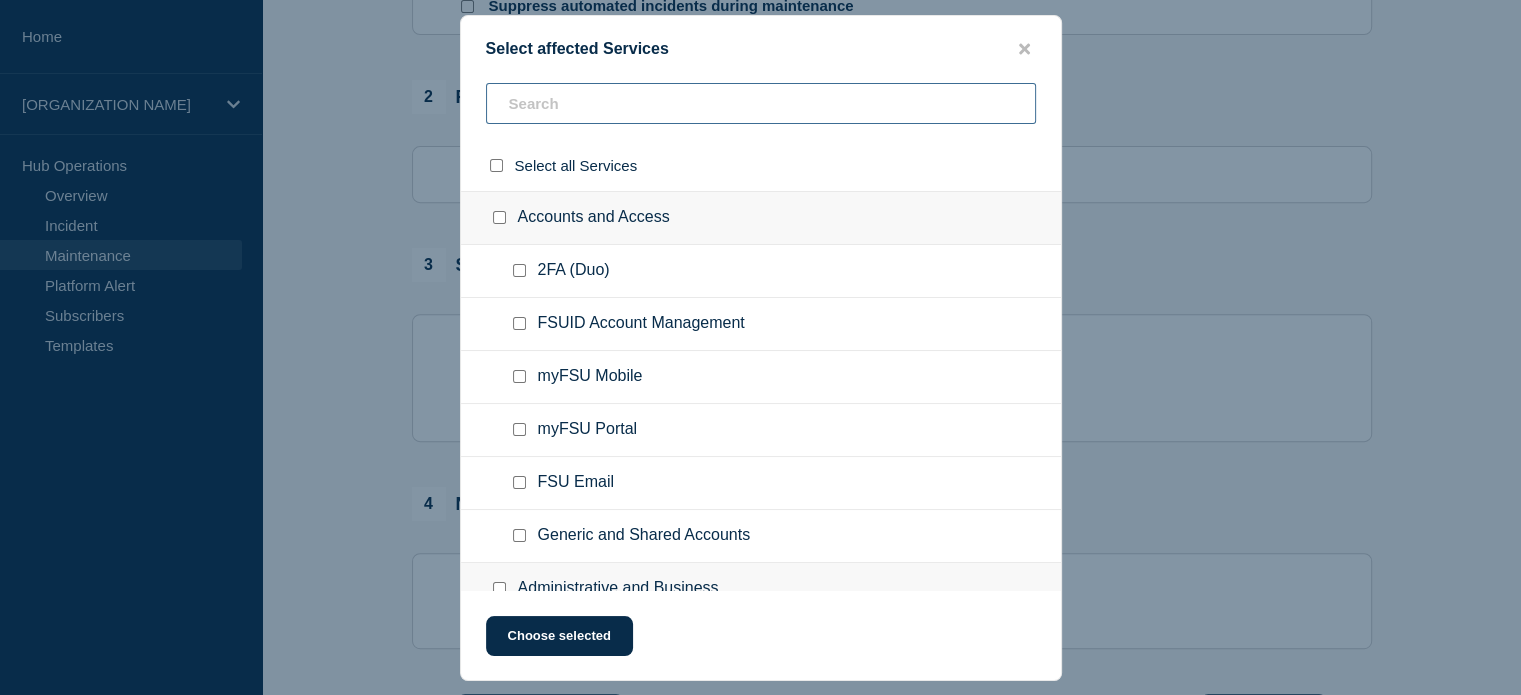 click at bounding box center (761, 103) 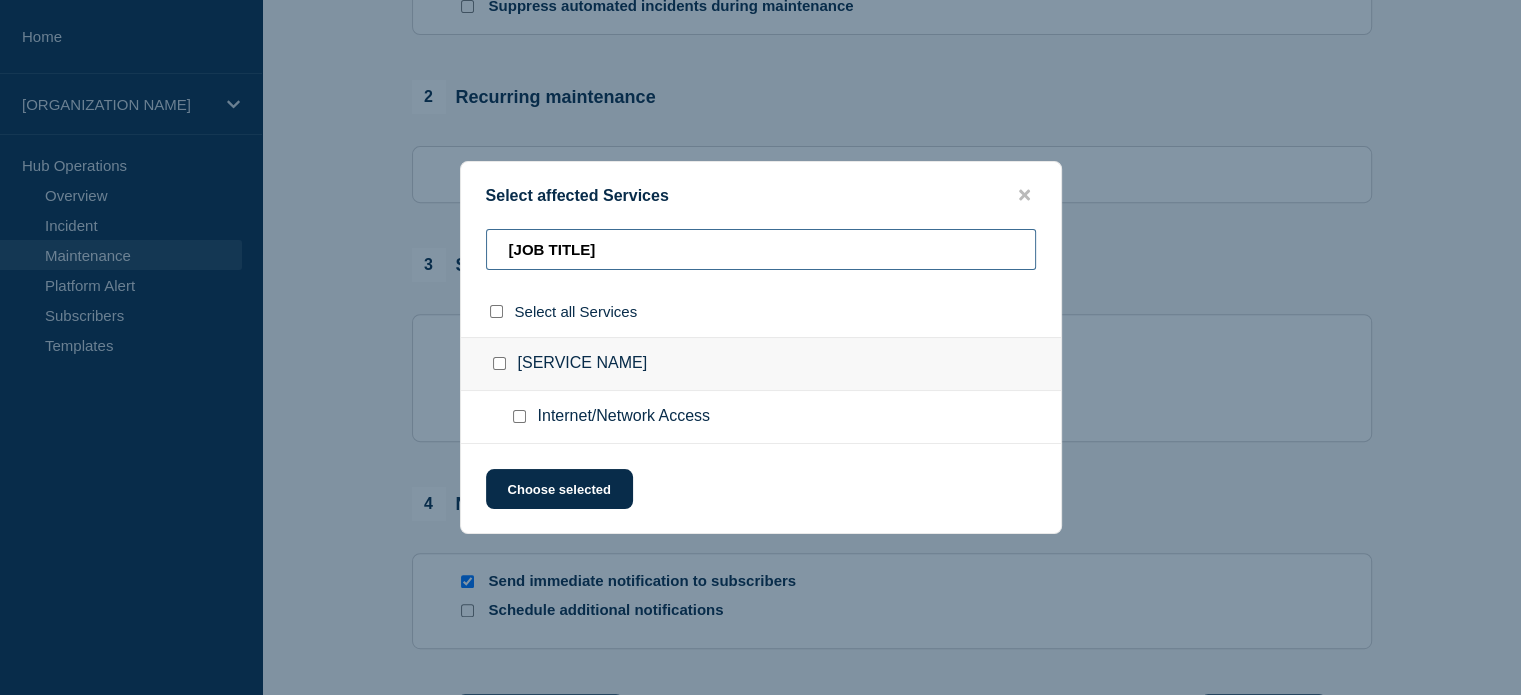 type on "[JOB TITLE]" 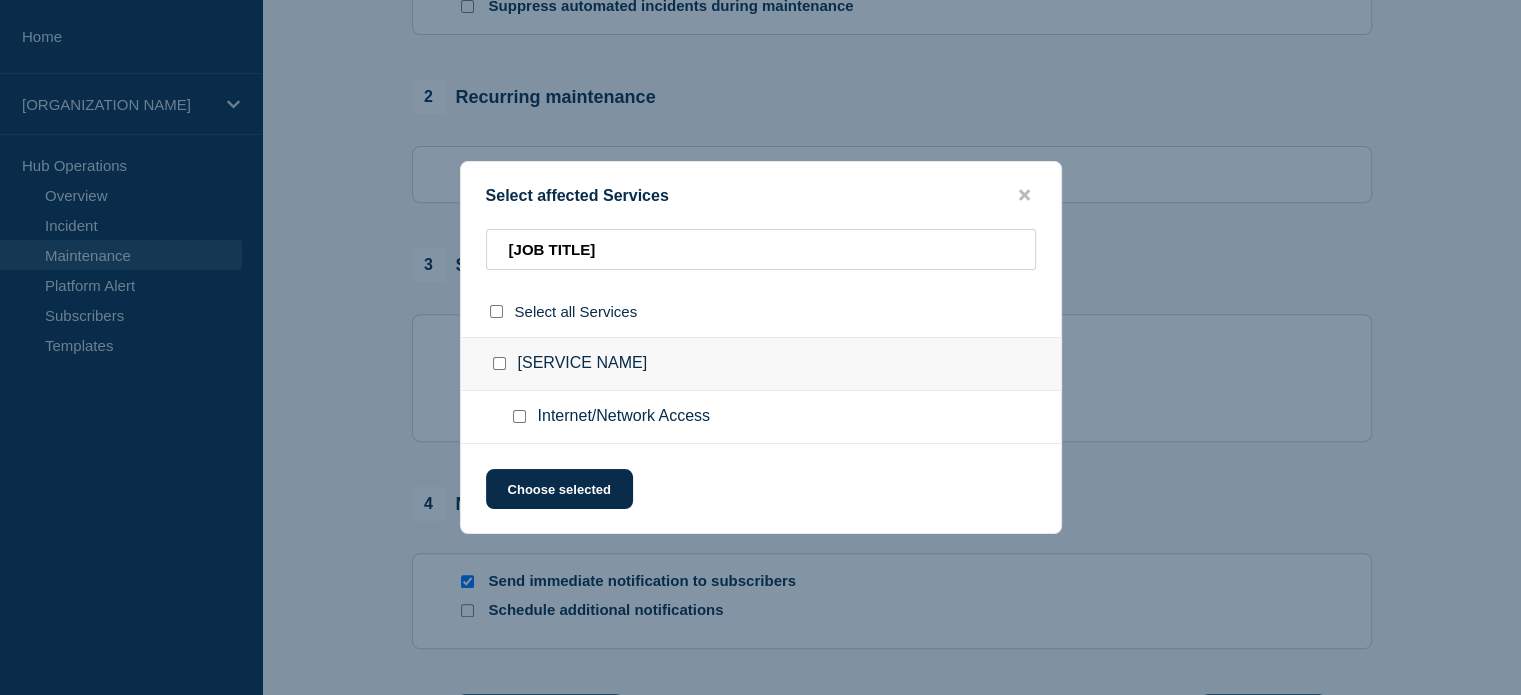 click at bounding box center [519, 416] 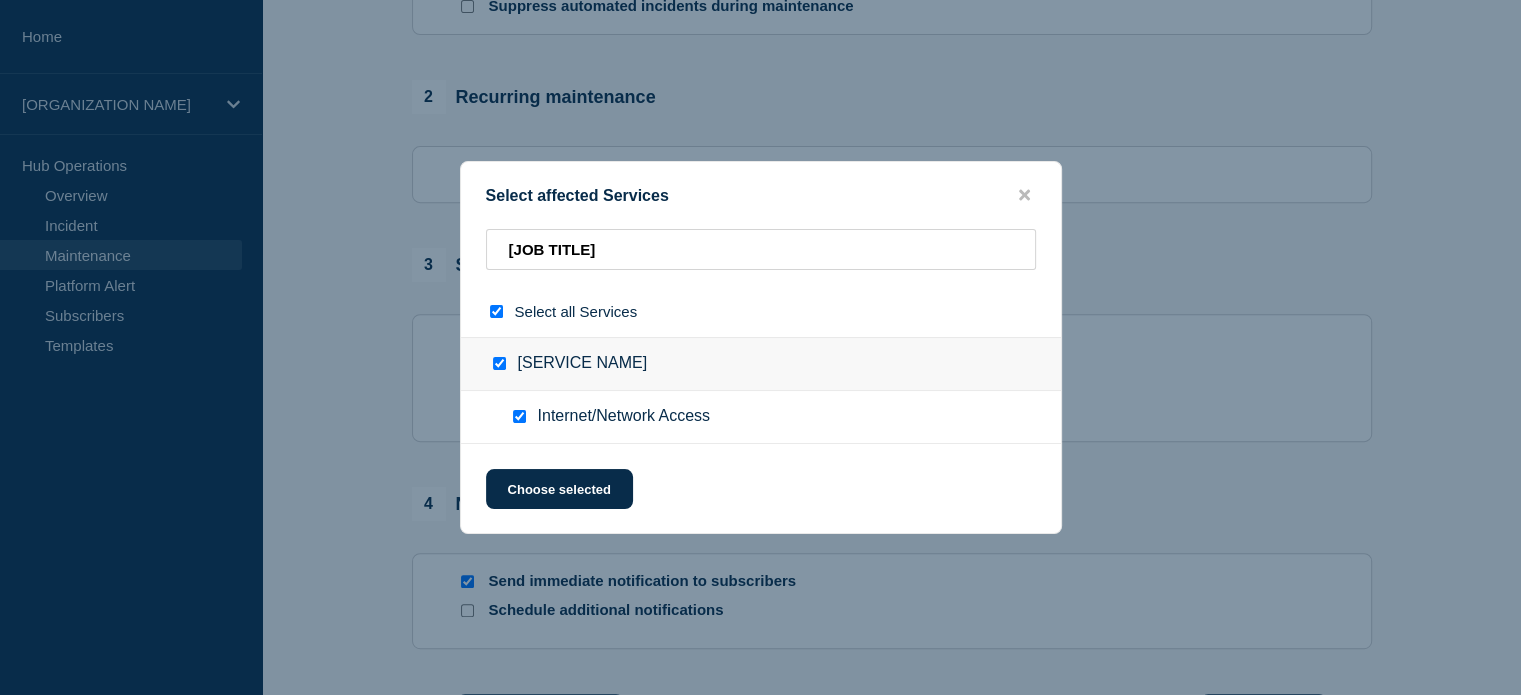 checkbox on "true" 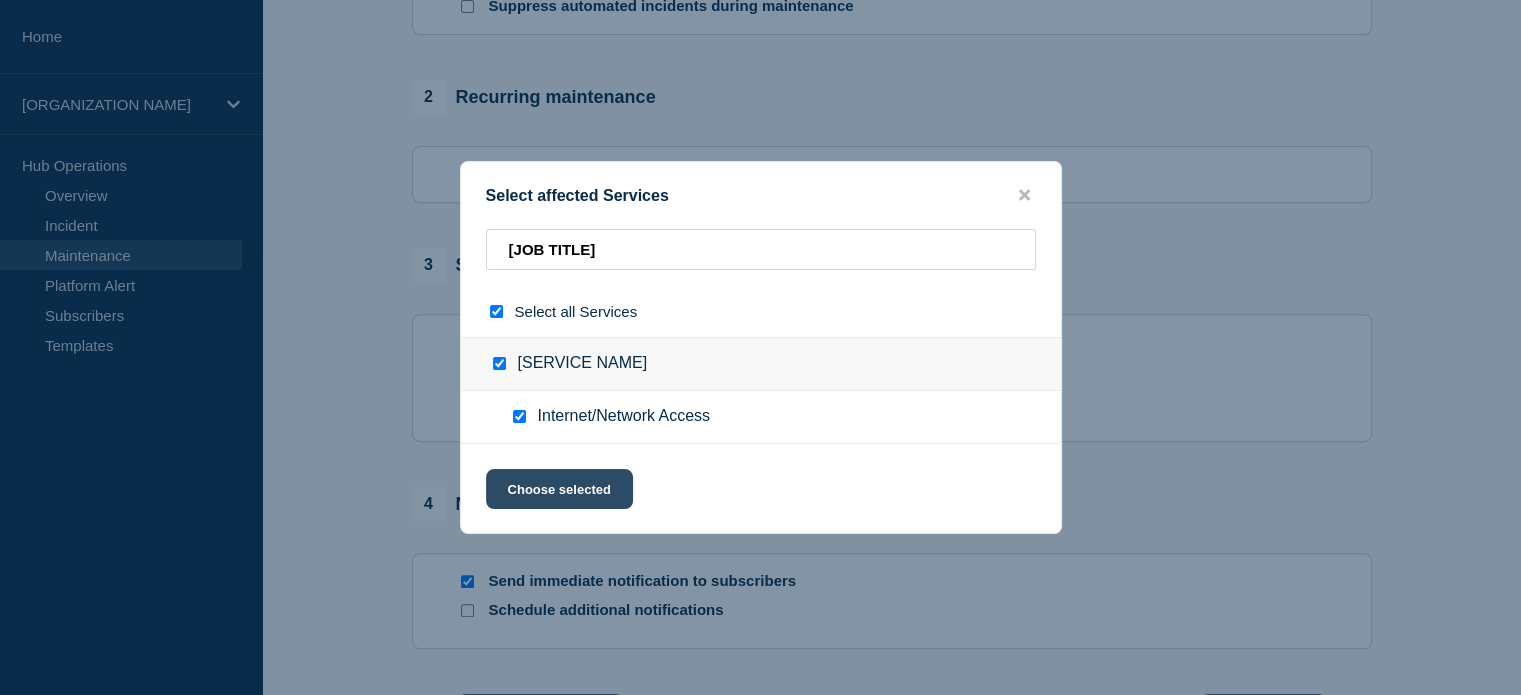 click on "Choose selected" 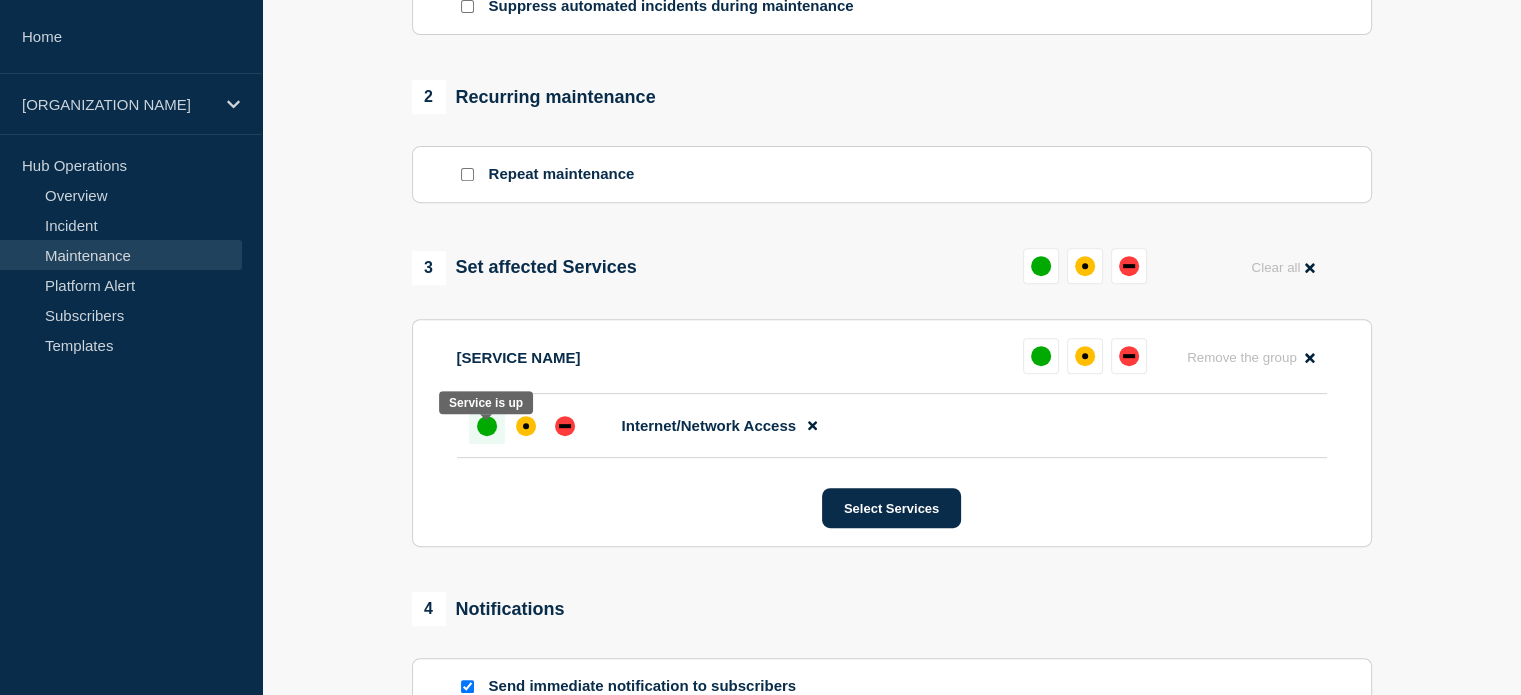 click at bounding box center (487, 426) 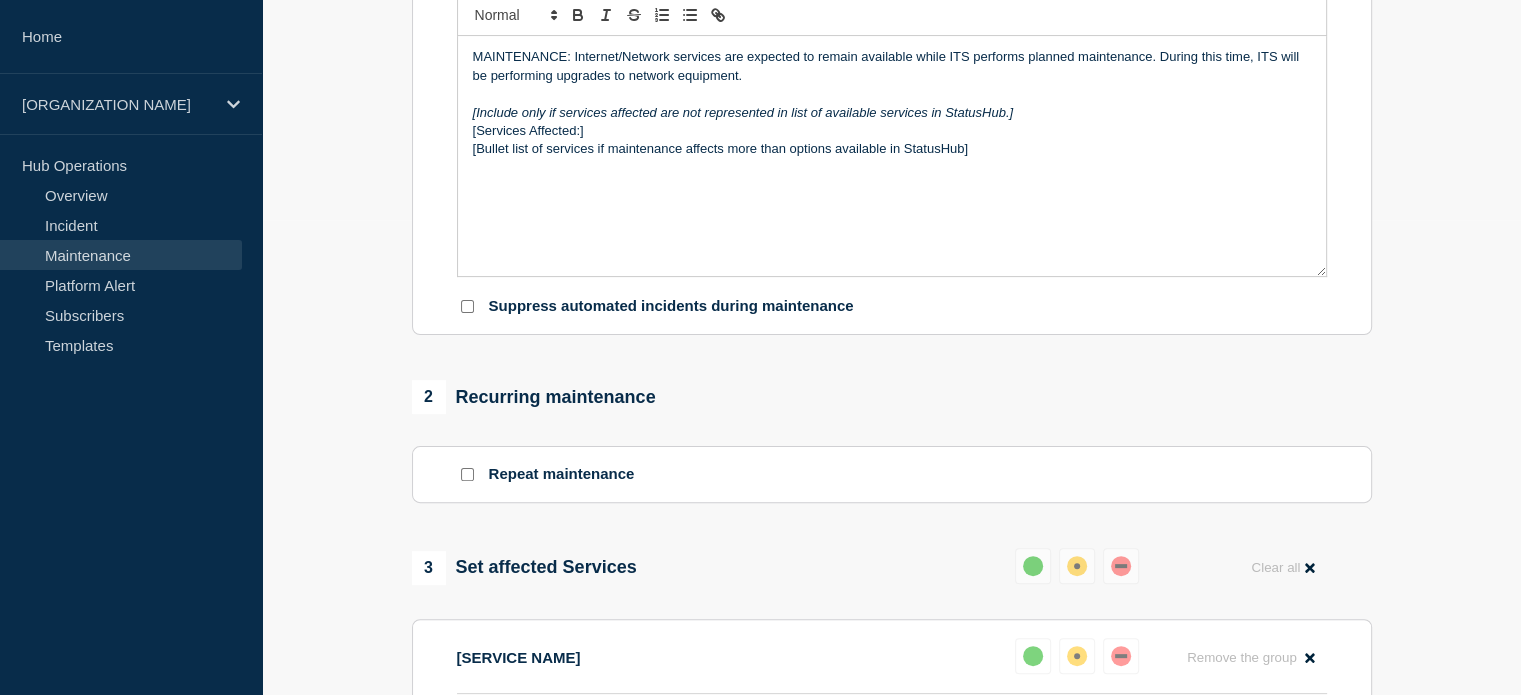 scroll, scrollTop: 450, scrollLeft: 0, axis: vertical 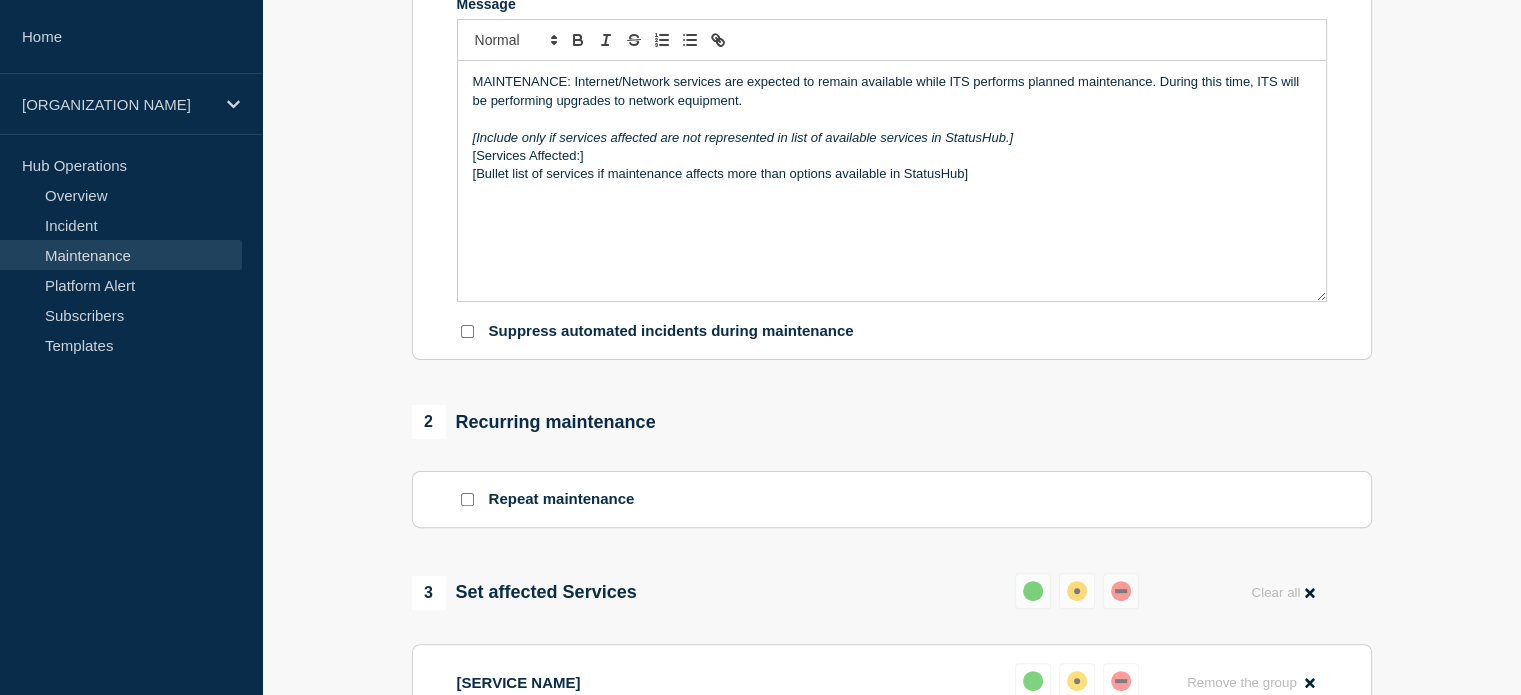 click at bounding box center (467, 331) 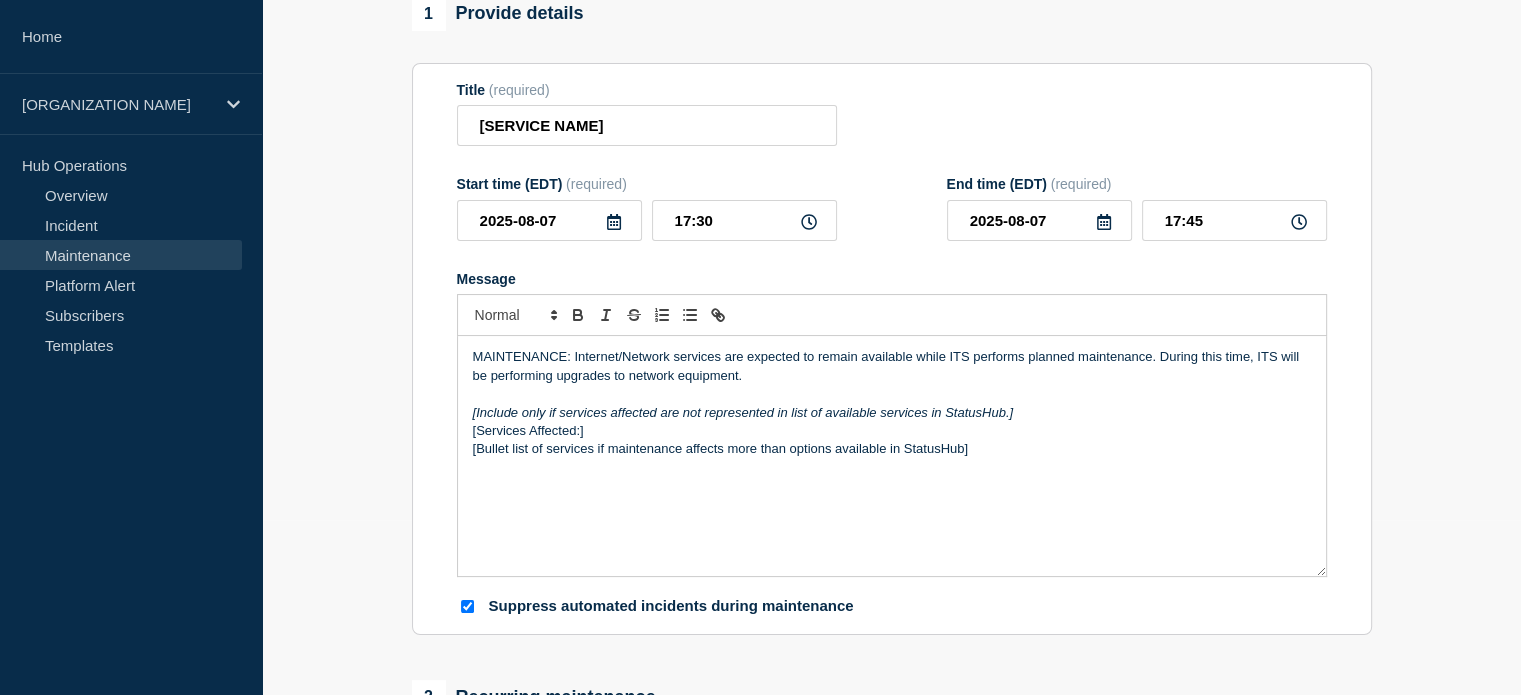 scroll, scrollTop: 150, scrollLeft: 0, axis: vertical 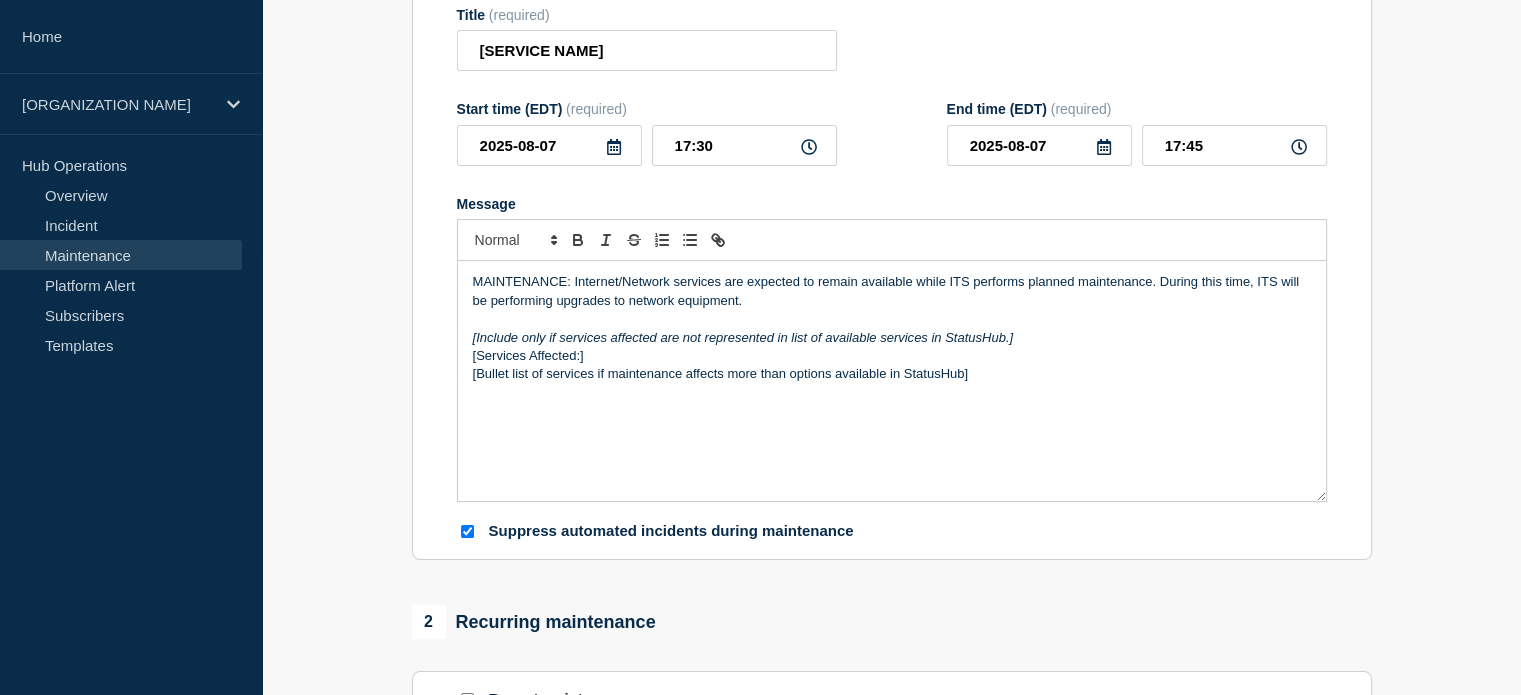 click at bounding box center (892, 319) 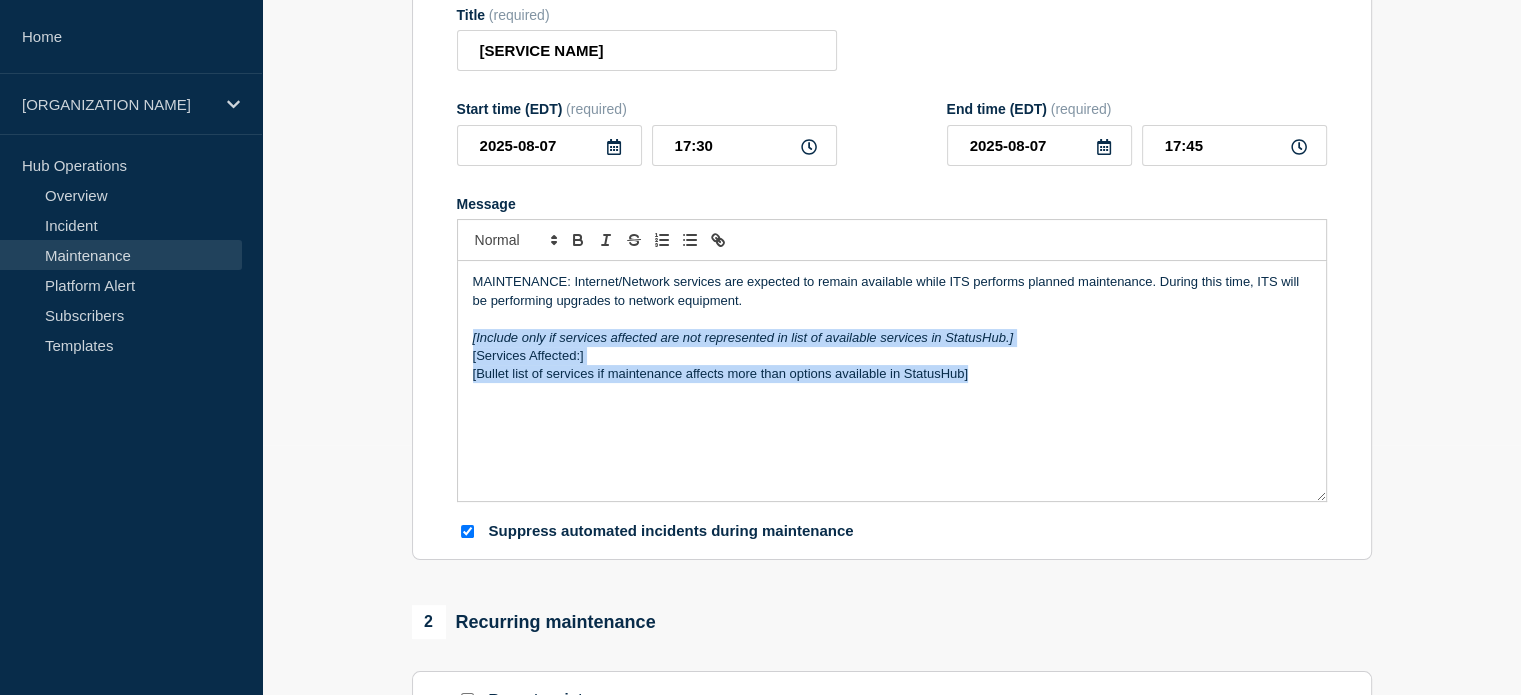 drag, startPoint x: 469, startPoint y: 342, endPoint x: 1063, endPoint y: 431, distance: 600.6305 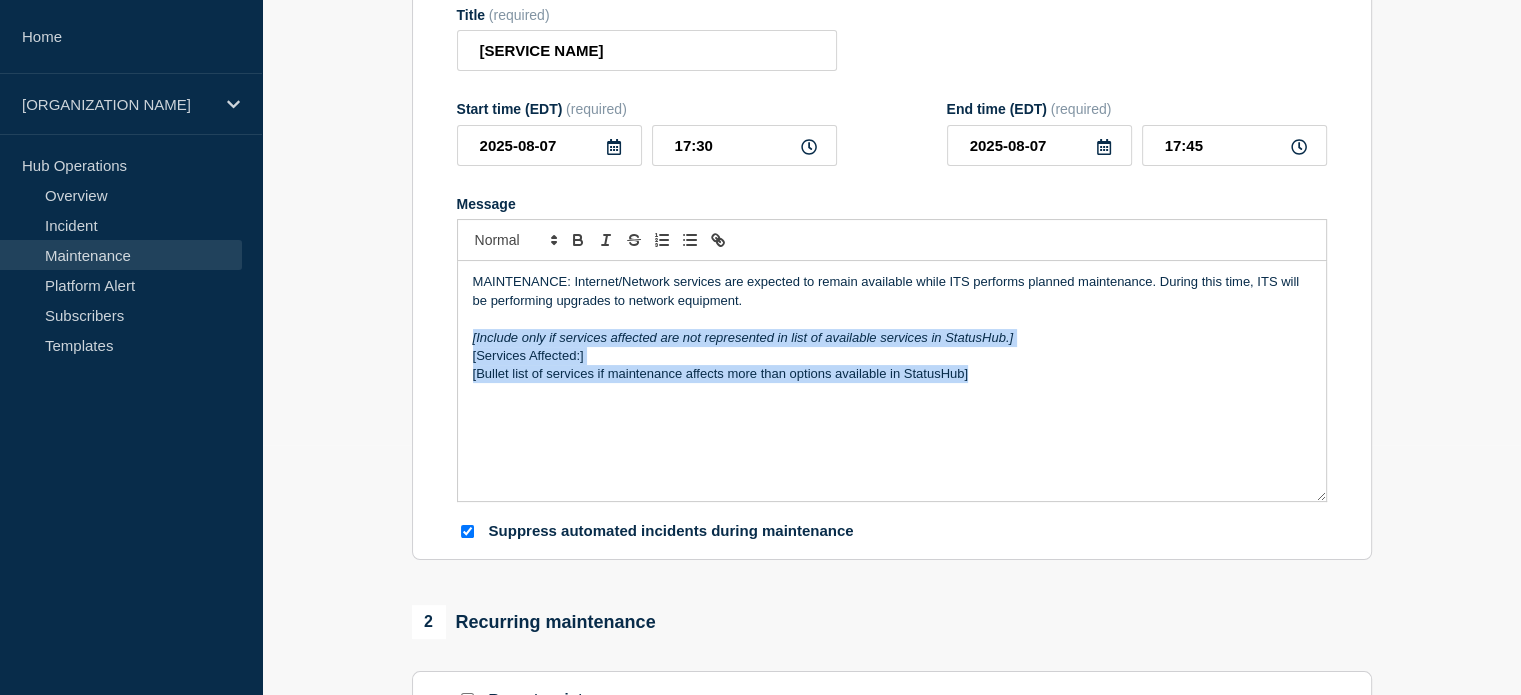 click on "MAINTENANCE: Internet/Network services are expected to remain available while ITS performs planned maintenance. During this time, ITS will be performing upgrades to network equipment. [Include only if services affected are not represented in list of available services in StatusHub.] [Services Affected:] [Bullet list of services if maintenance affects more than options available in StatusHub]" at bounding box center (892, 381) 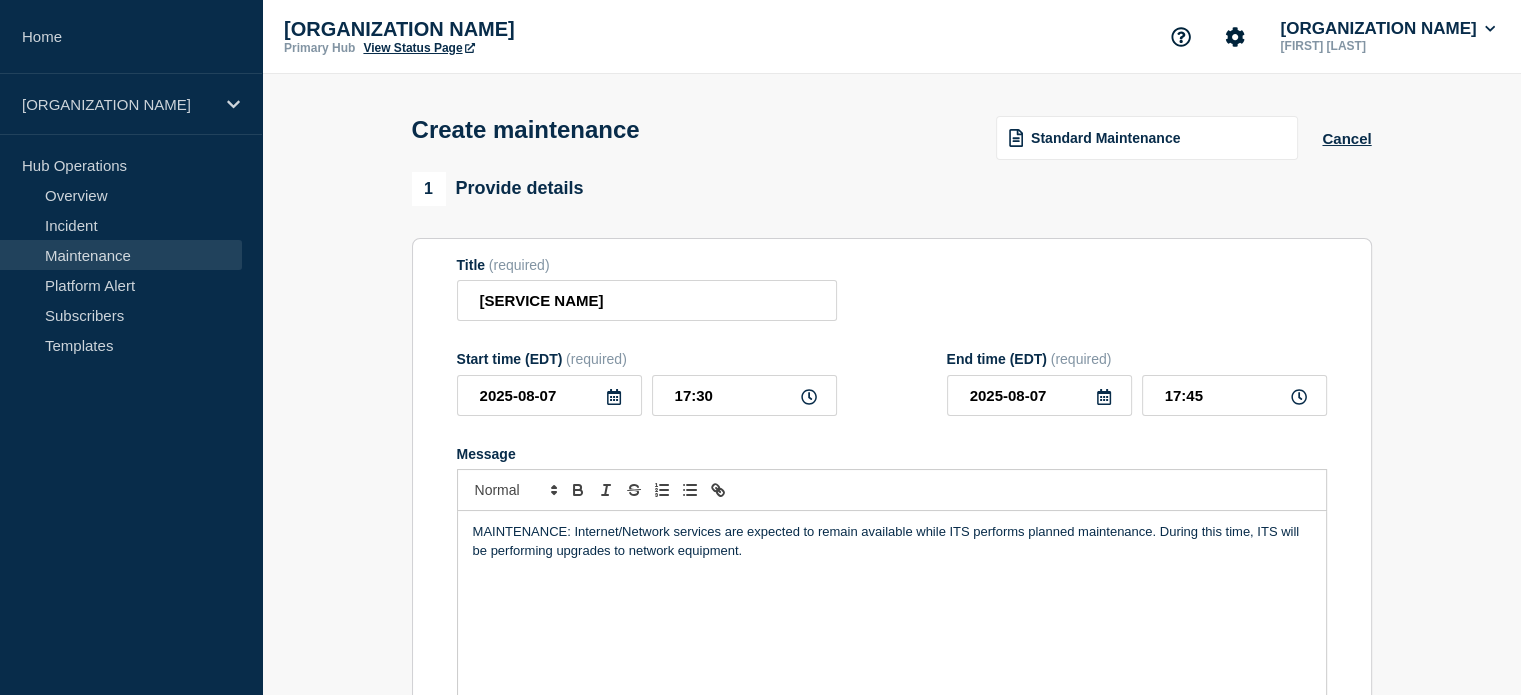 scroll, scrollTop: 50, scrollLeft: 0, axis: vertical 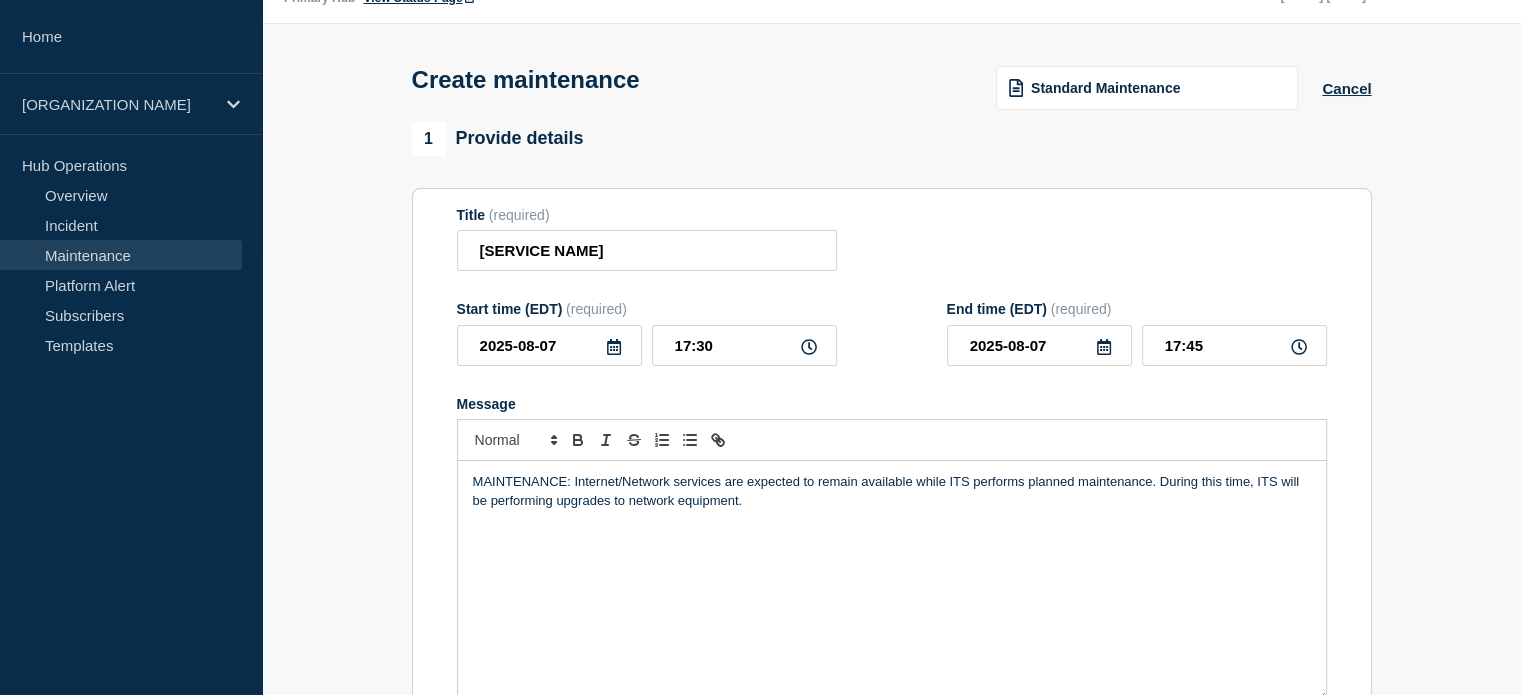click on "MAINTENANCE: Internet/Network services are expected to remain available while ITS performs planned maintenance. During this time, ITS will be performing upgrades to network equipment." at bounding box center (892, 491) 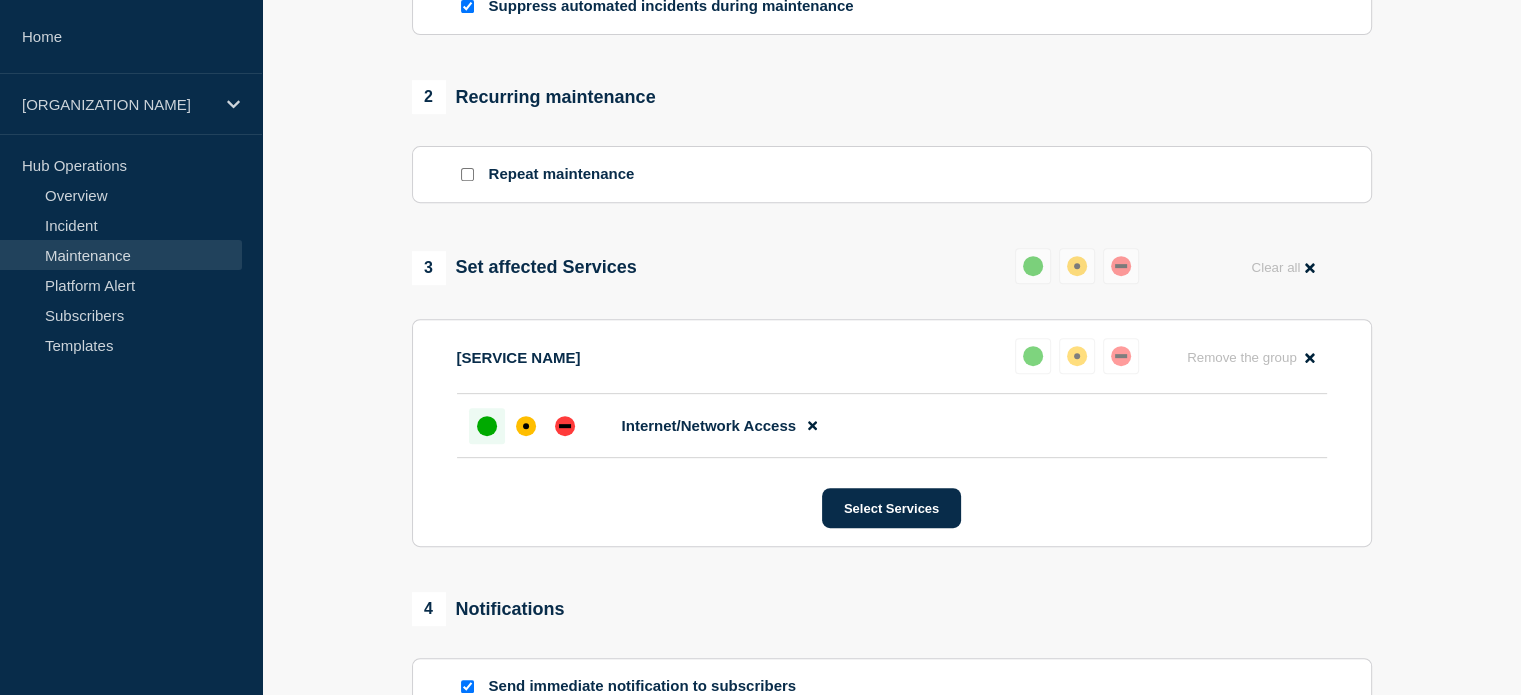 scroll, scrollTop: 1159, scrollLeft: 0, axis: vertical 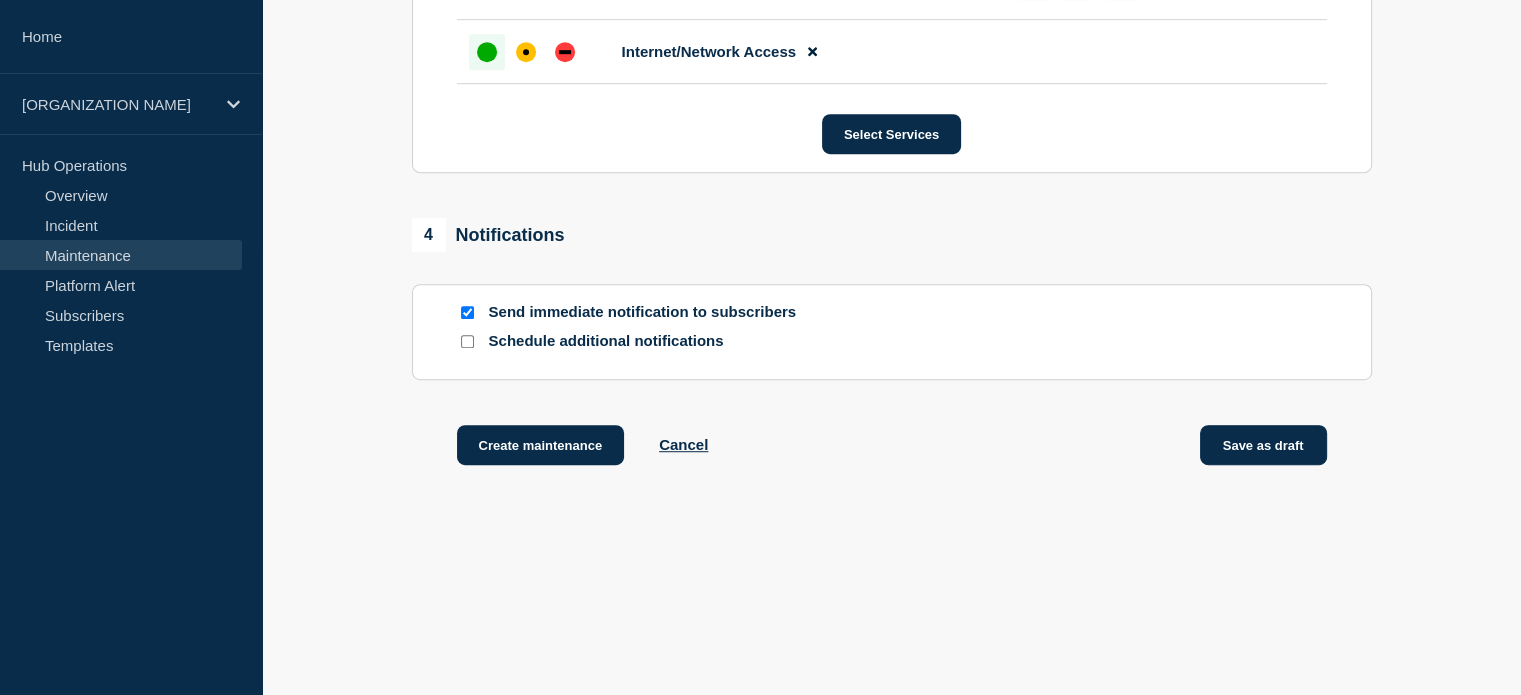 click on "Save as draft" at bounding box center (1263, 445) 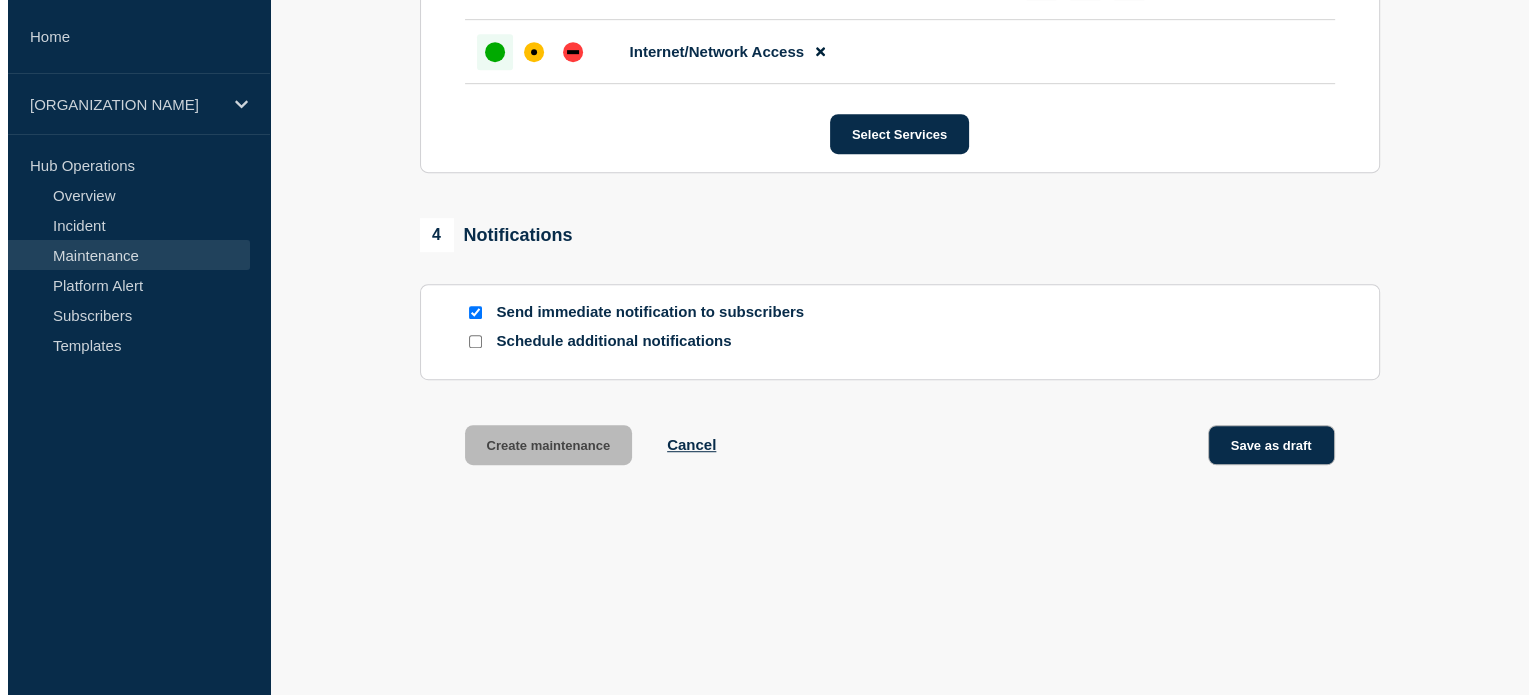 scroll, scrollTop: 0, scrollLeft: 0, axis: both 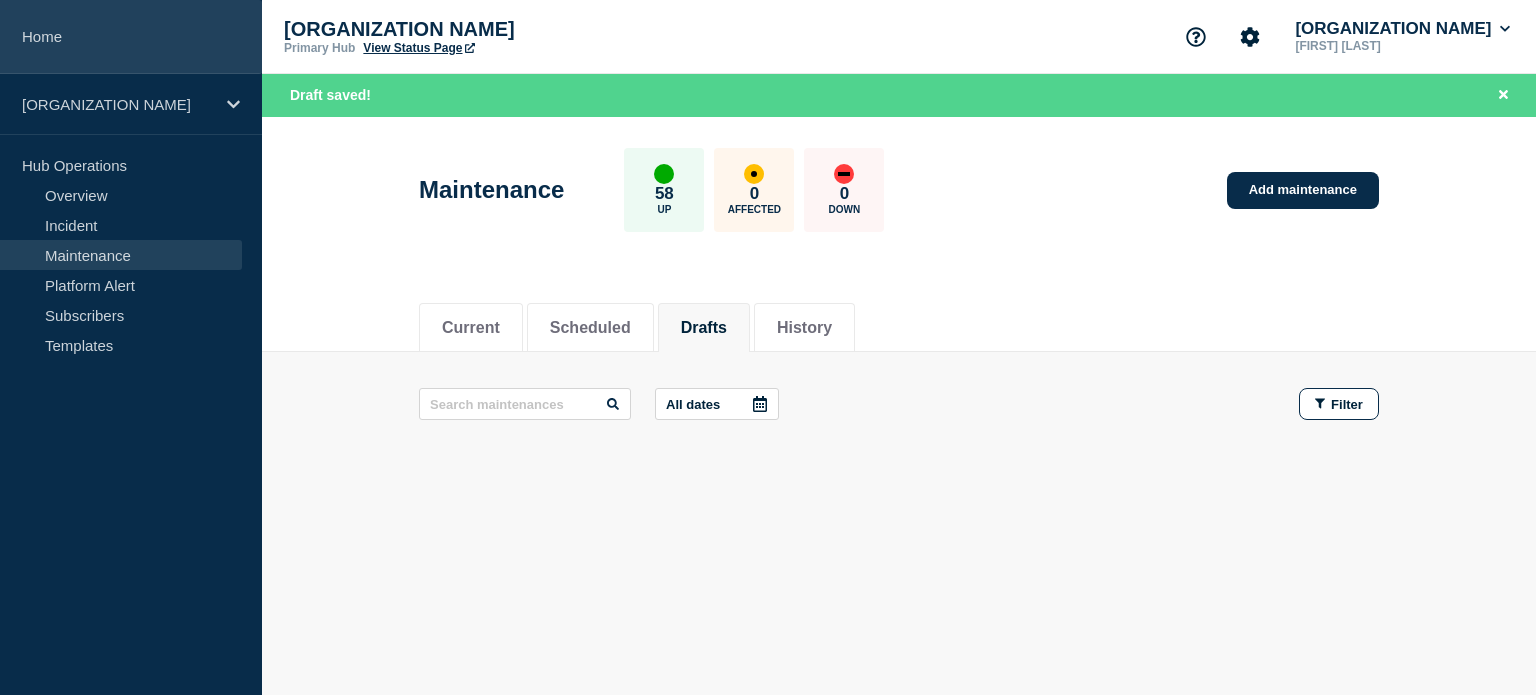click on "Home" at bounding box center [131, 37] 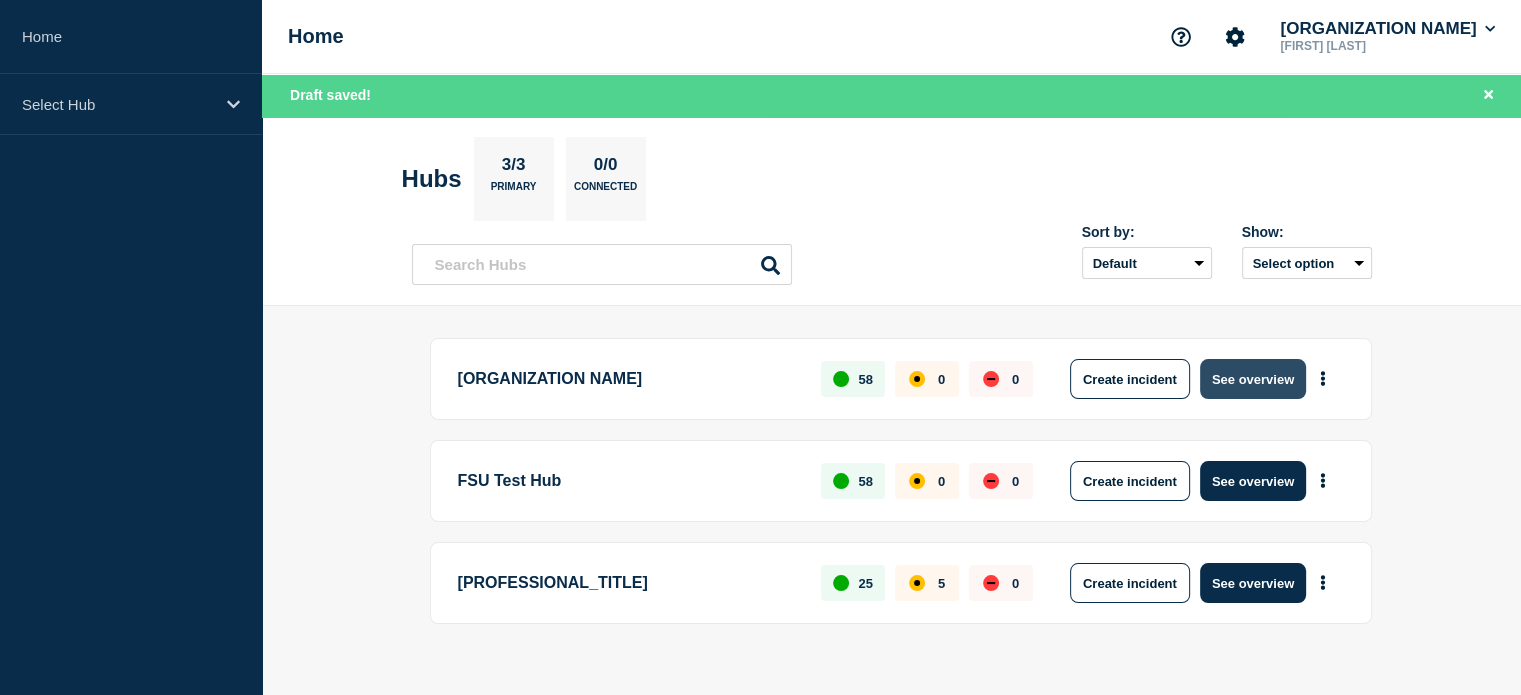 click on "See overview" at bounding box center [1253, 379] 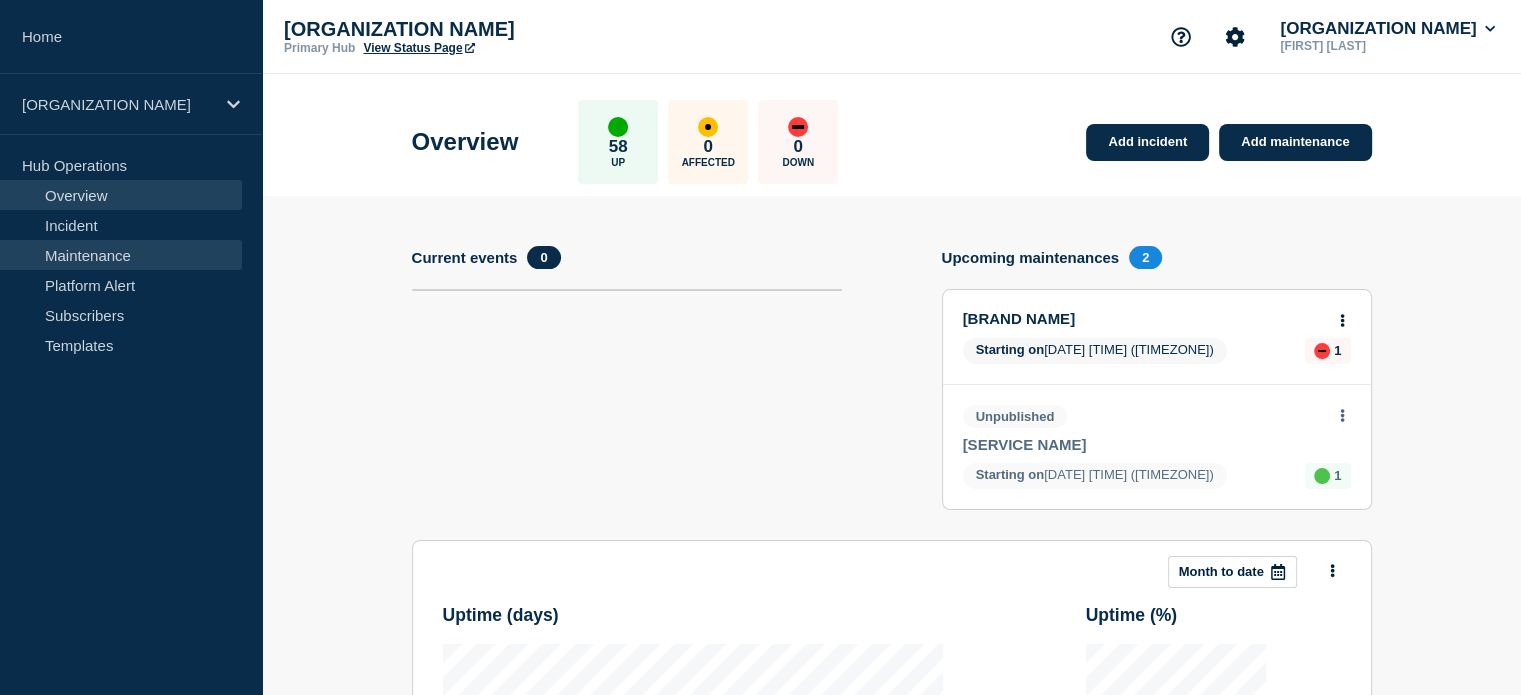 click on "Maintenance" at bounding box center [121, 255] 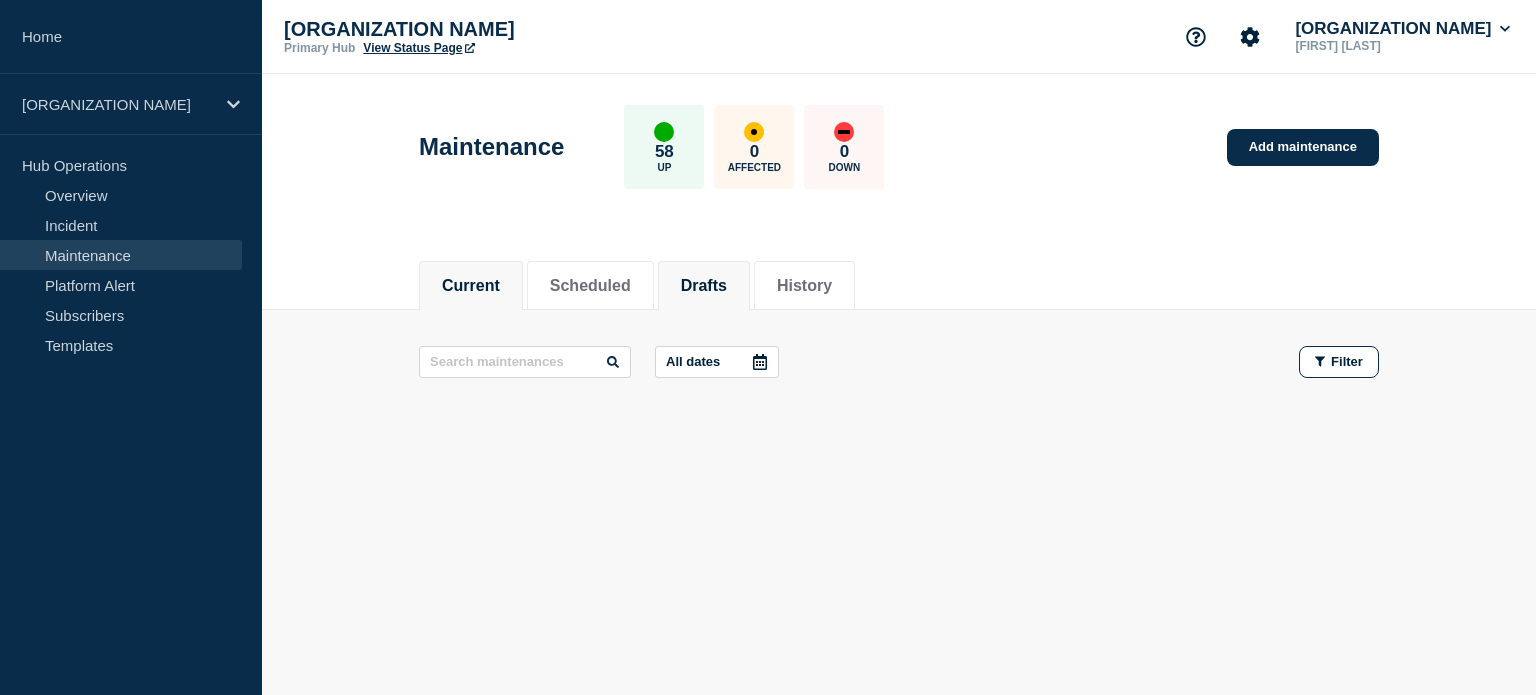 click on "Drafts" at bounding box center (704, 286) 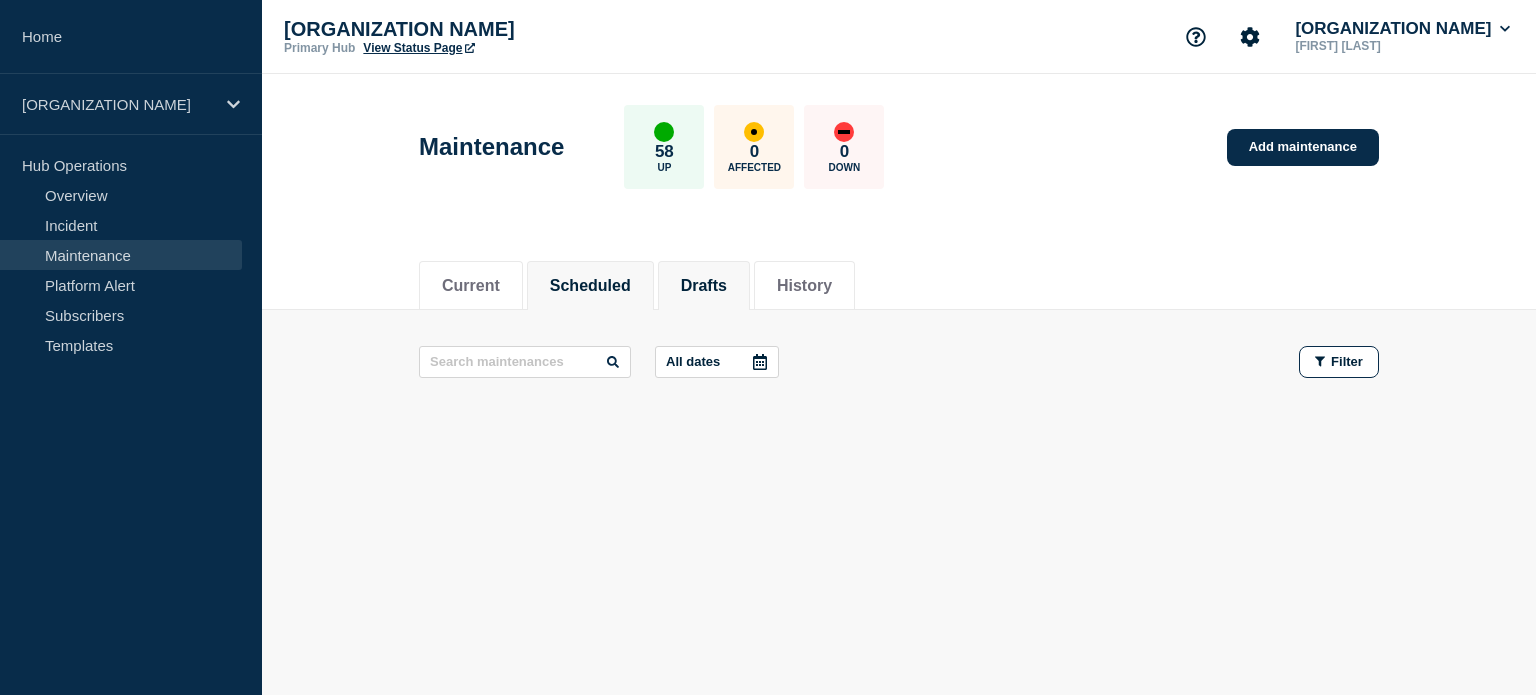 click on "Scheduled" 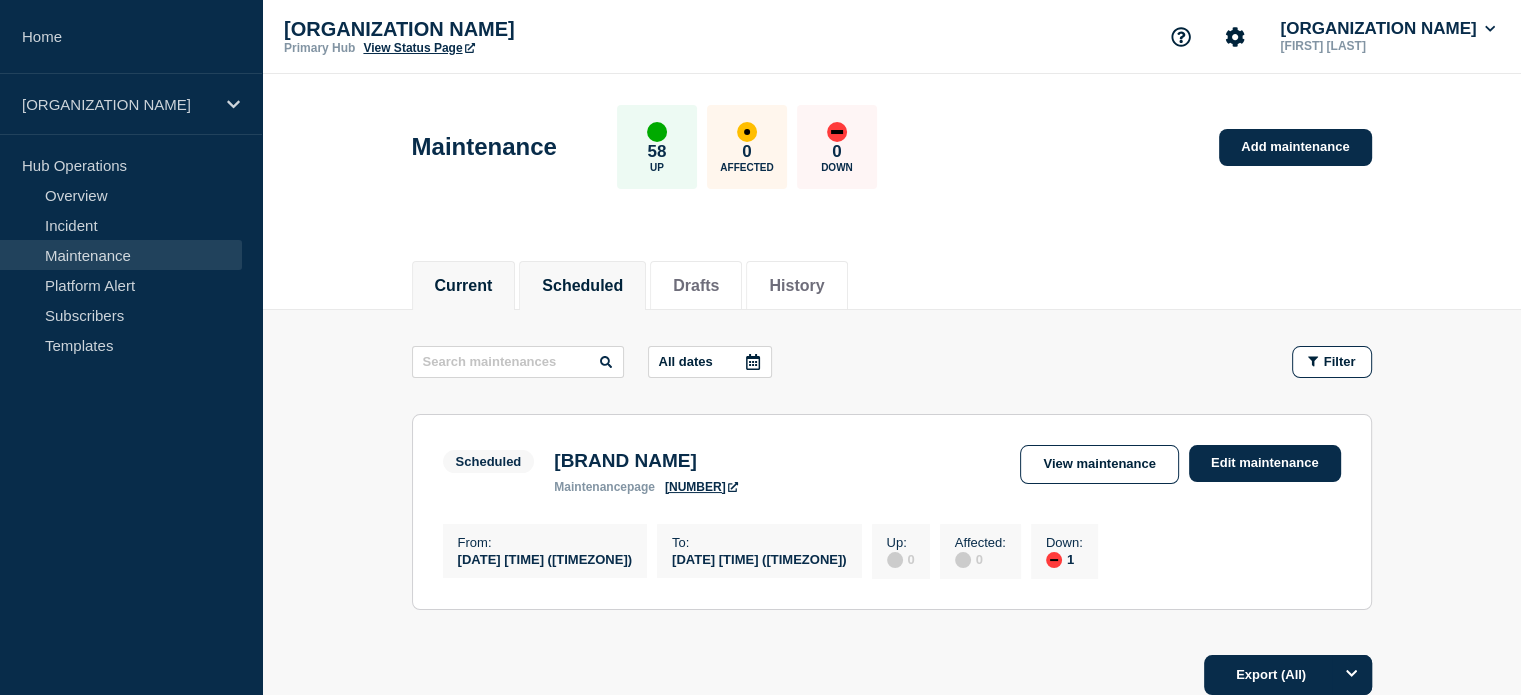 click on "Current" at bounding box center [464, 286] 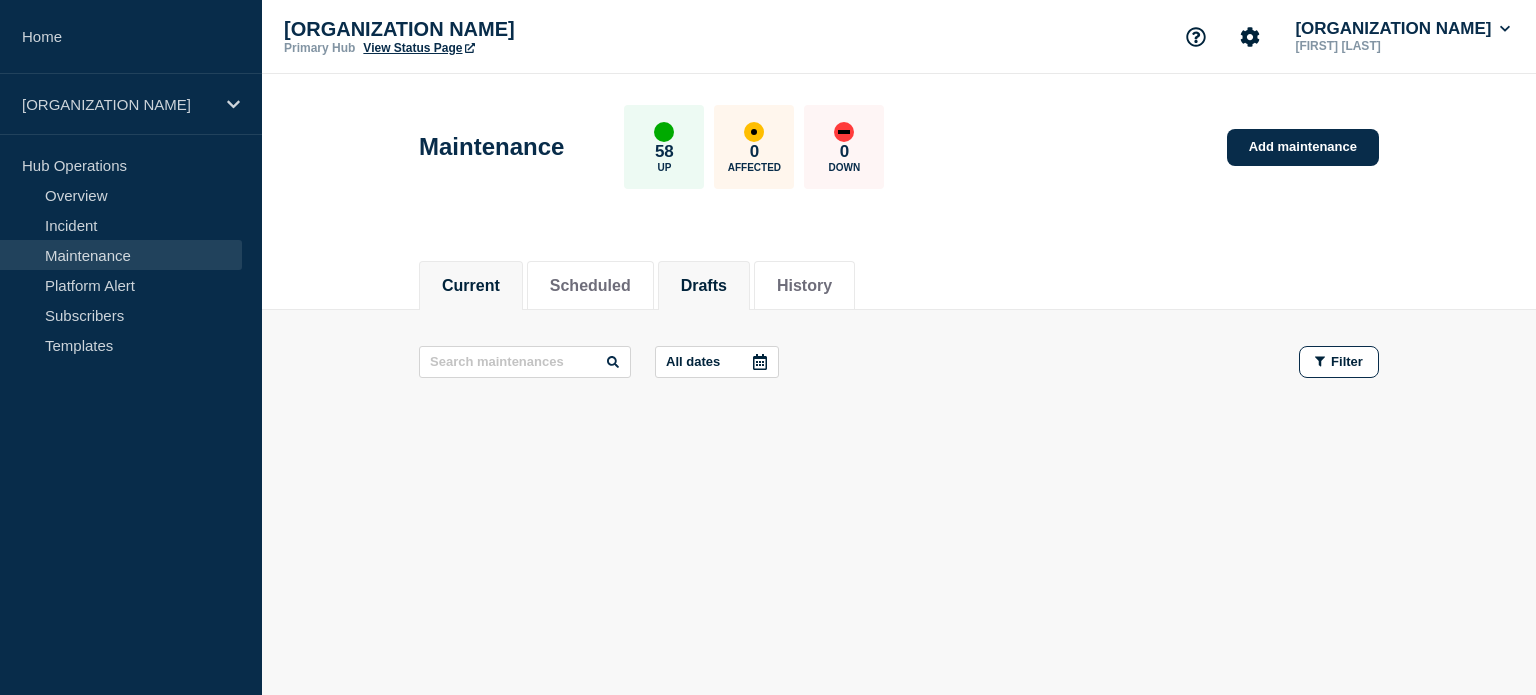 click on "Drafts" at bounding box center [704, 286] 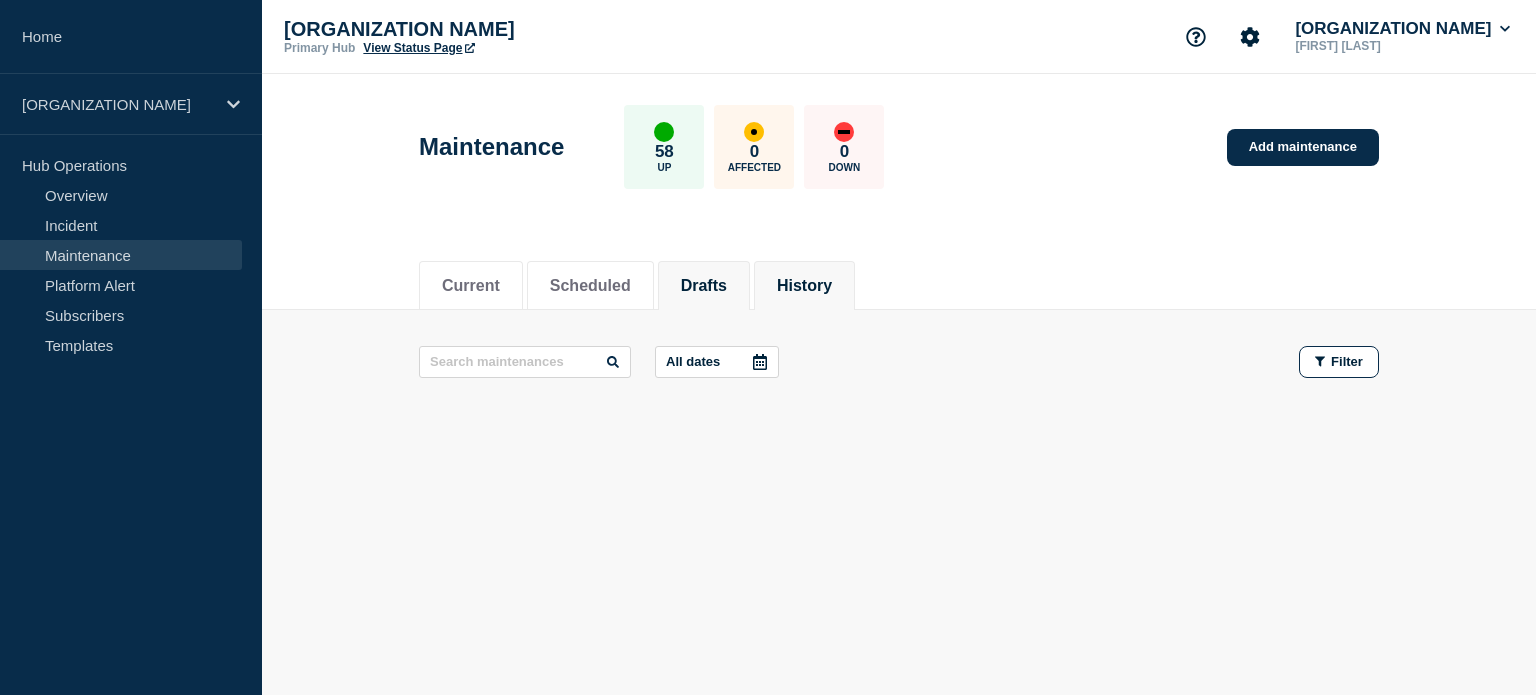 click on "History" at bounding box center [804, 286] 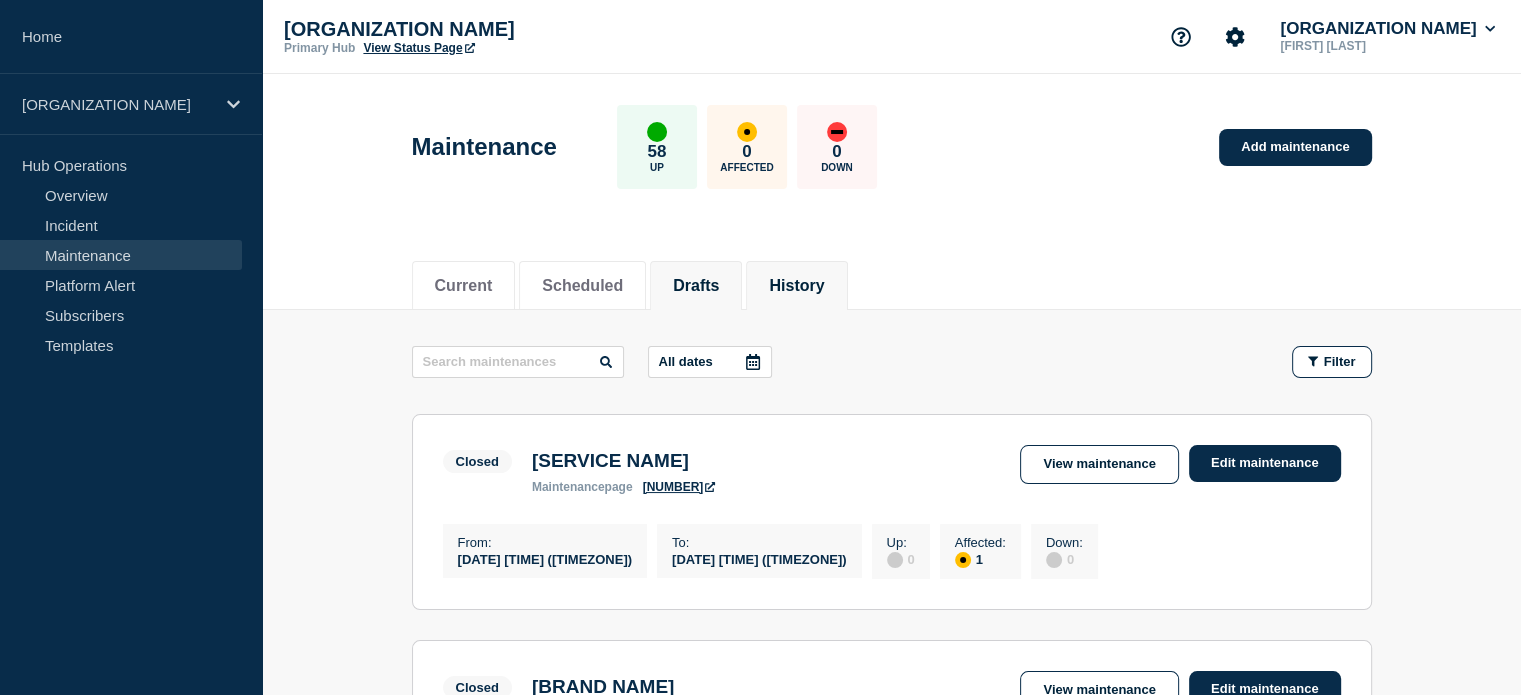 click on "Drafts" 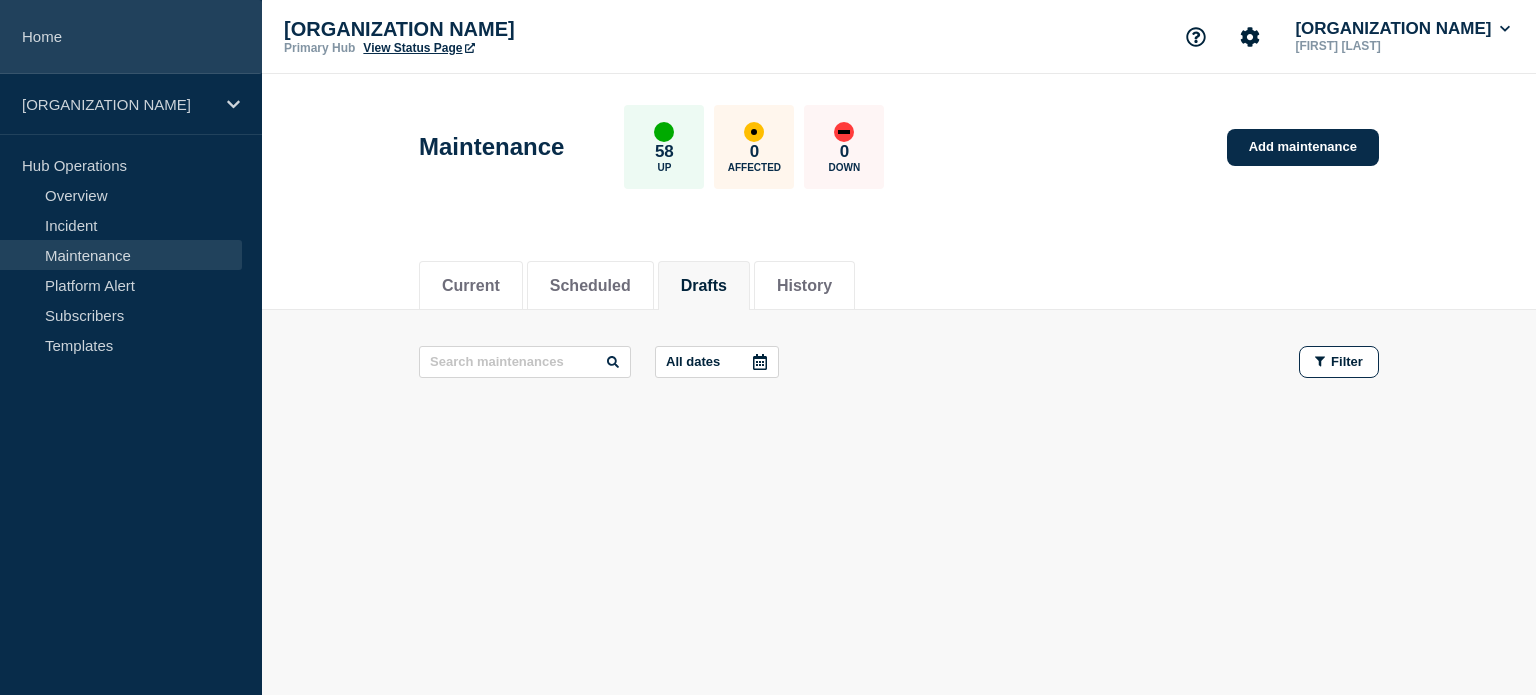 click on "Home" at bounding box center [131, 37] 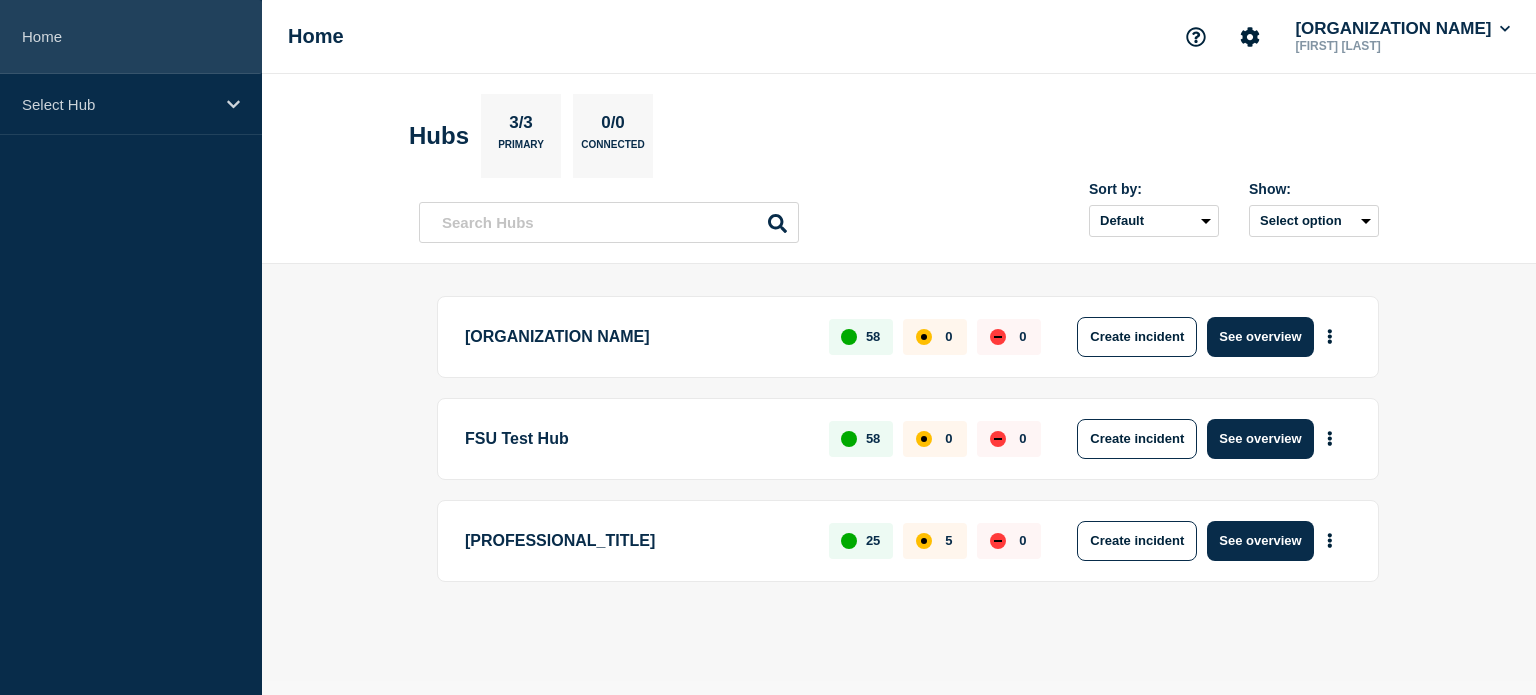 click on "Home" at bounding box center [131, 37] 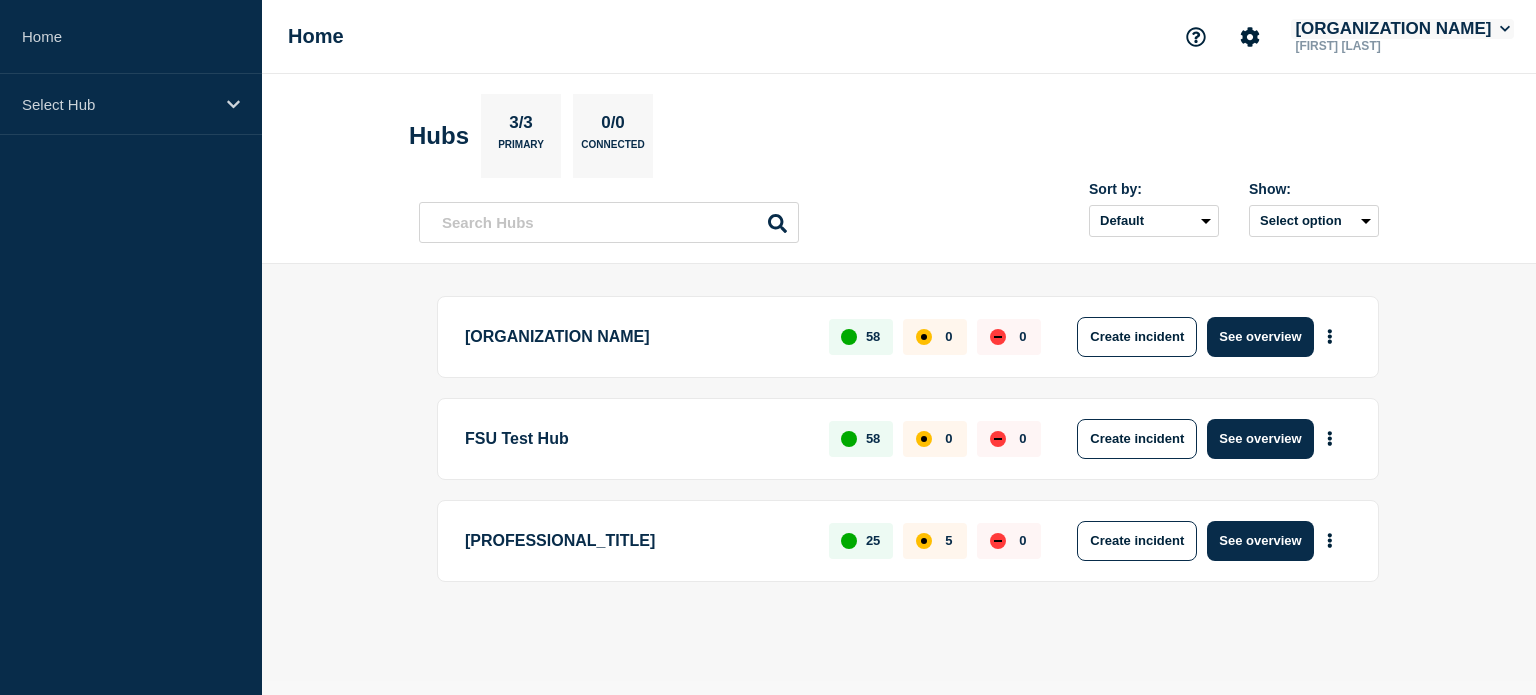 click on "[ORGANIZATION NAME]" 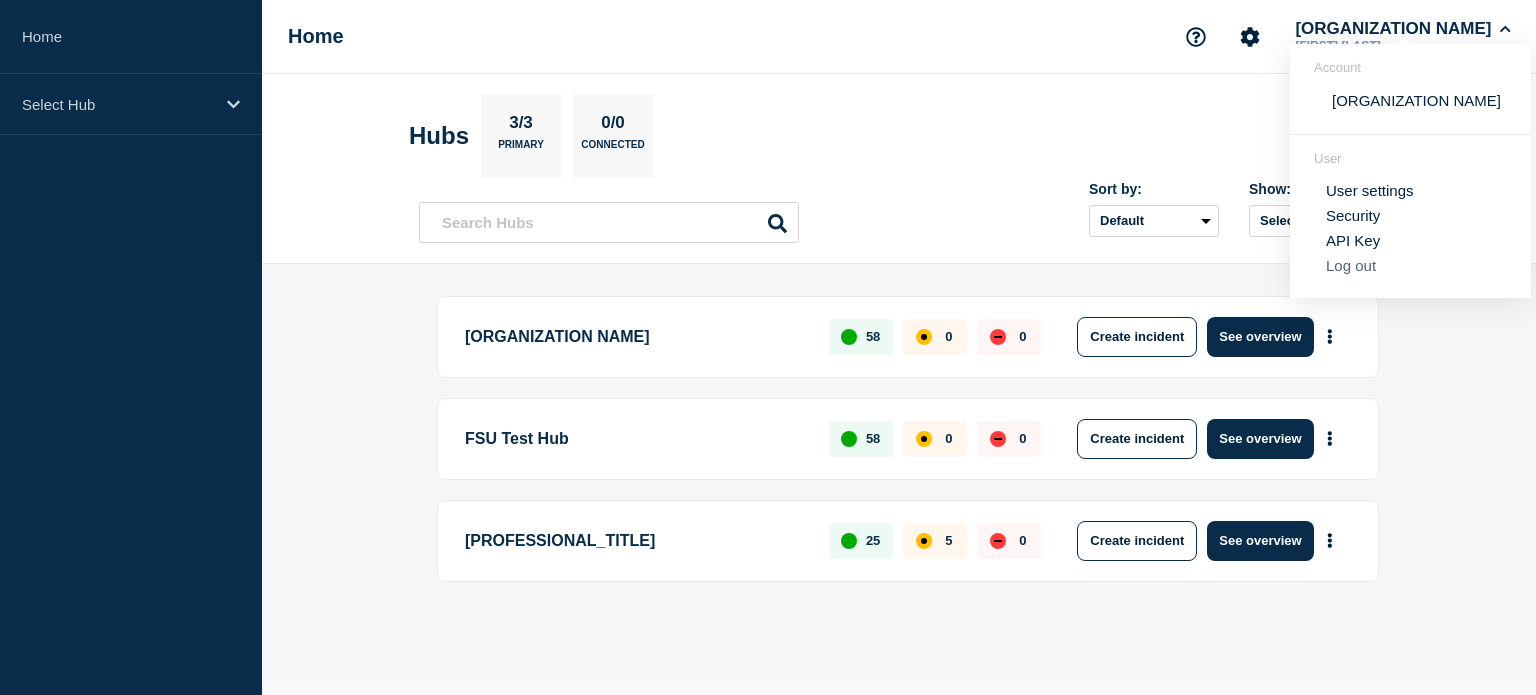 click on "Log out" at bounding box center (1351, 265) 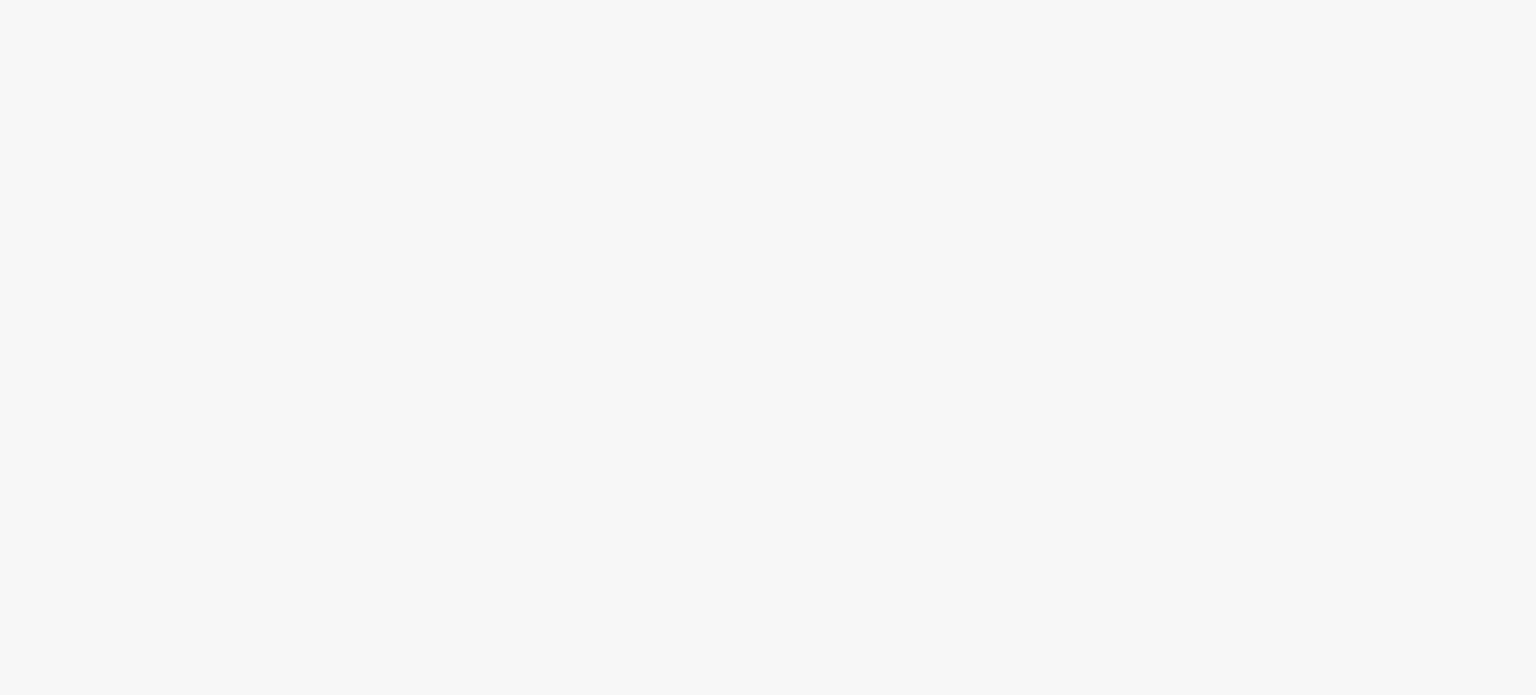 scroll, scrollTop: 0, scrollLeft: 0, axis: both 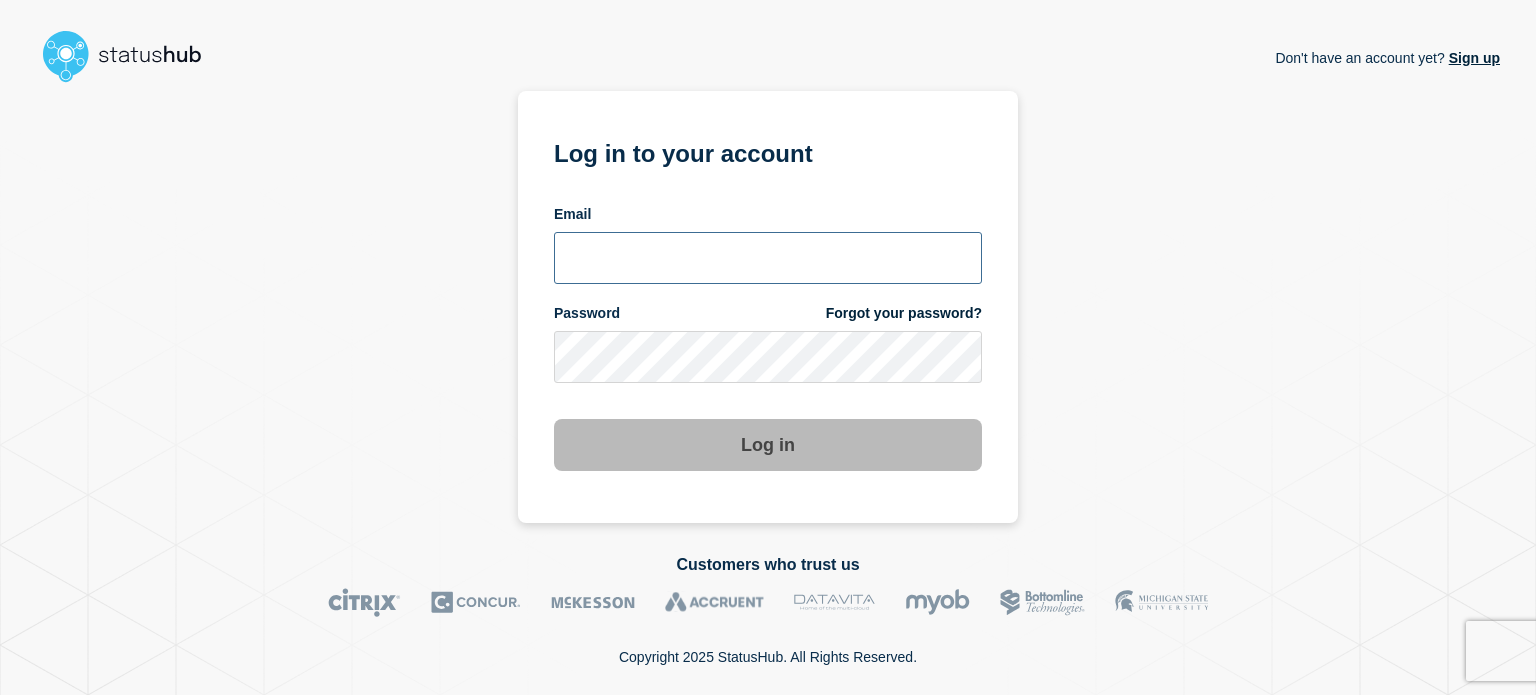 click at bounding box center (768, 258) 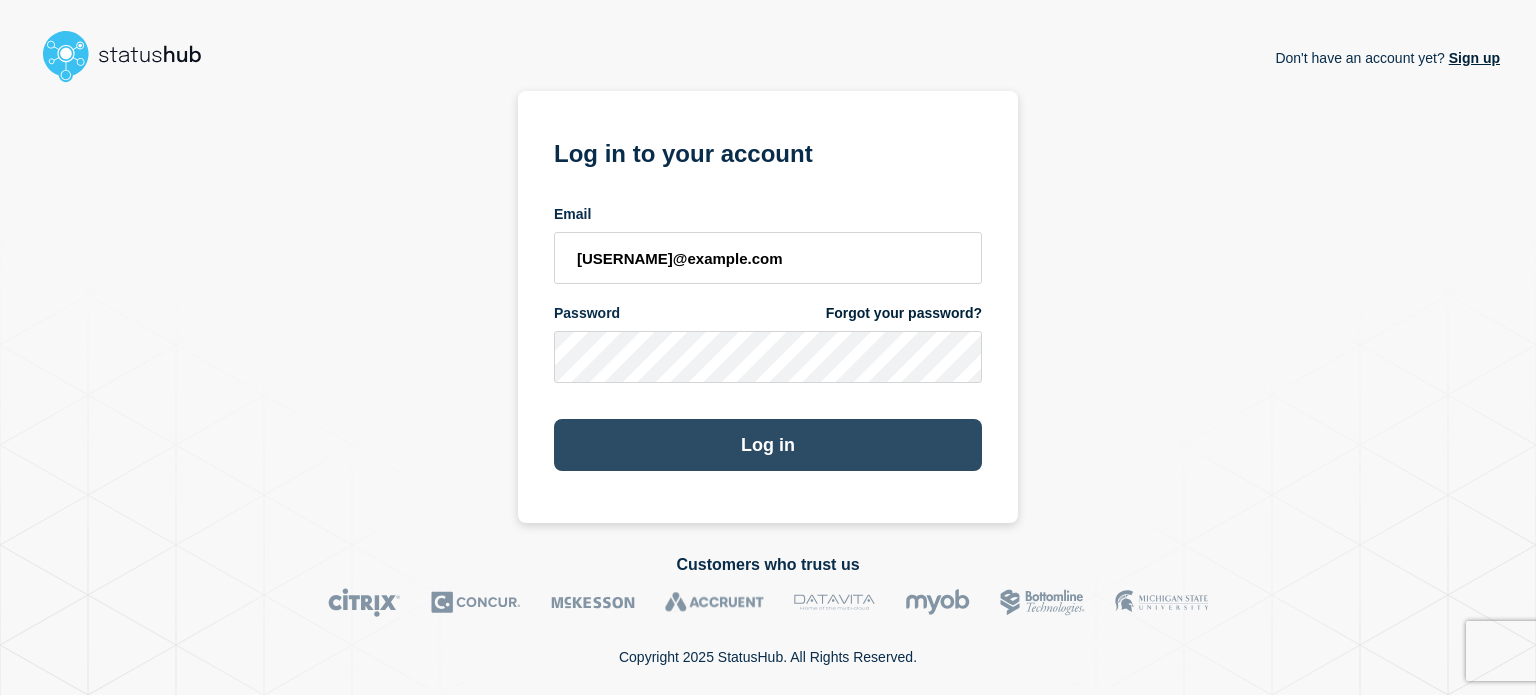click on "Log in" at bounding box center (768, 445) 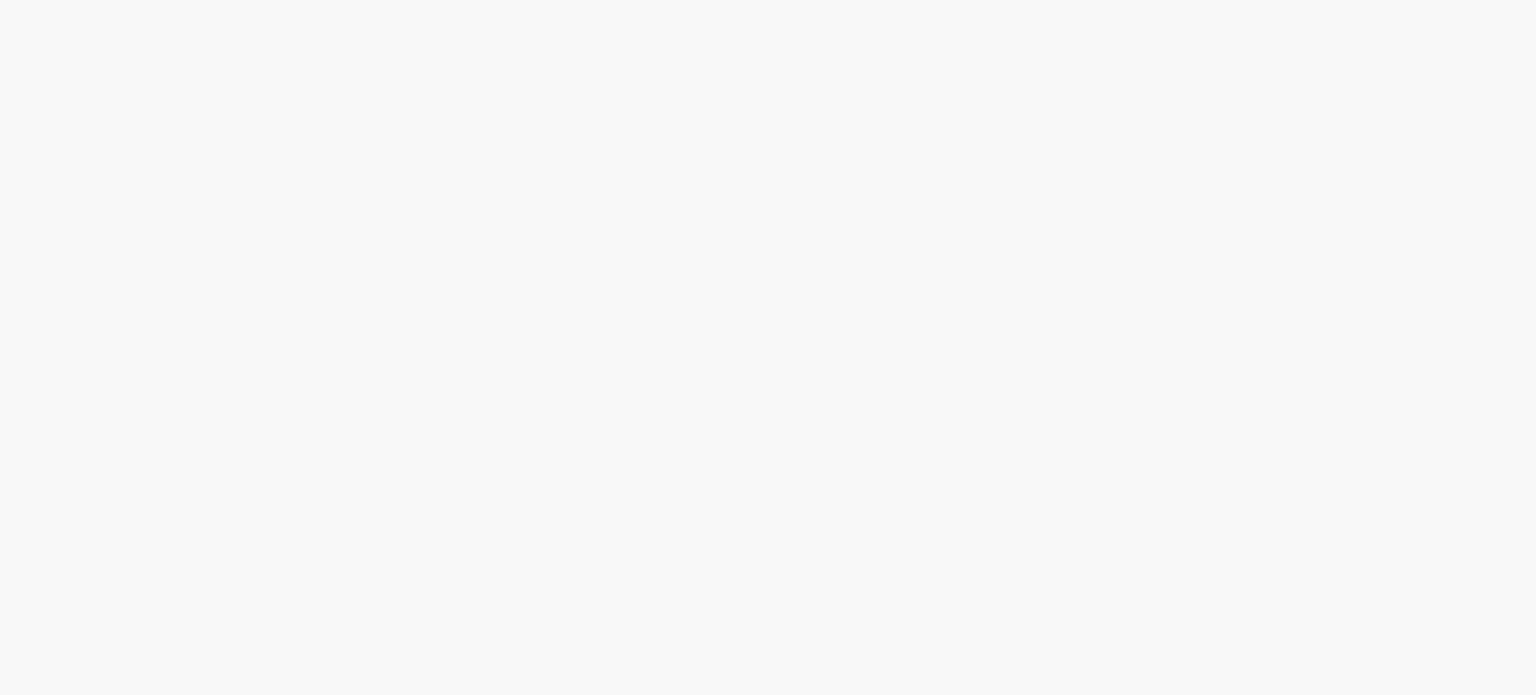 scroll, scrollTop: 0, scrollLeft: 0, axis: both 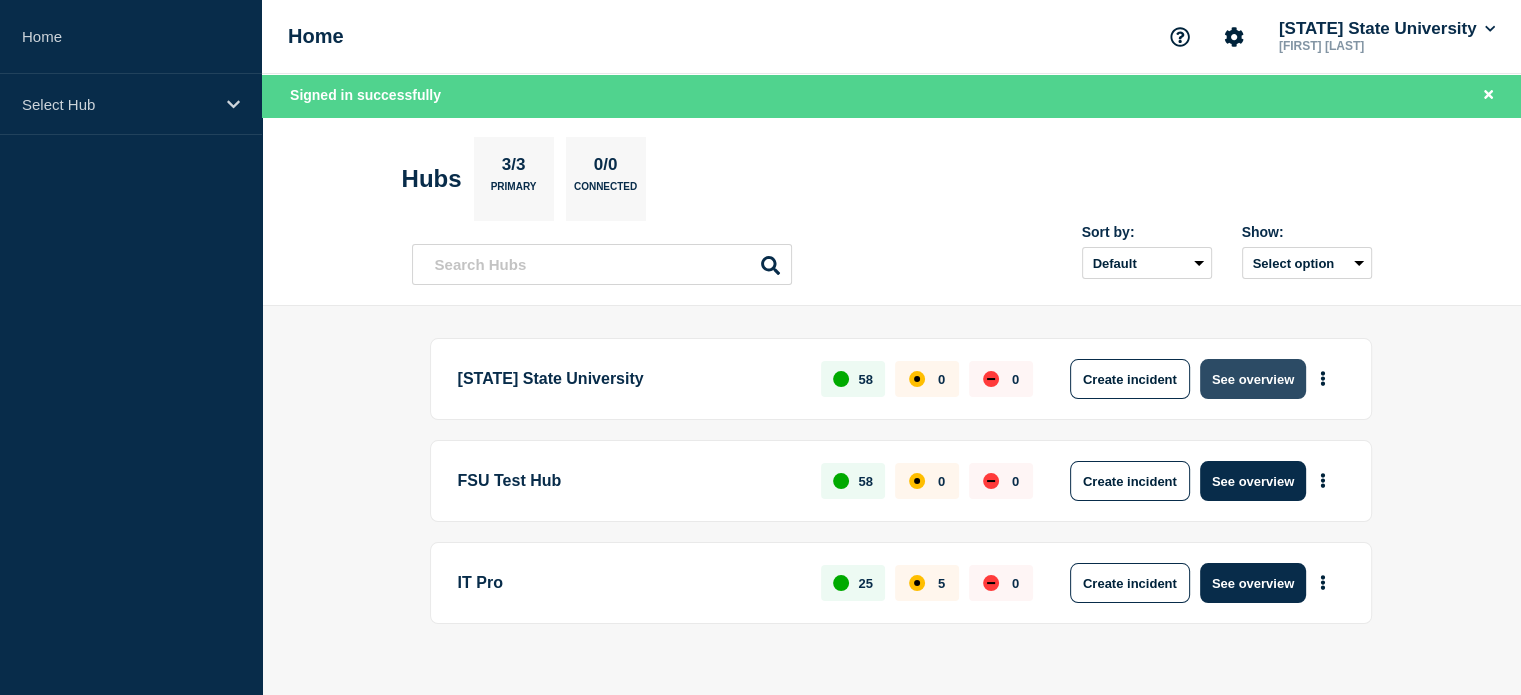 click on "See overview" at bounding box center (1253, 379) 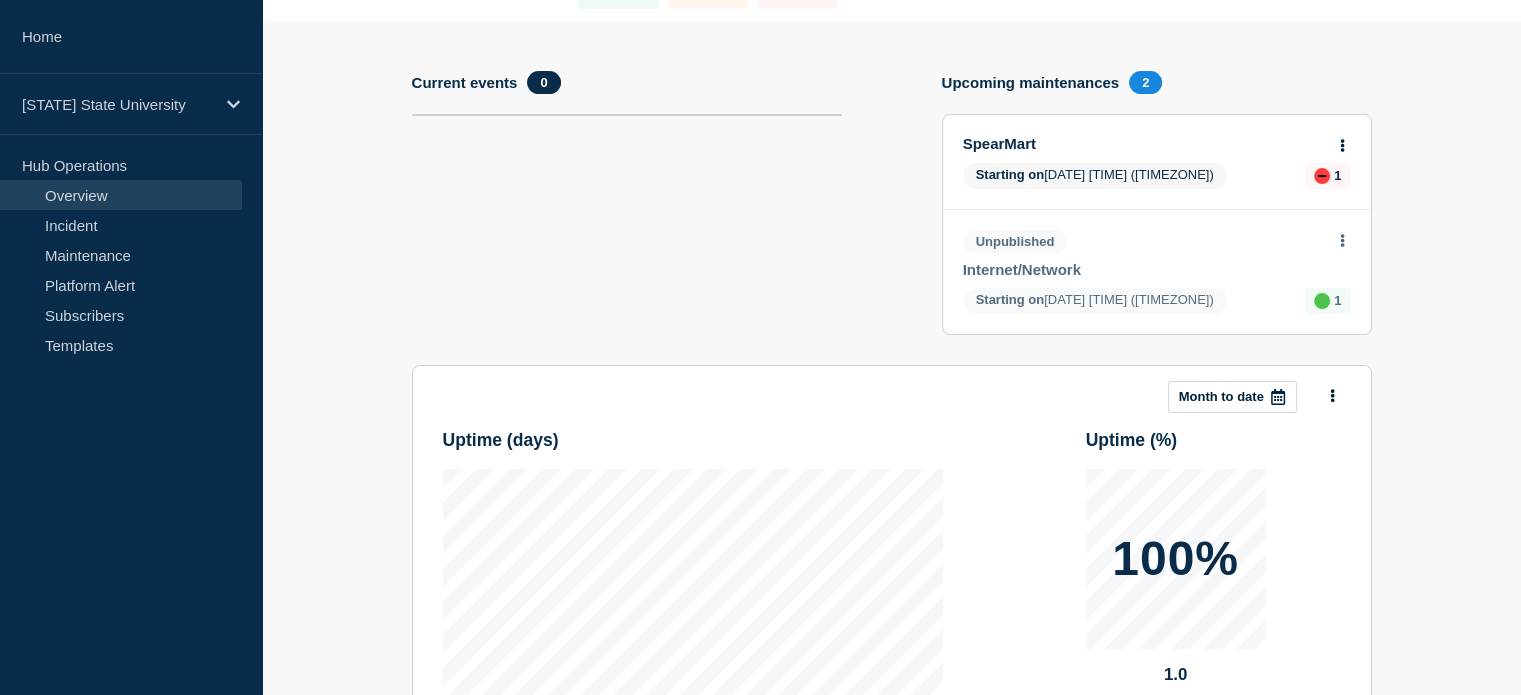 scroll, scrollTop: 0, scrollLeft: 0, axis: both 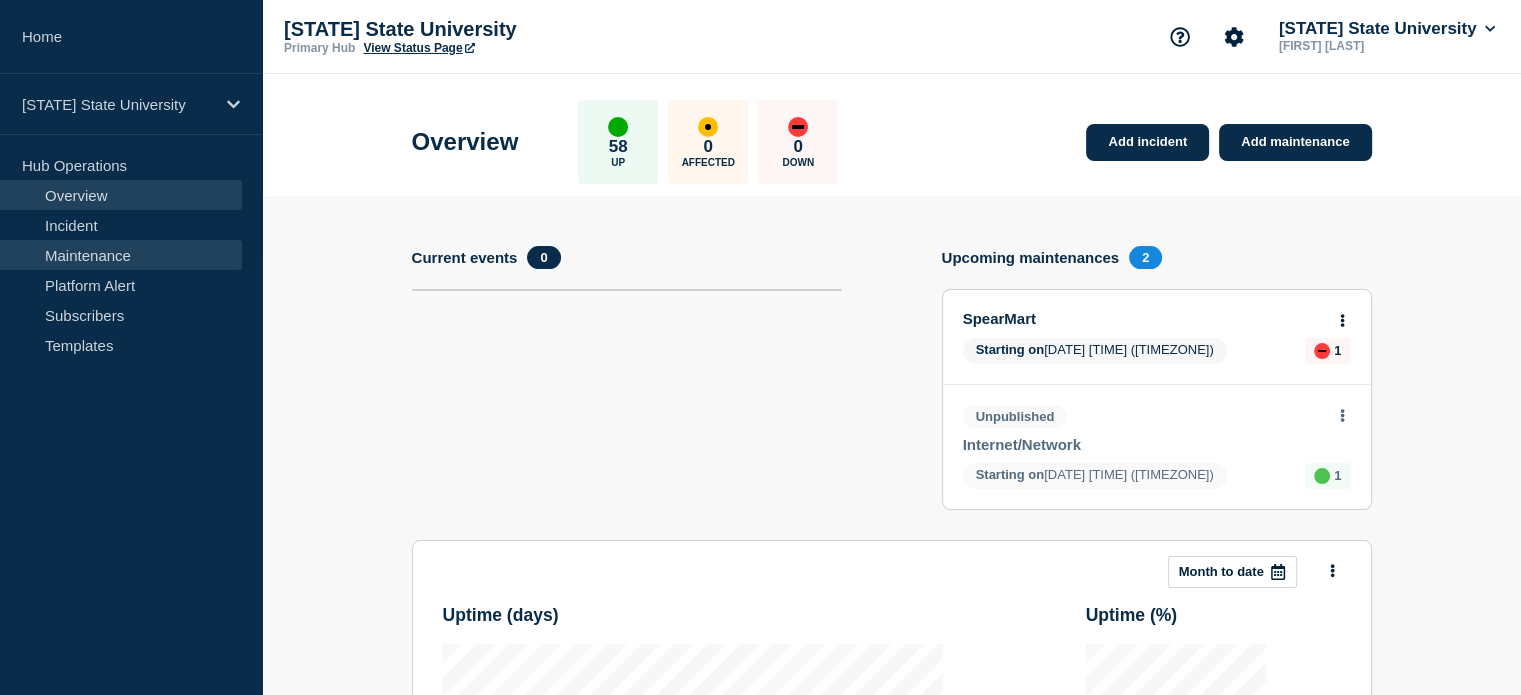 click on "Maintenance" at bounding box center [121, 255] 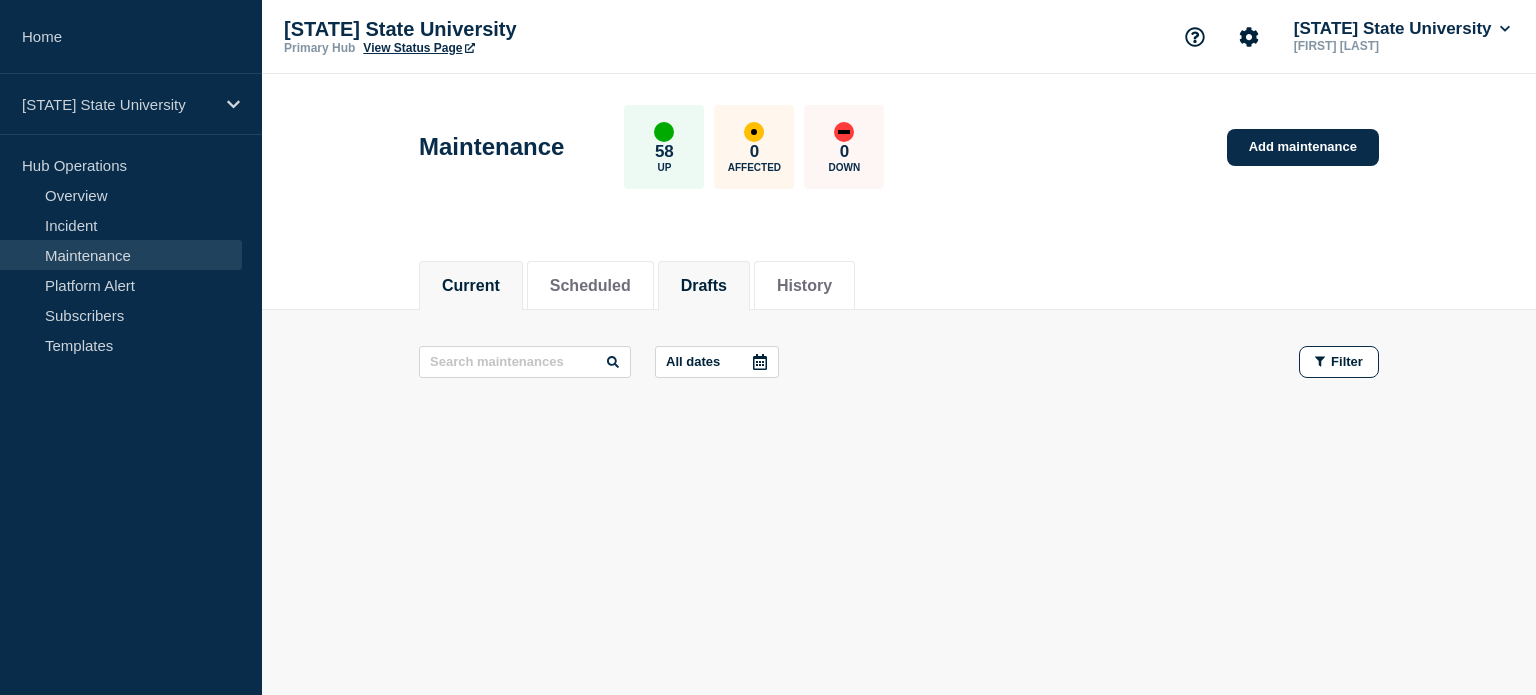click on "Drafts" at bounding box center [704, 286] 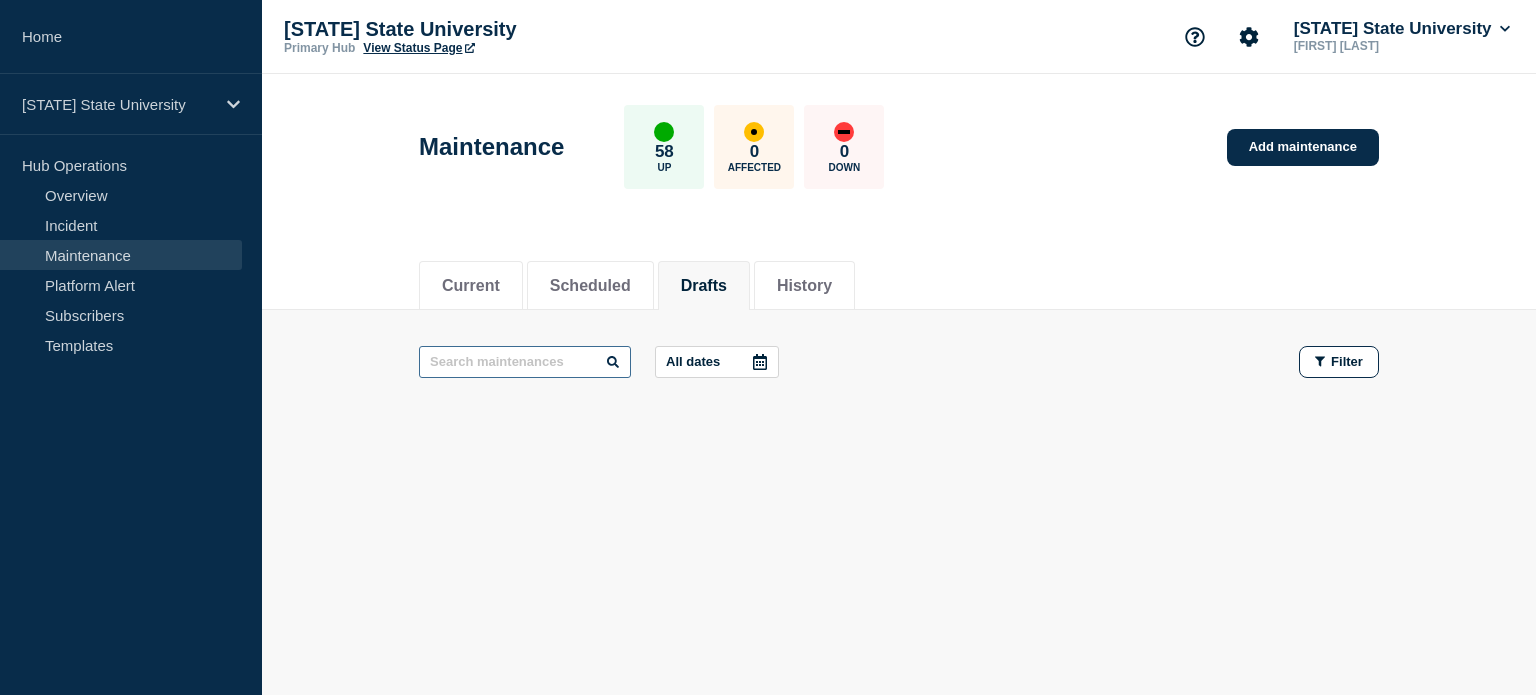 click at bounding box center (525, 362) 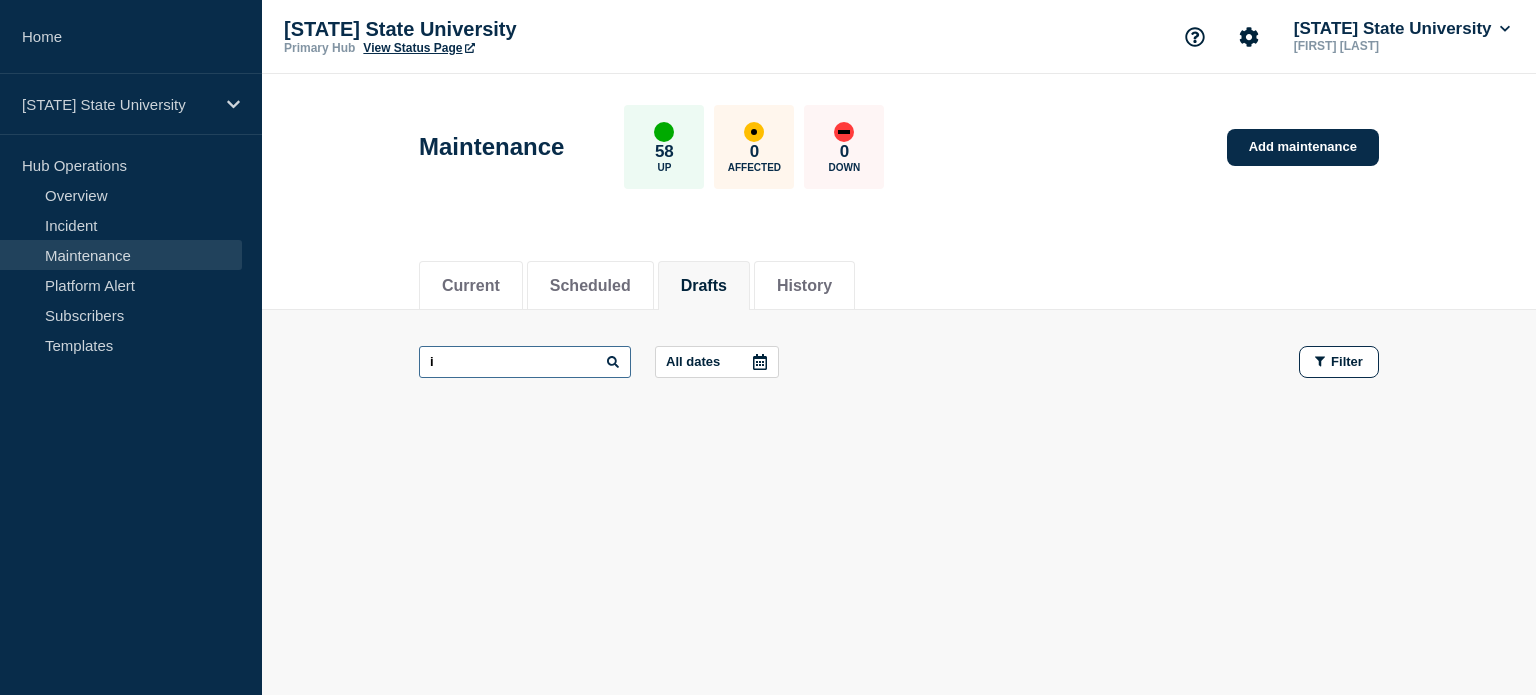 type on "i" 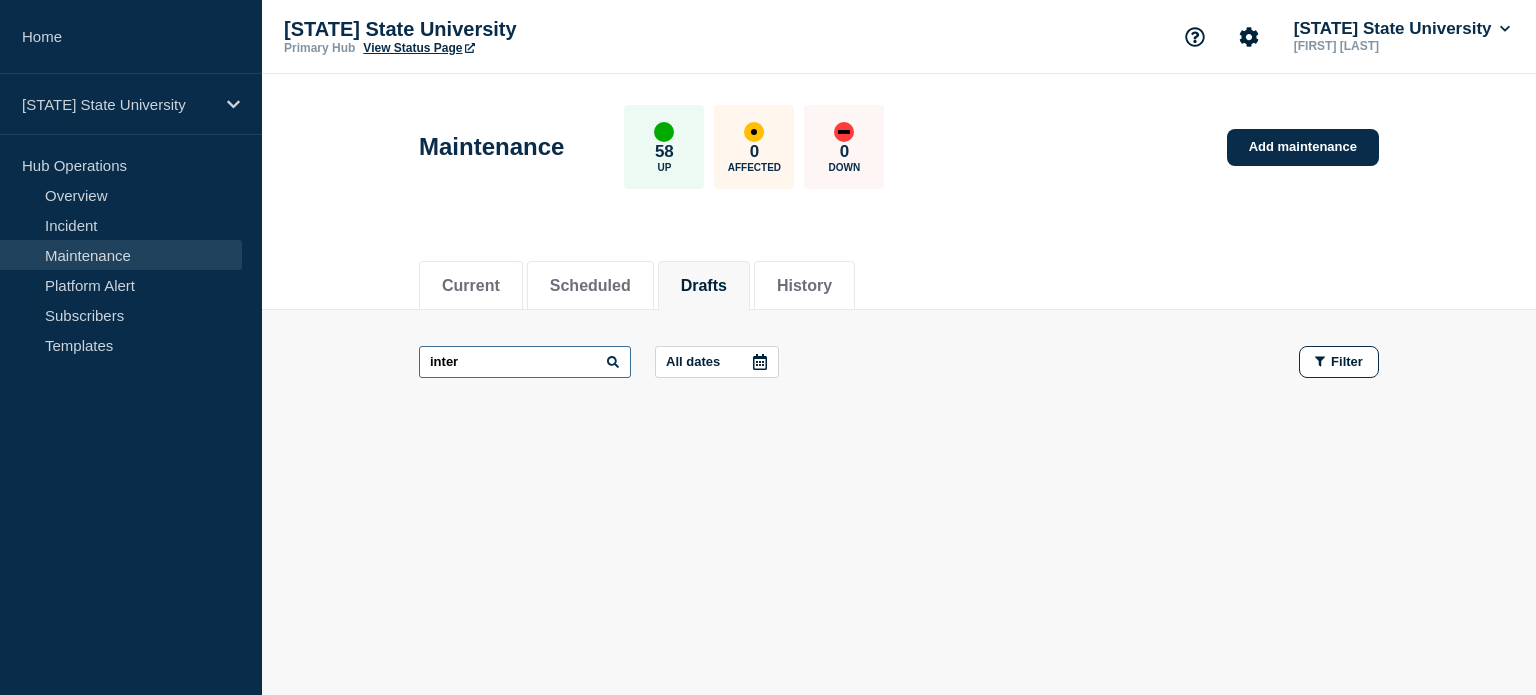 type on "inter" 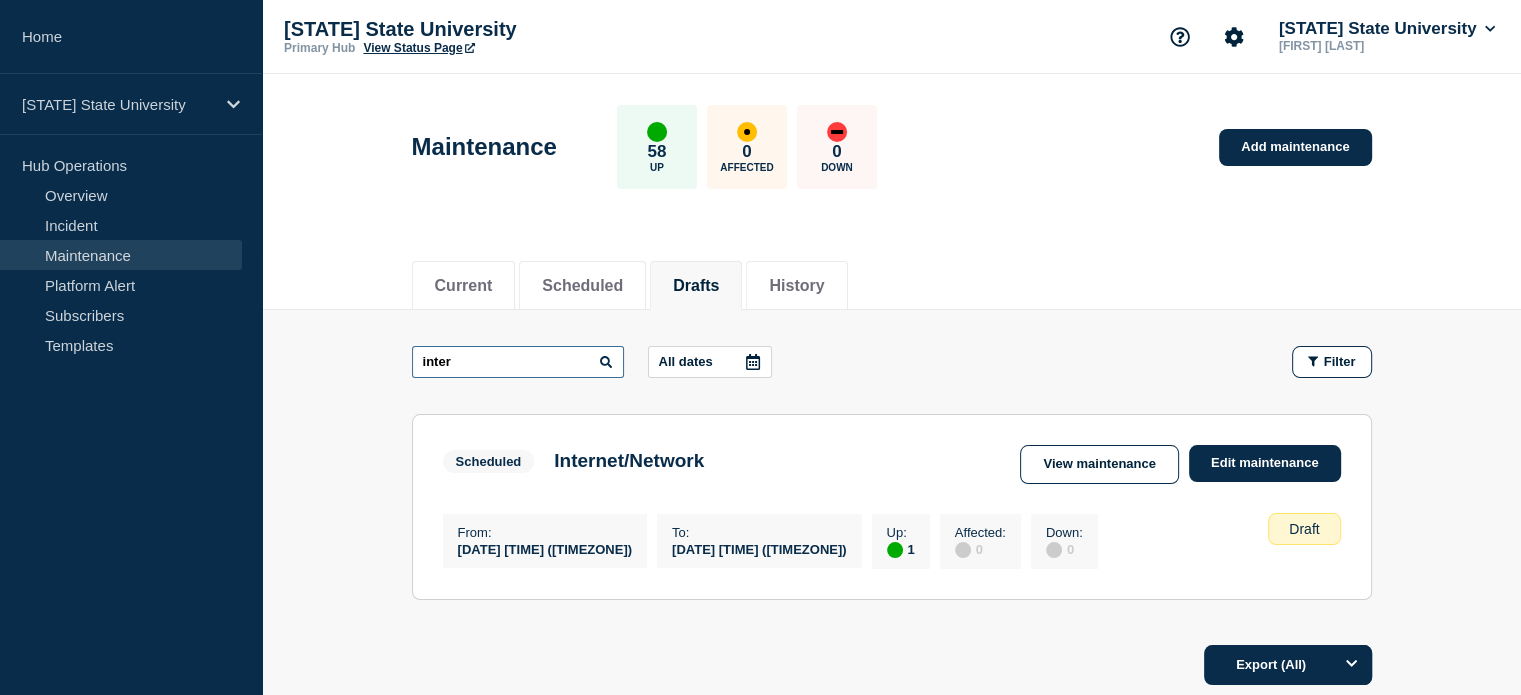scroll, scrollTop: 172, scrollLeft: 0, axis: vertical 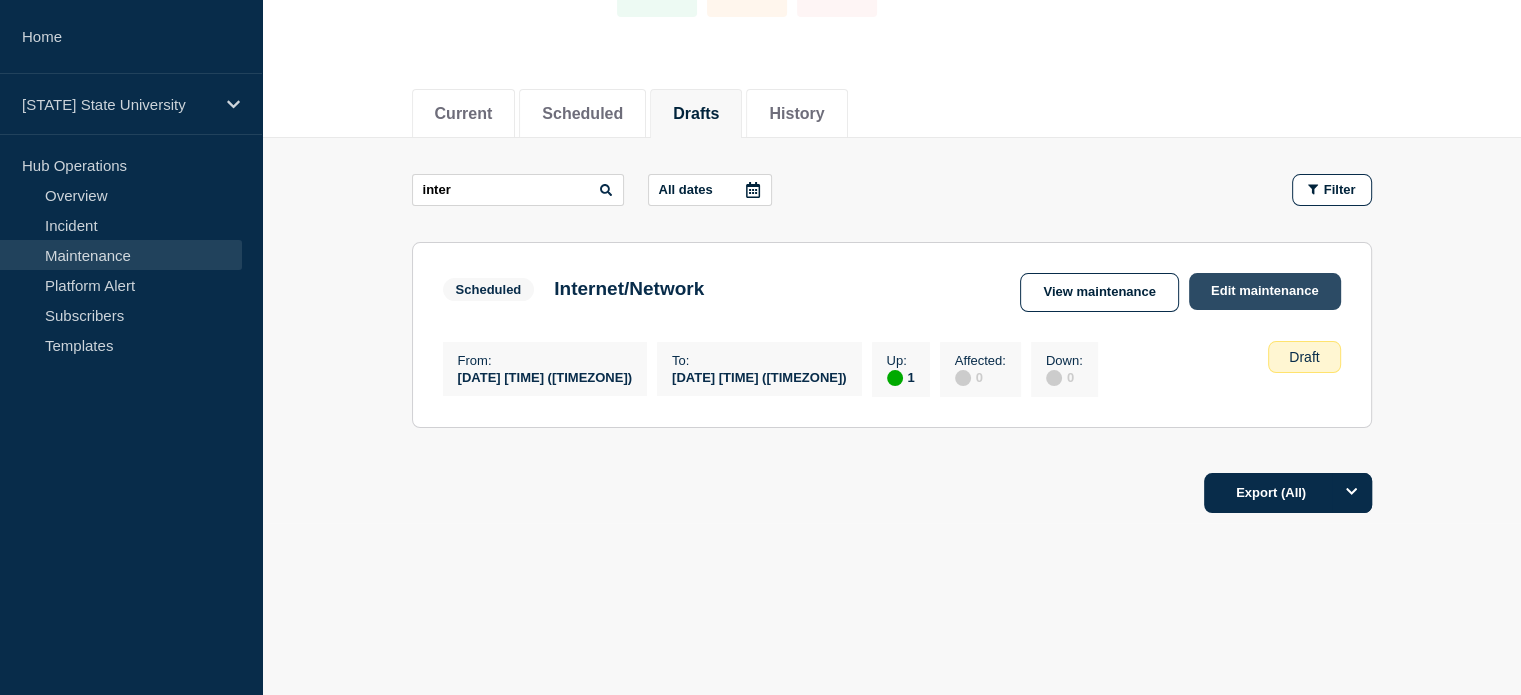 click on "Edit maintenance" at bounding box center [1265, 291] 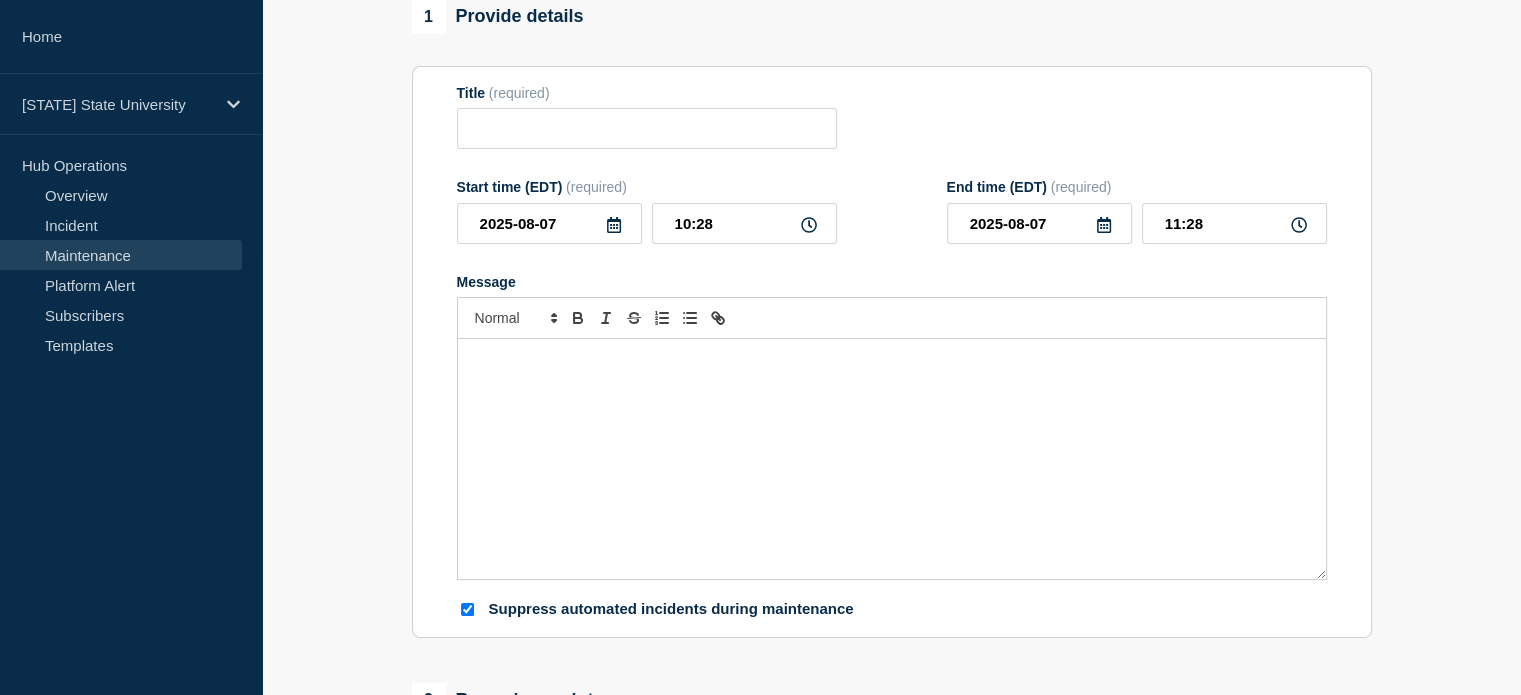 type on "Internet/Network" 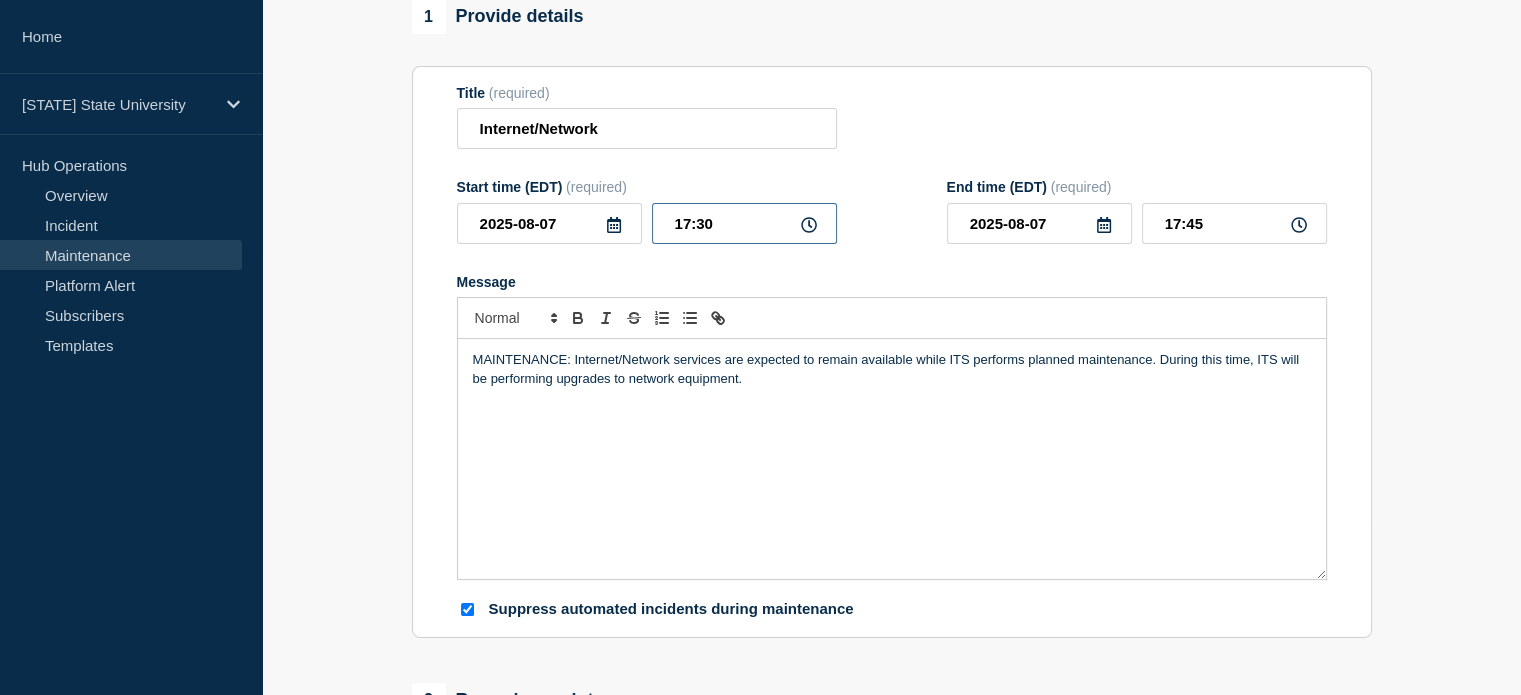 drag, startPoint x: 699, startPoint y: 225, endPoint x: 714, endPoint y: 223, distance: 15.132746 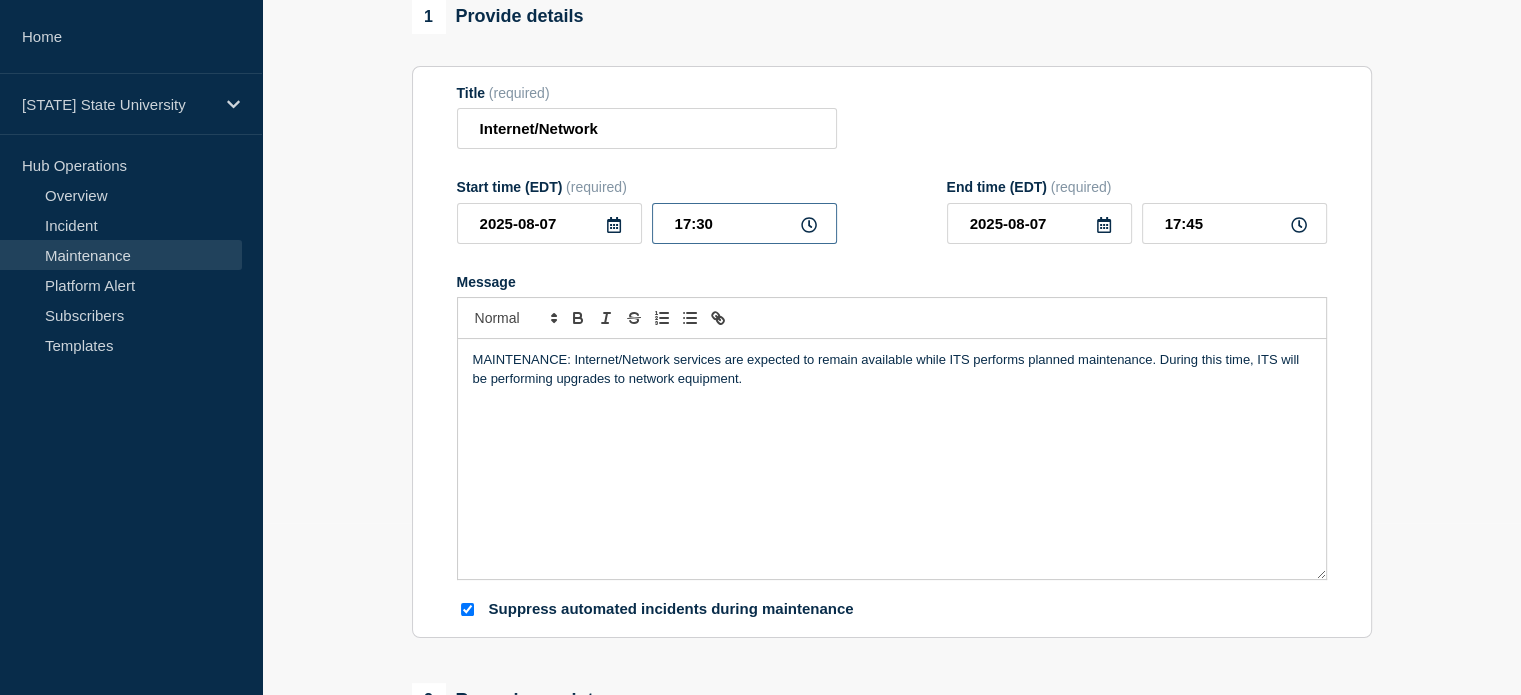 click on "17:30" at bounding box center [744, 223] 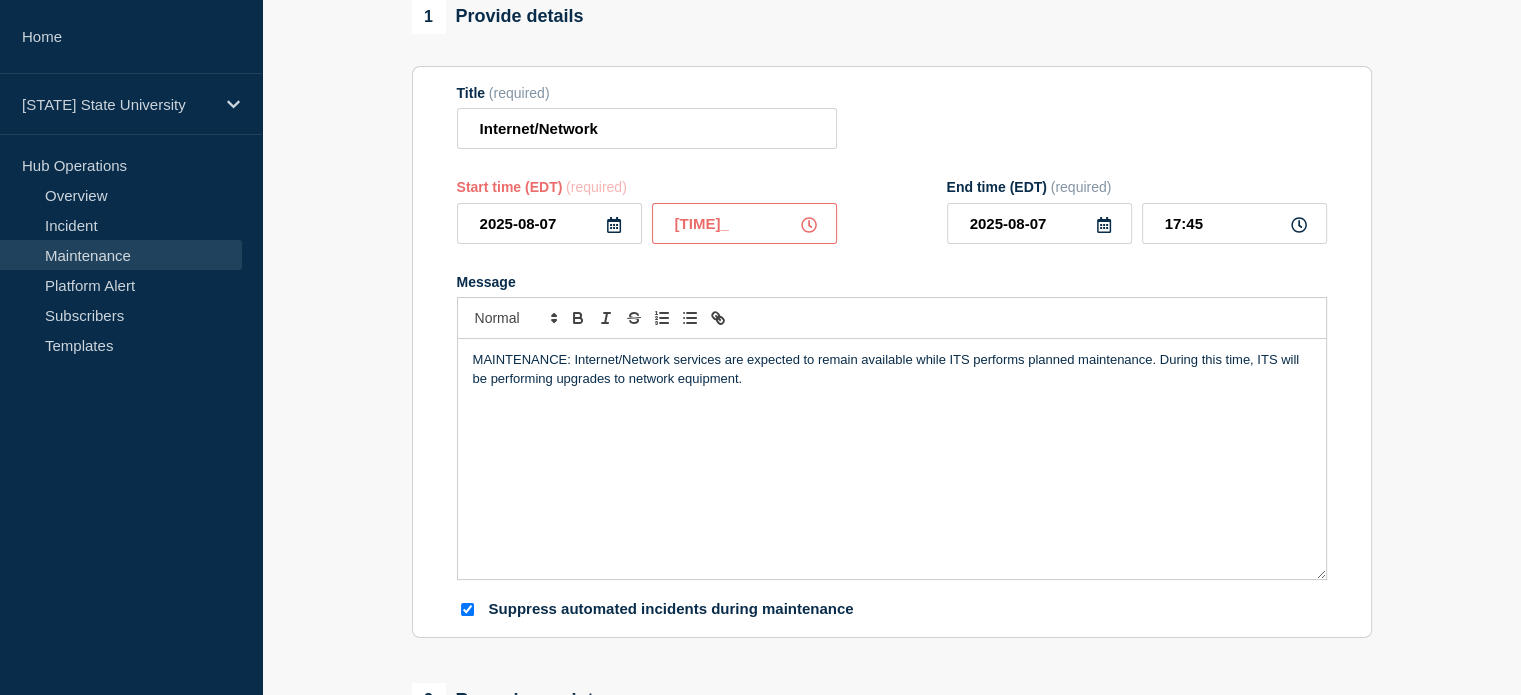 type on "17:00" 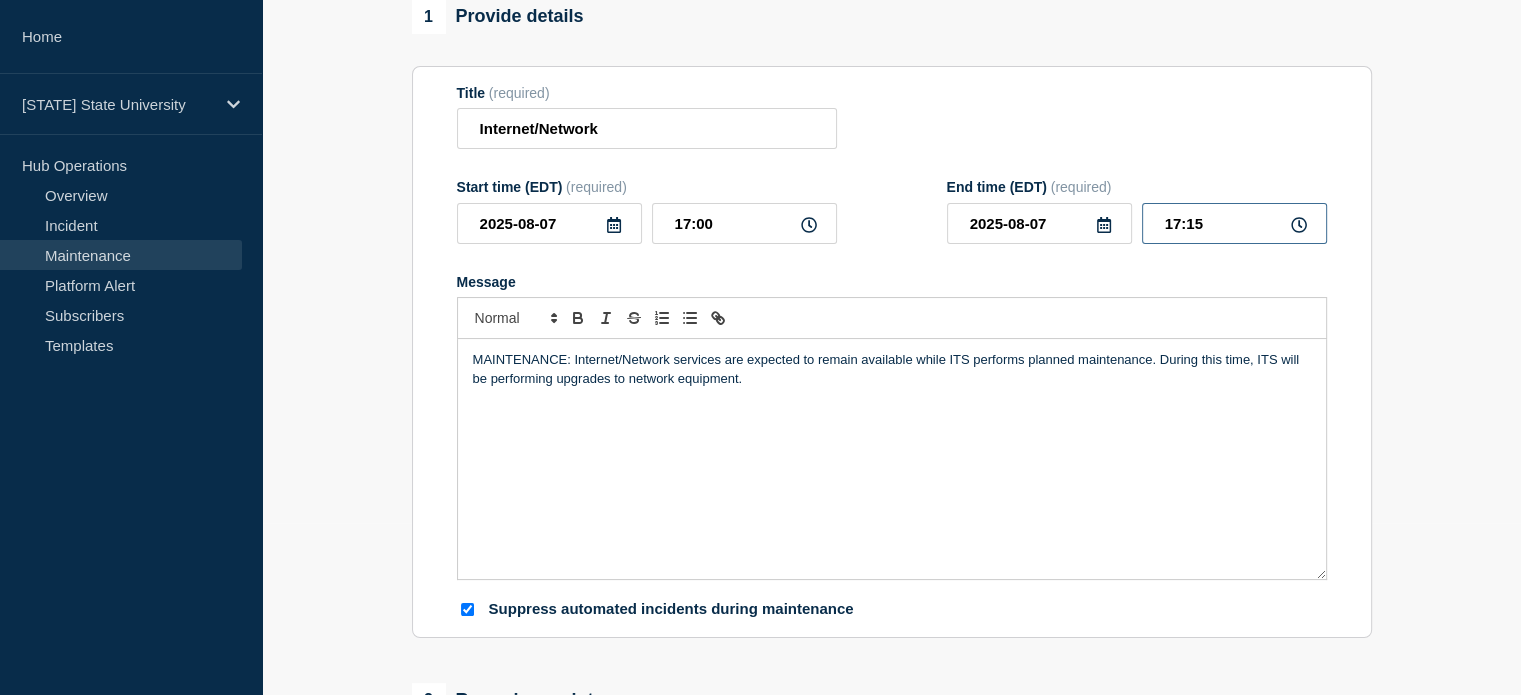 drag, startPoint x: 1166, startPoint y: 227, endPoint x: 1229, endPoint y: 233, distance: 63.28507 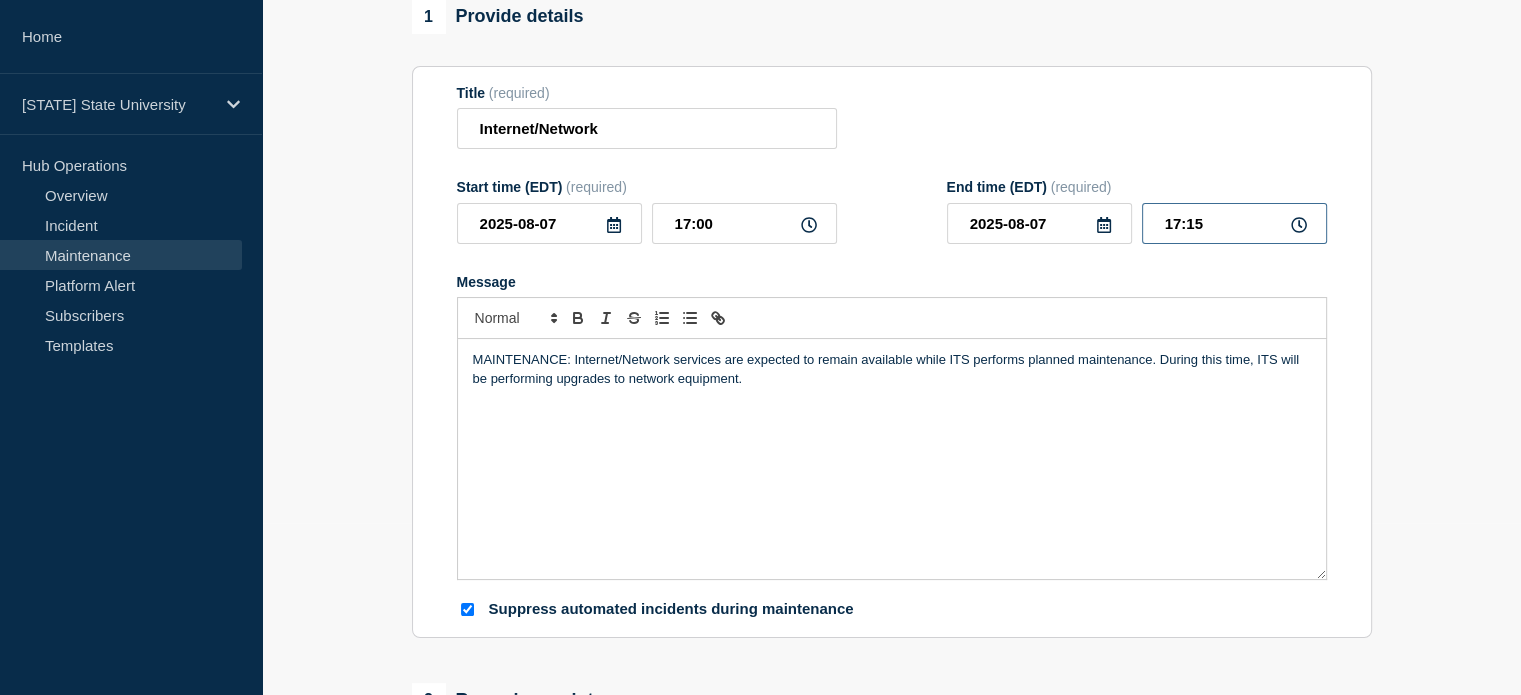 click on "17:15" at bounding box center [1234, 223] 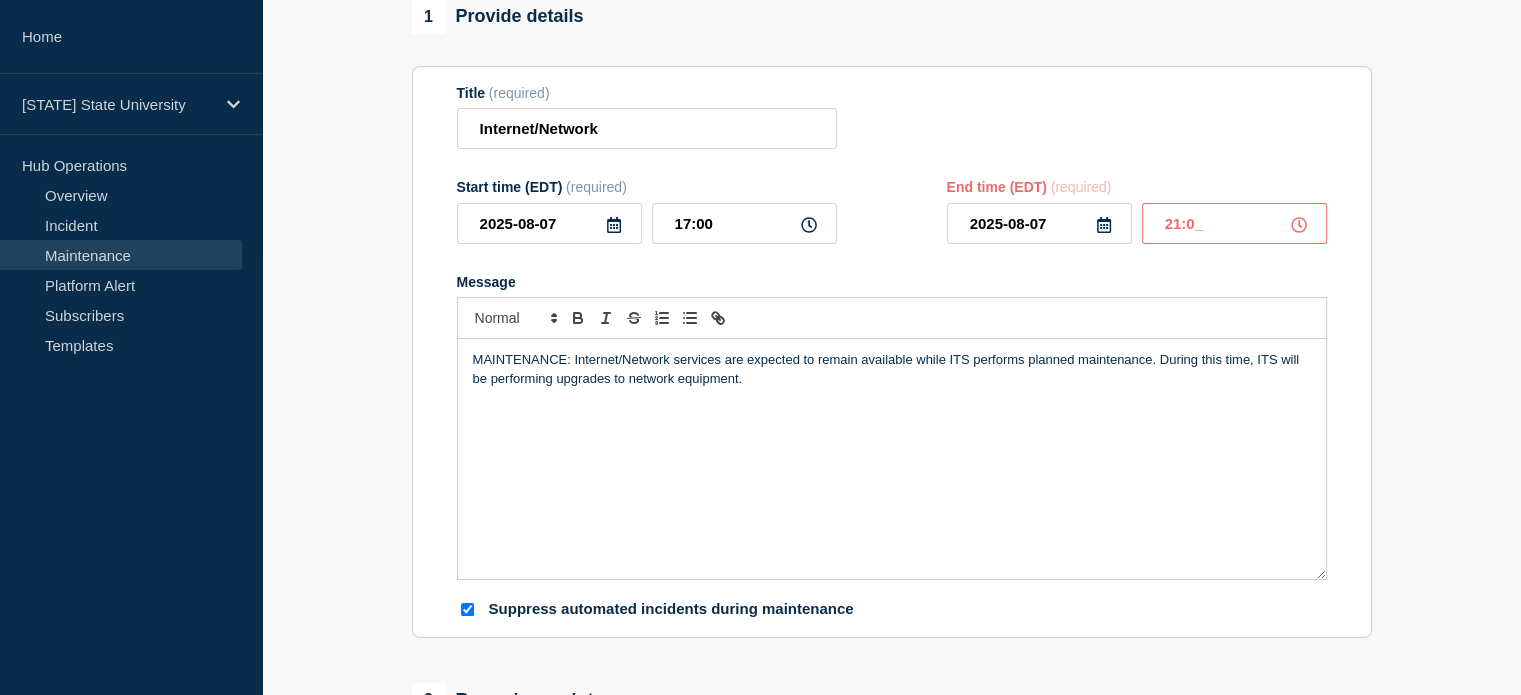 type on "21:00" 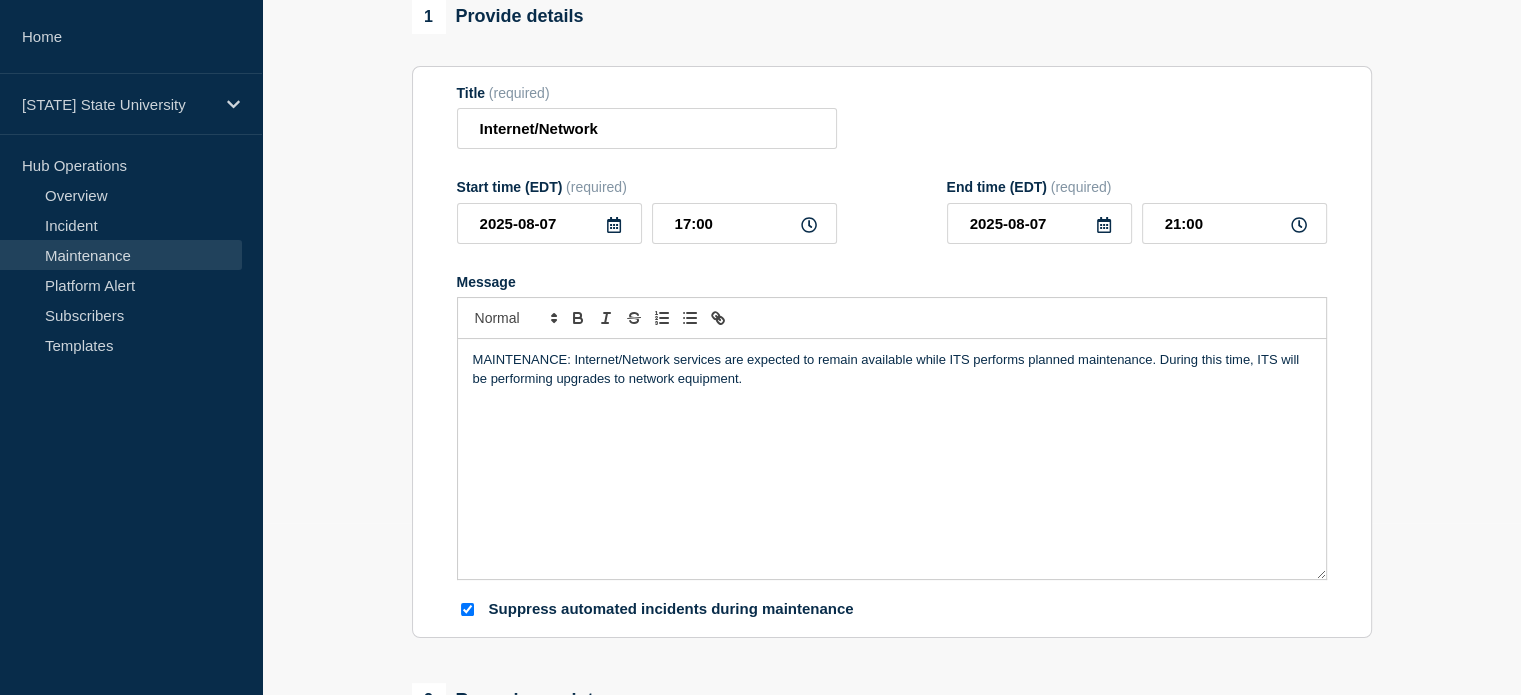click on "Title  (required) Internet/Network Start time (EDT)  (required) 2025-08-07 17:00 End time (EDT)  (required) 2025-08-07 21:00 Message  MAINTENANCE: Internet/Network services are expected to remain available while ITS performs planned maintenance. During this time, ITS will be performing upgrades to network equipment. Suppress automated incidents during maintenance" 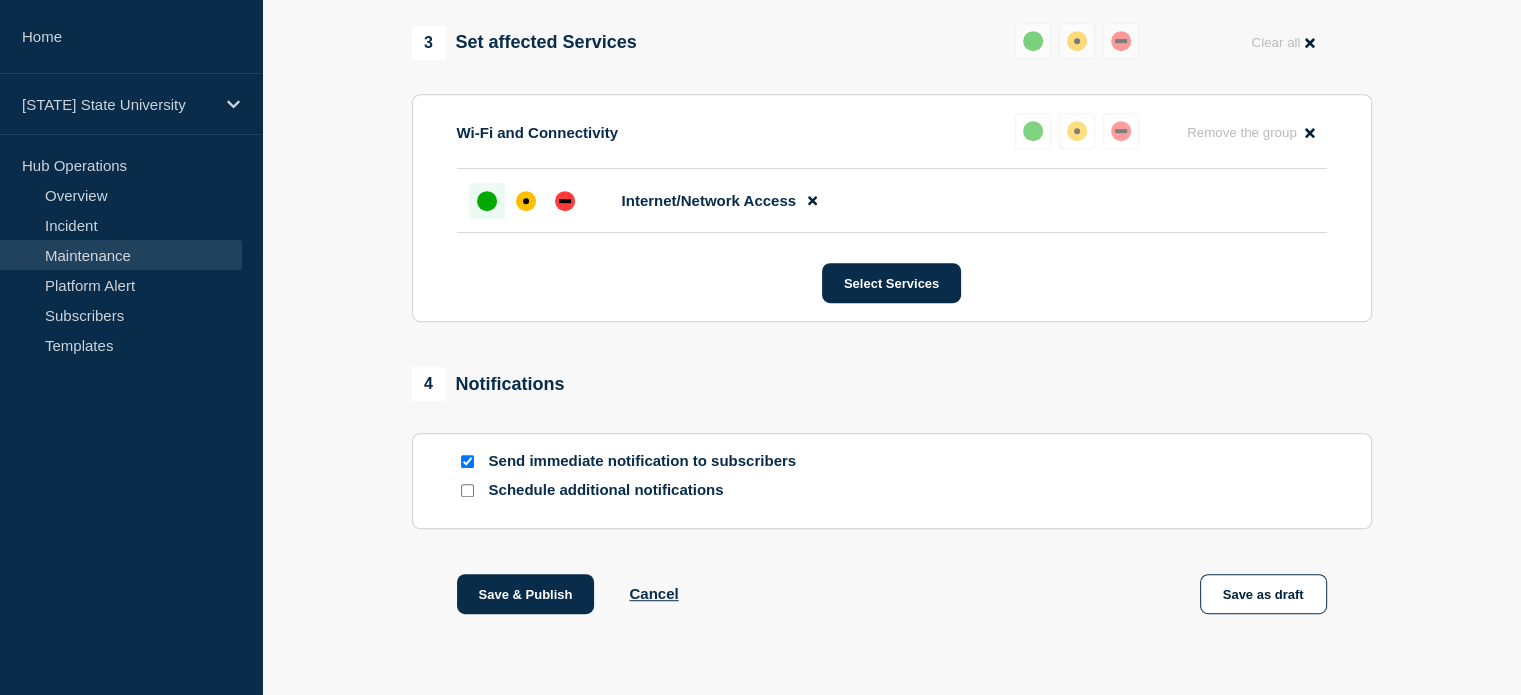 scroll, scrollTop: 1059, scrollLeft: 0, axis: vertical 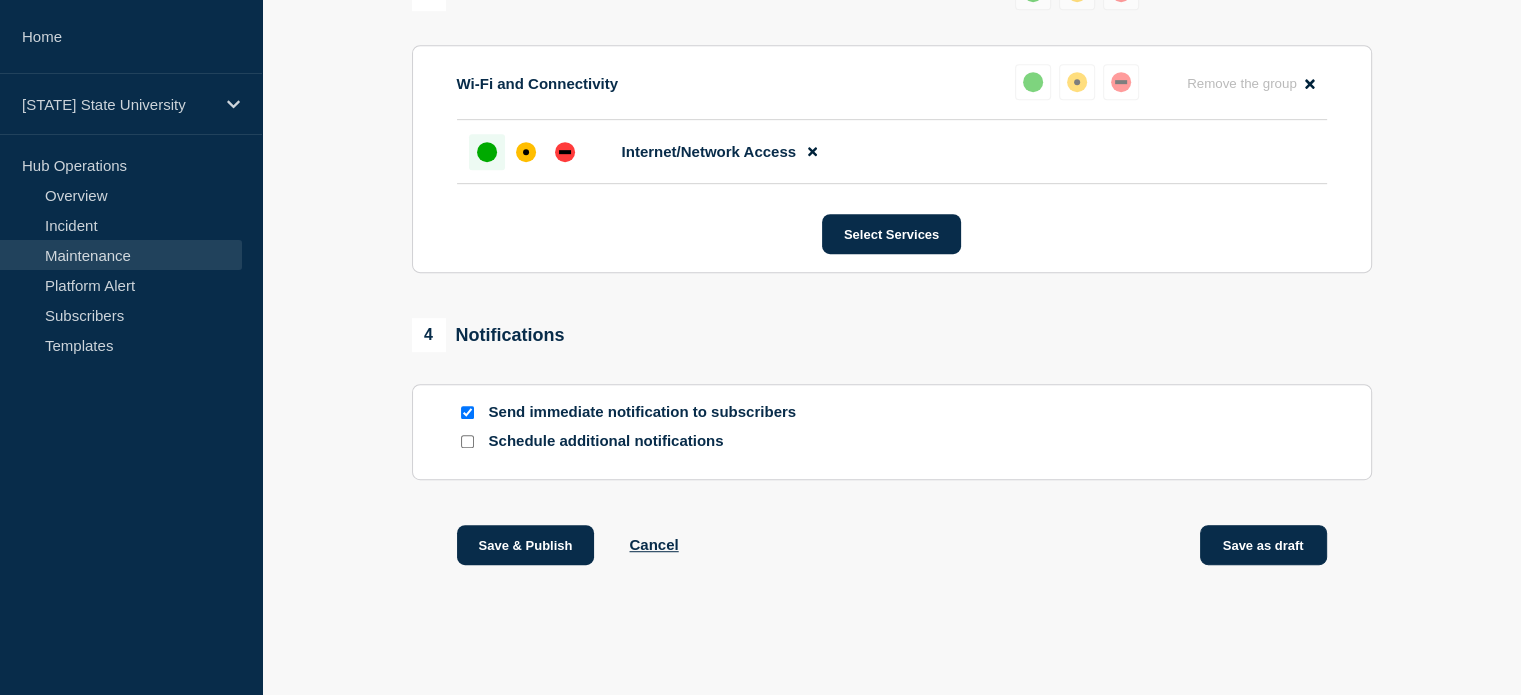 click on "Save as draft" at bounding box center (1263, 545) 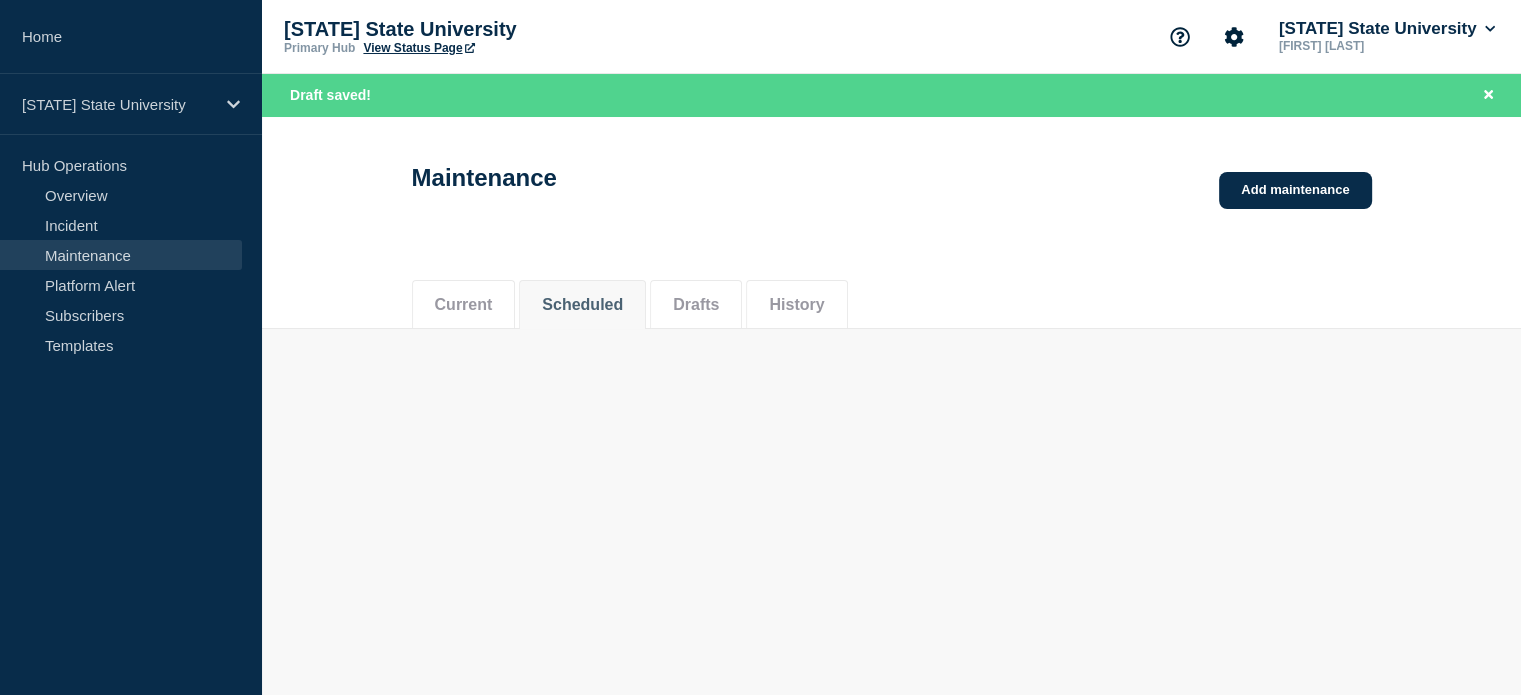 scroll, scrollTop: 0, scrollLeft: 0, axis: both 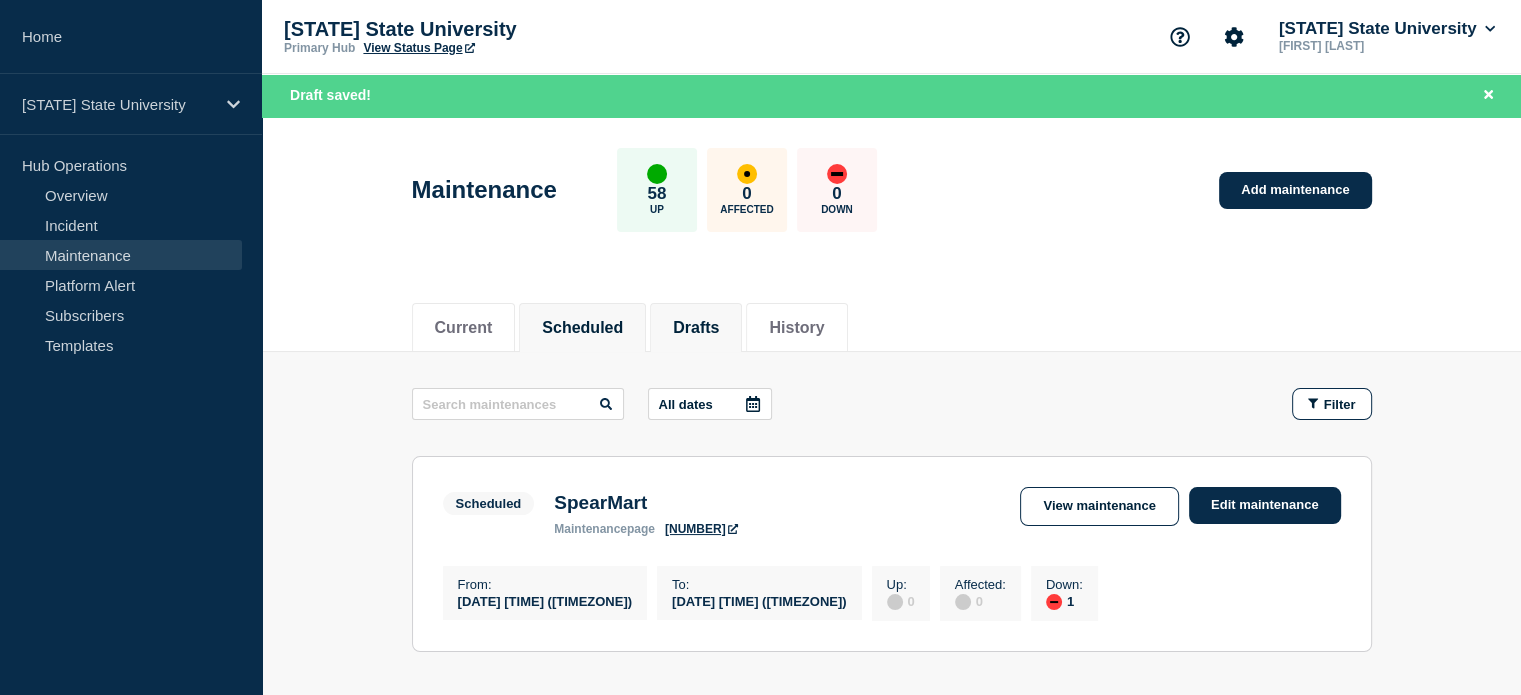 click on "Drafts" at bounding box center (696, 328) 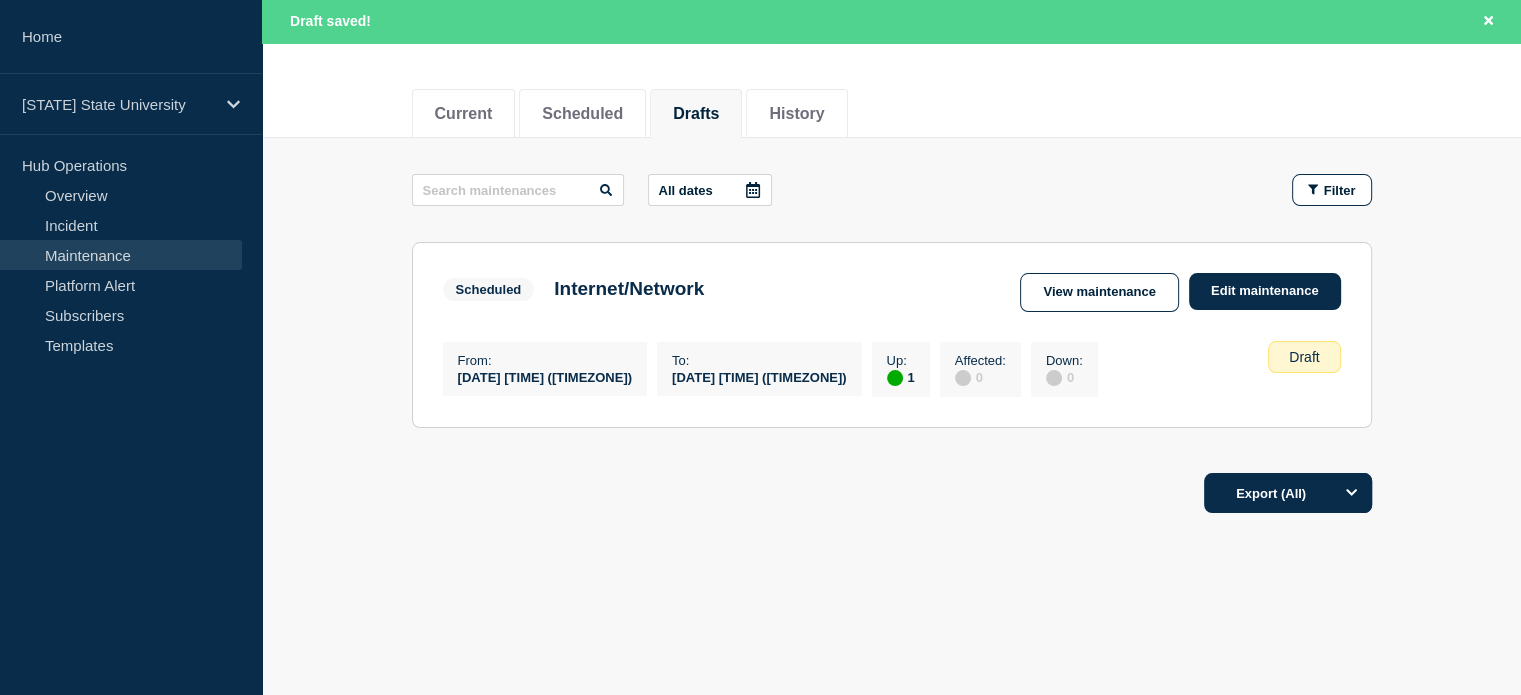 scroll, scrollTop: 0, scrollLeft: 0, axis: both 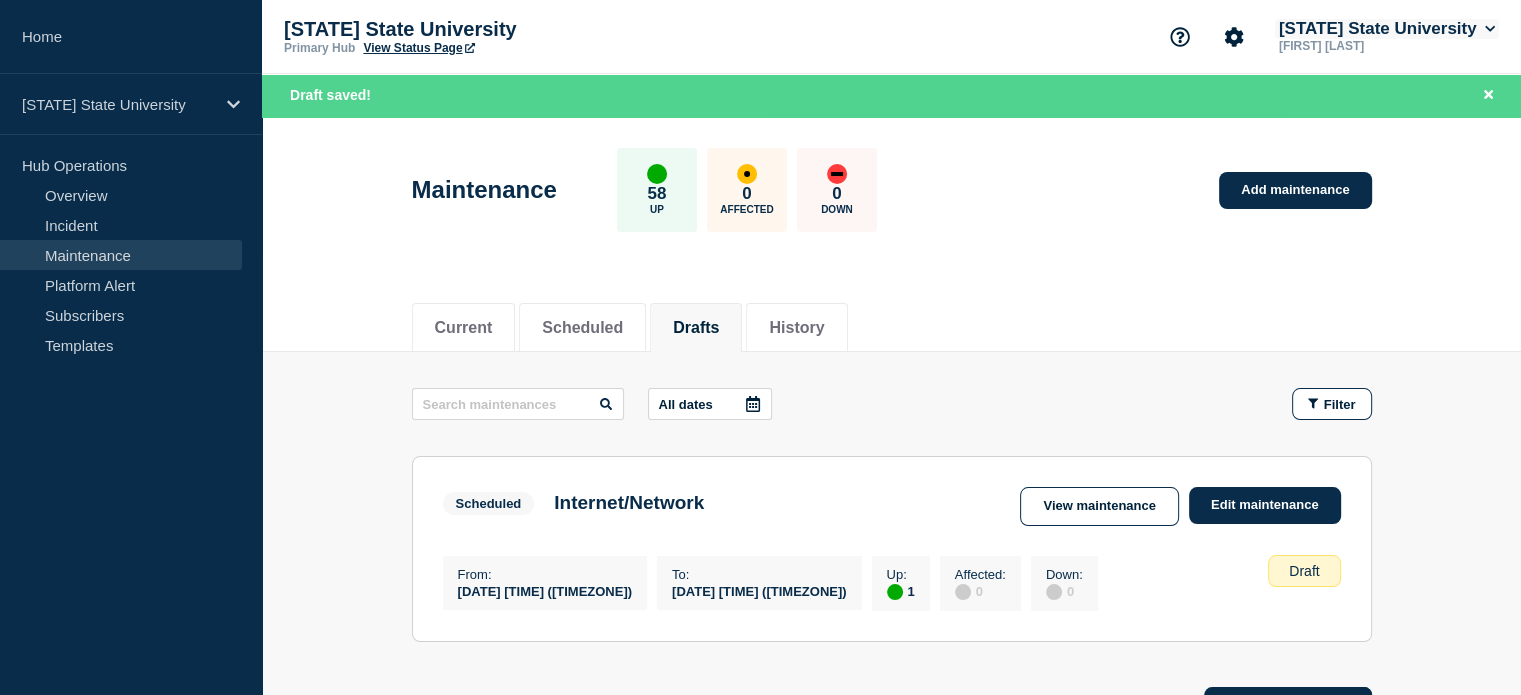 click on "[ORGANIZATION NAME]" 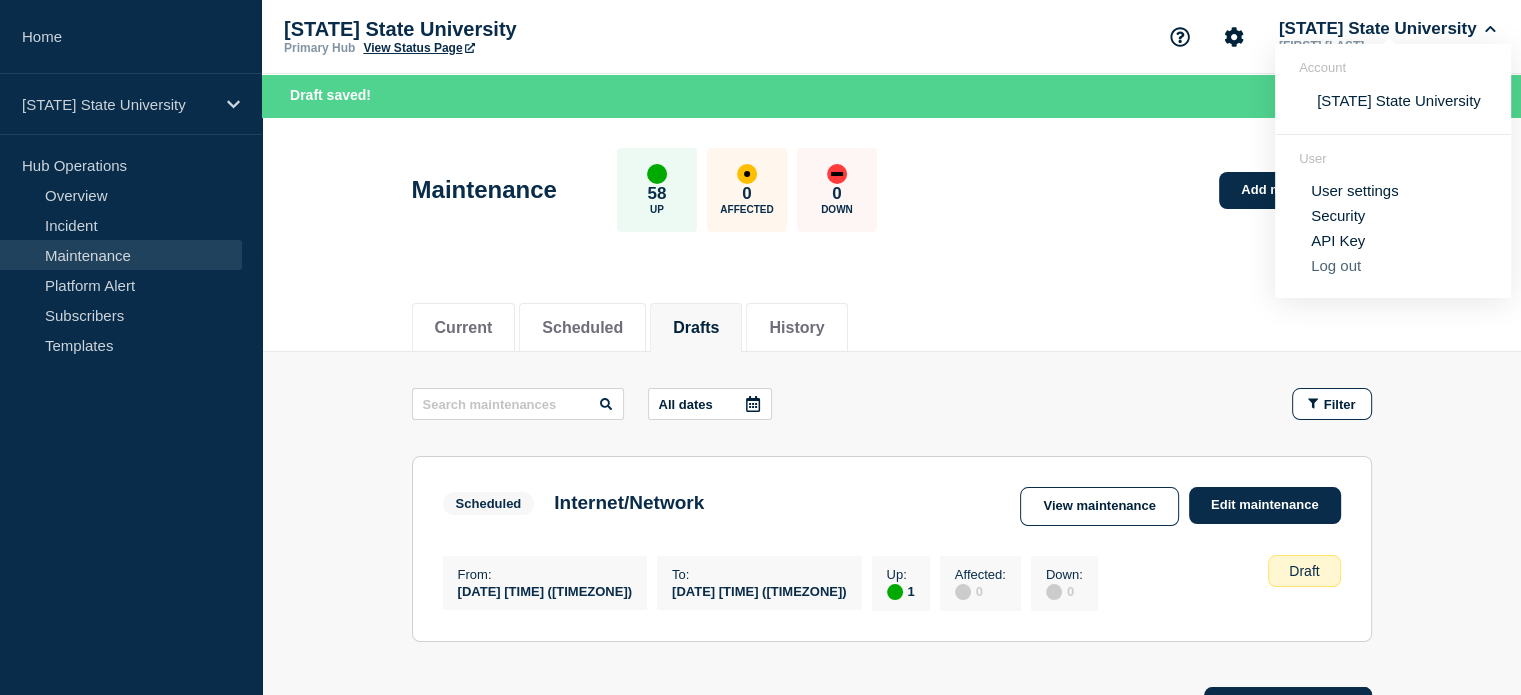 click on "Log out" at bounding box center (1336, 265) 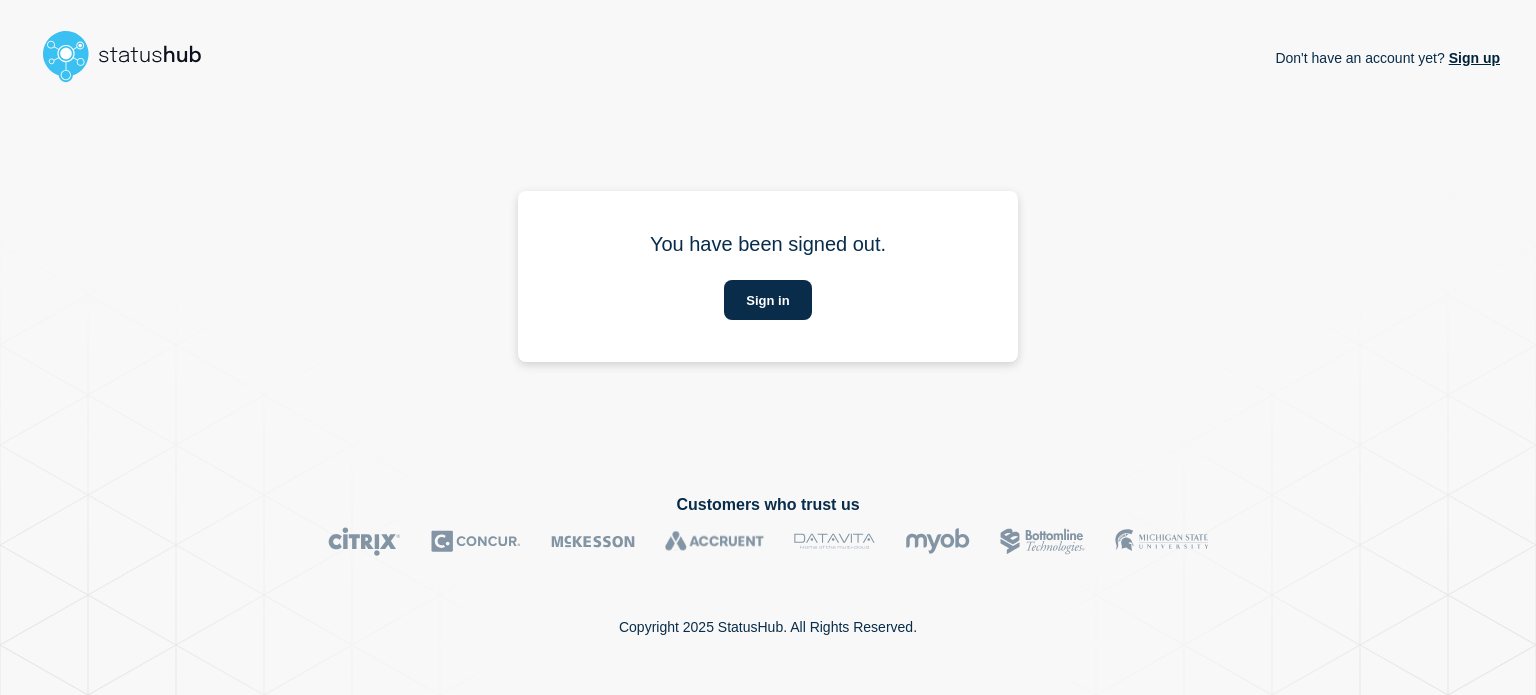 scroll, scrollTop: 0, scrollLeft: 0, axis: both 